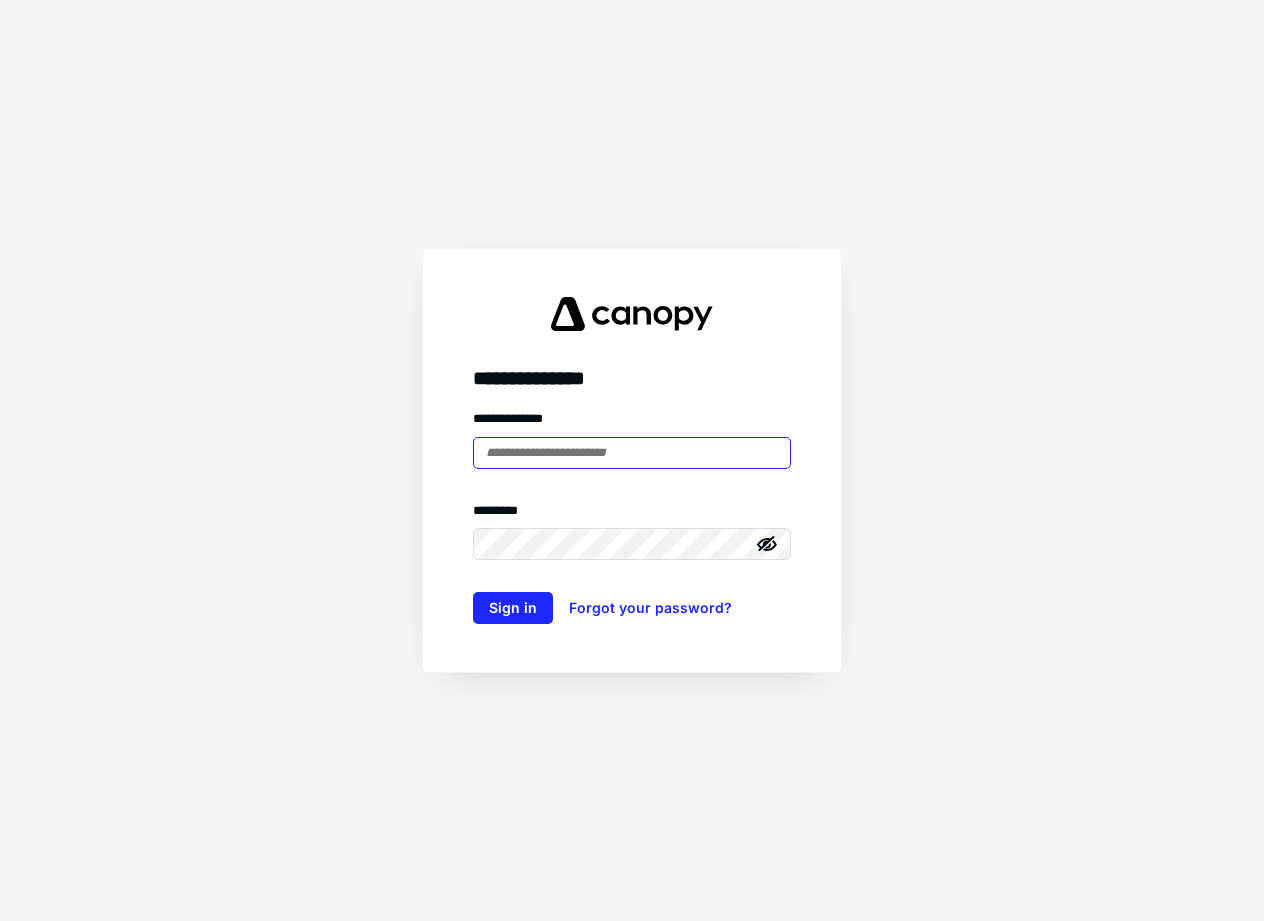 scroll, scrollTop: 0, scrollLeft: 0, axis: both 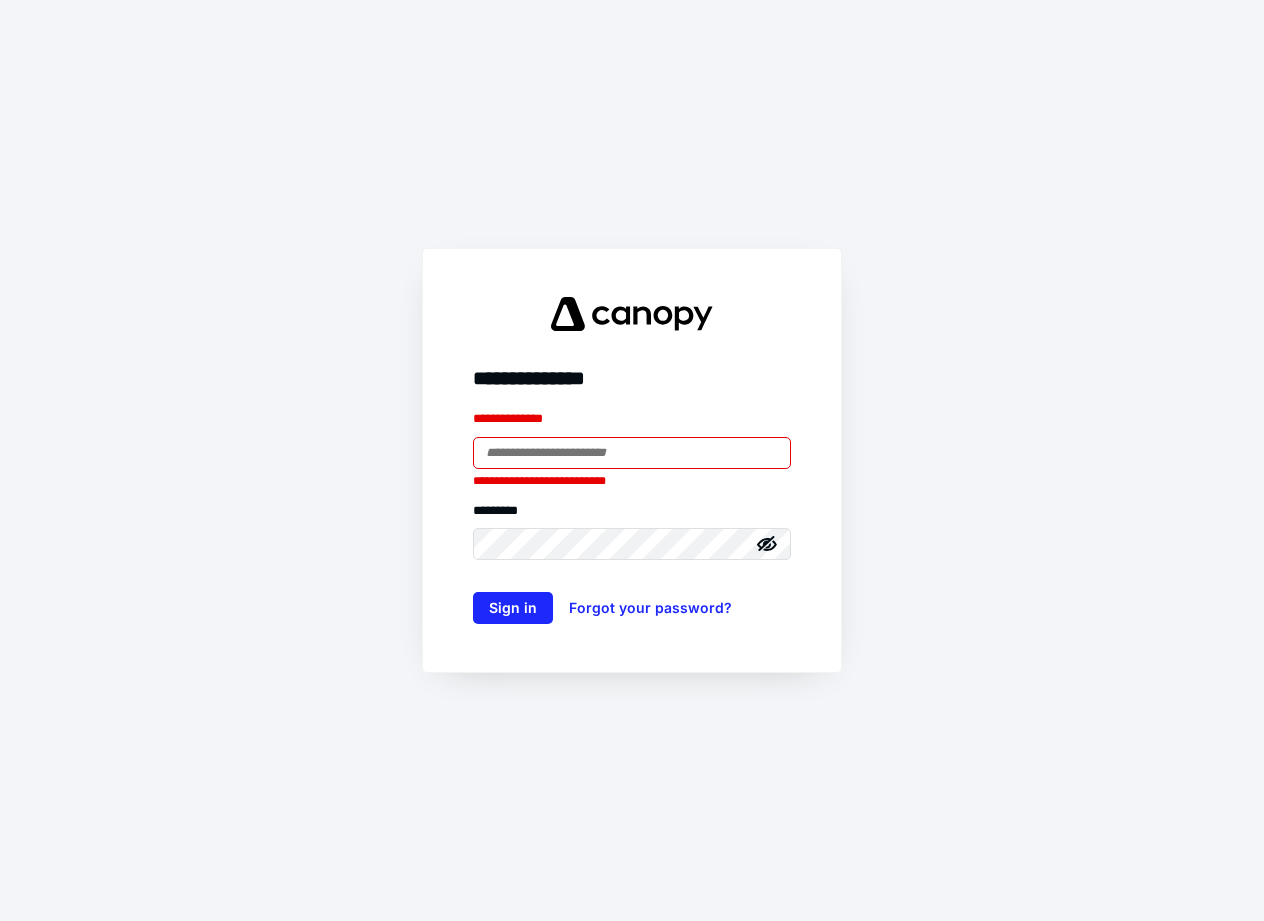 click at bounding box center (767, 453) 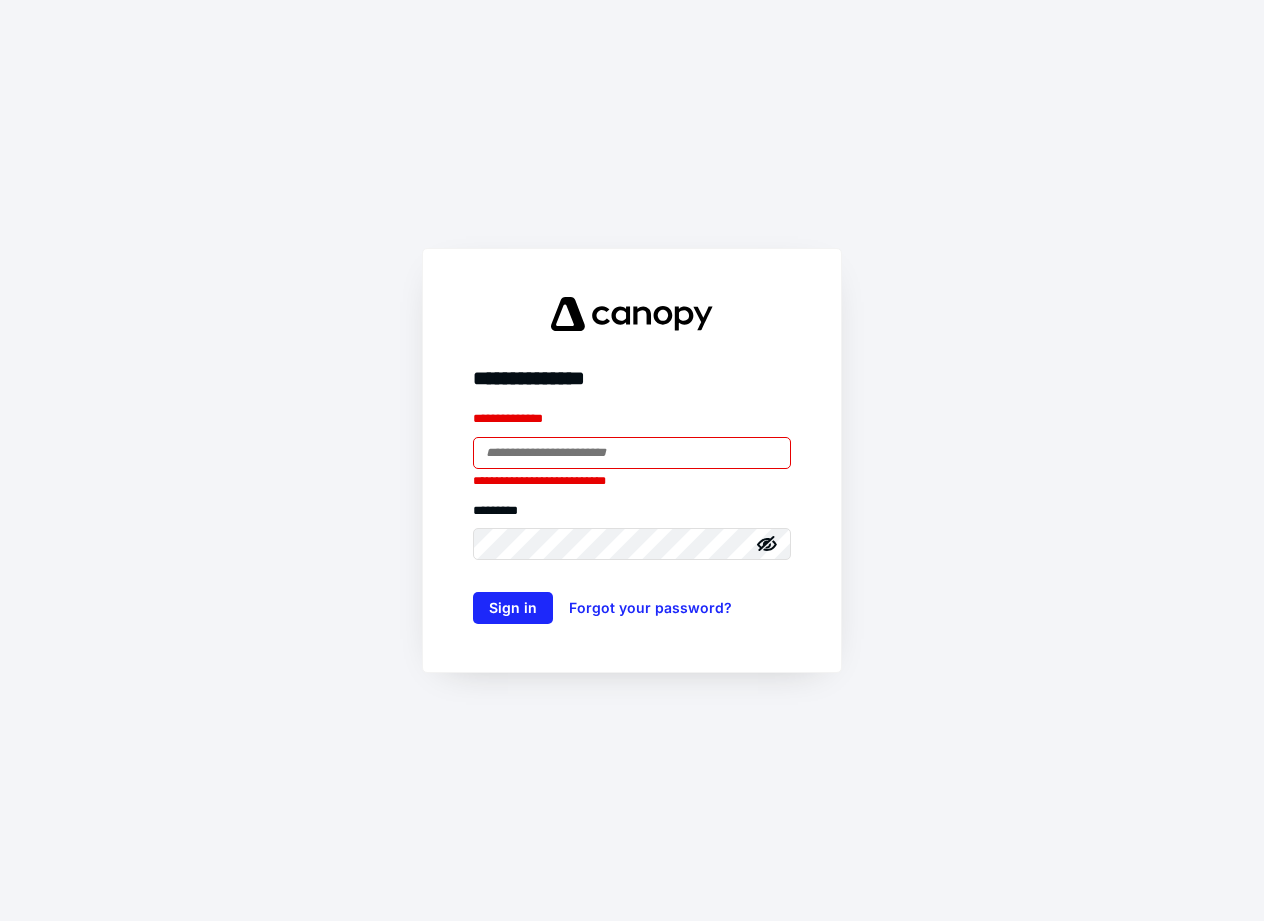 click at bounding box center (767, 453) 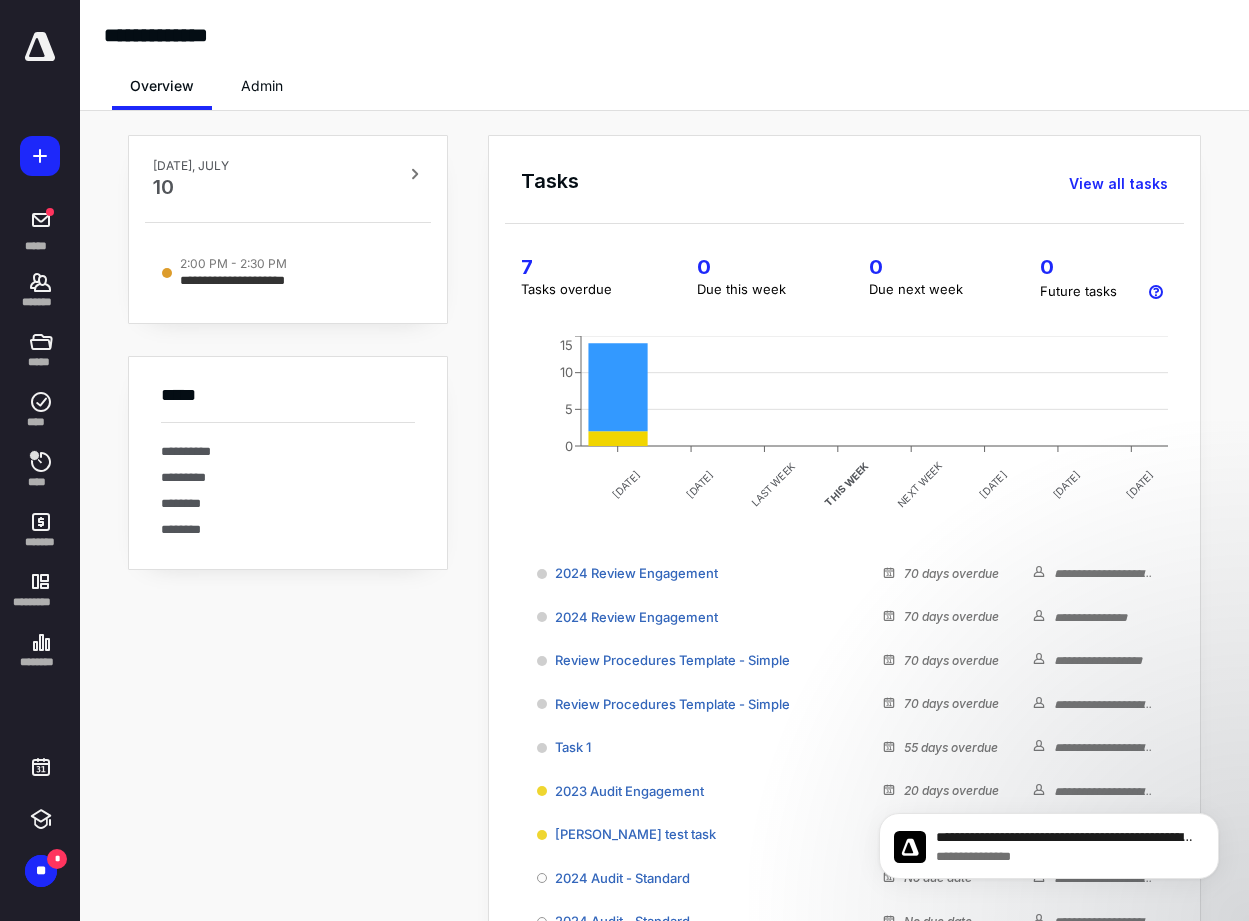 scroll, scrollTop: 0, scrollLeft: 0, axis: both 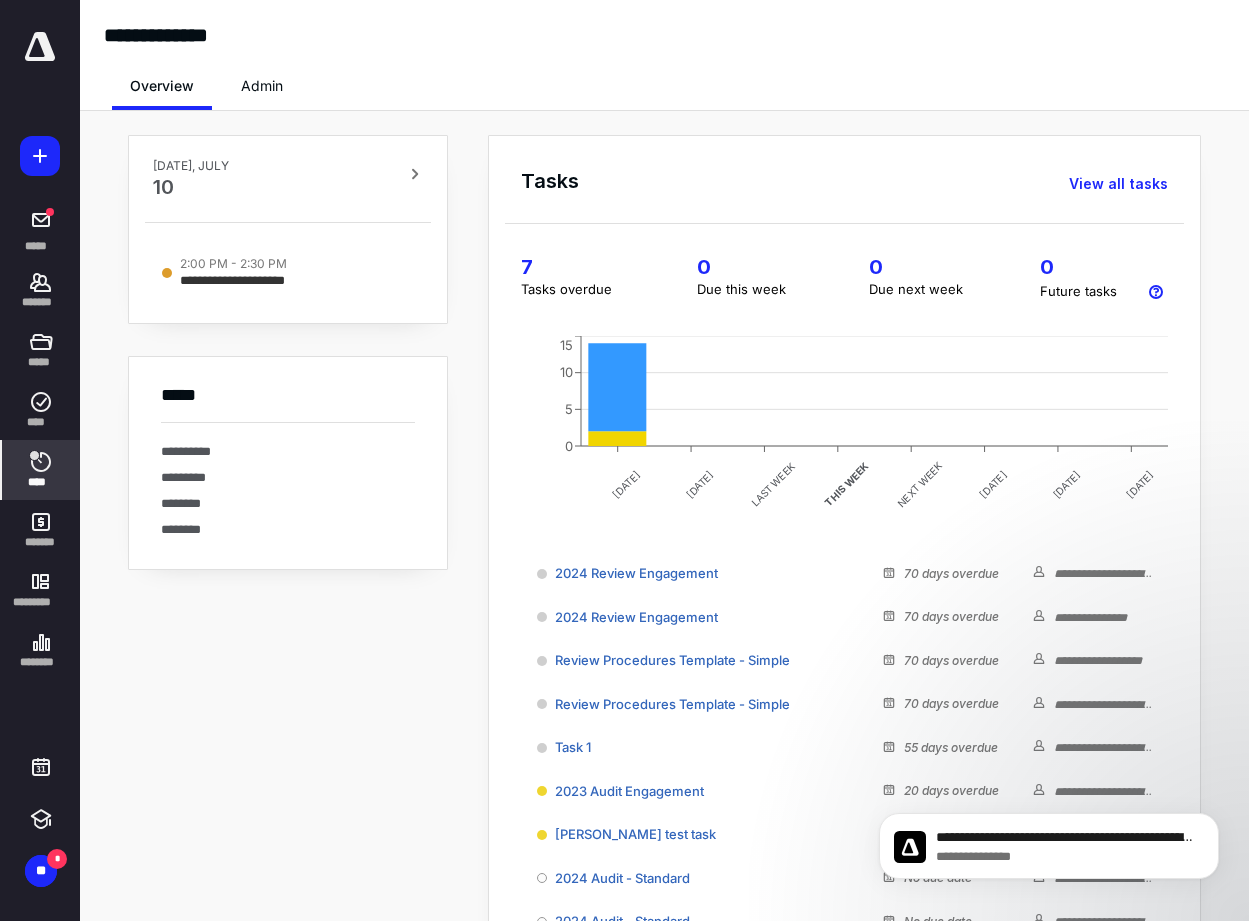 click 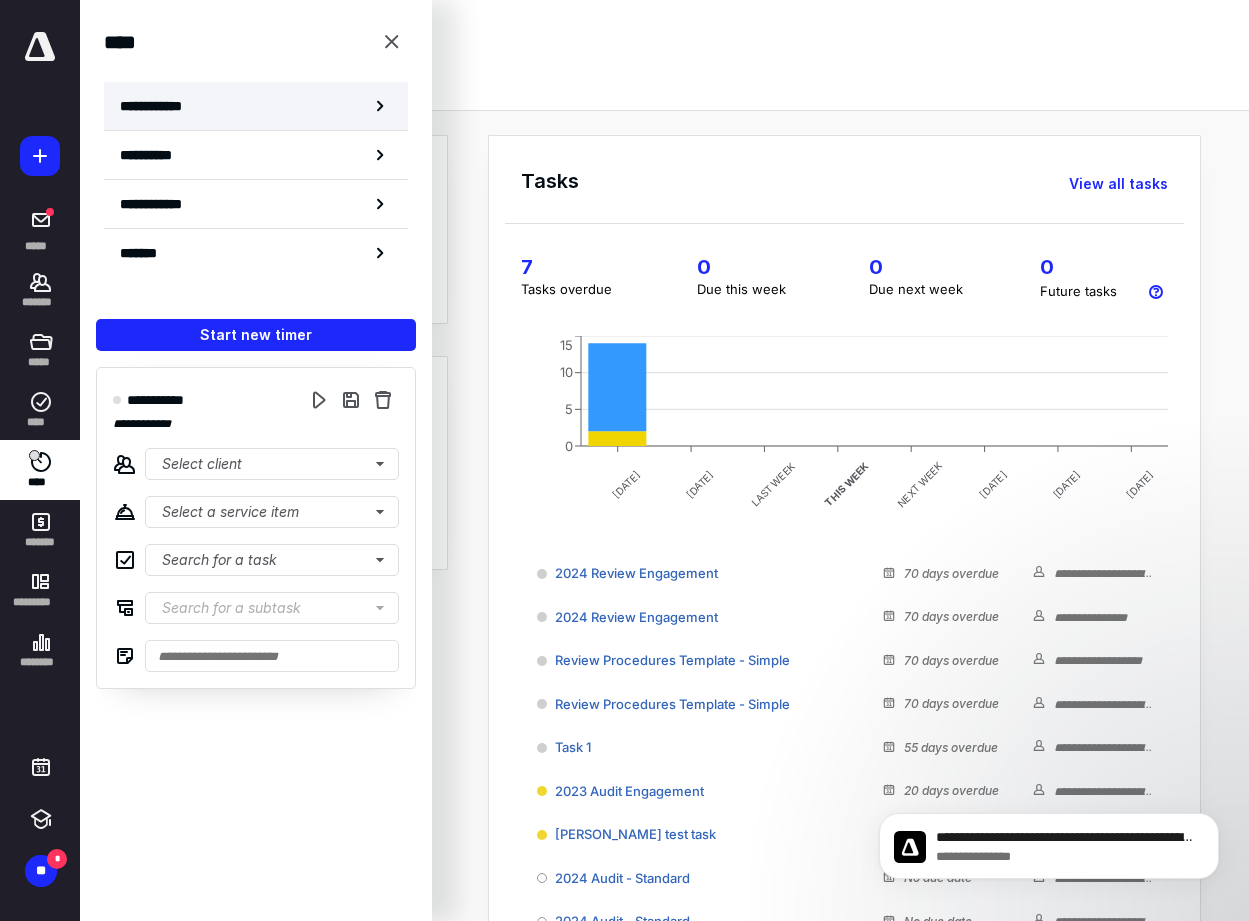 click on "**********" at bounding box center [256, 106] 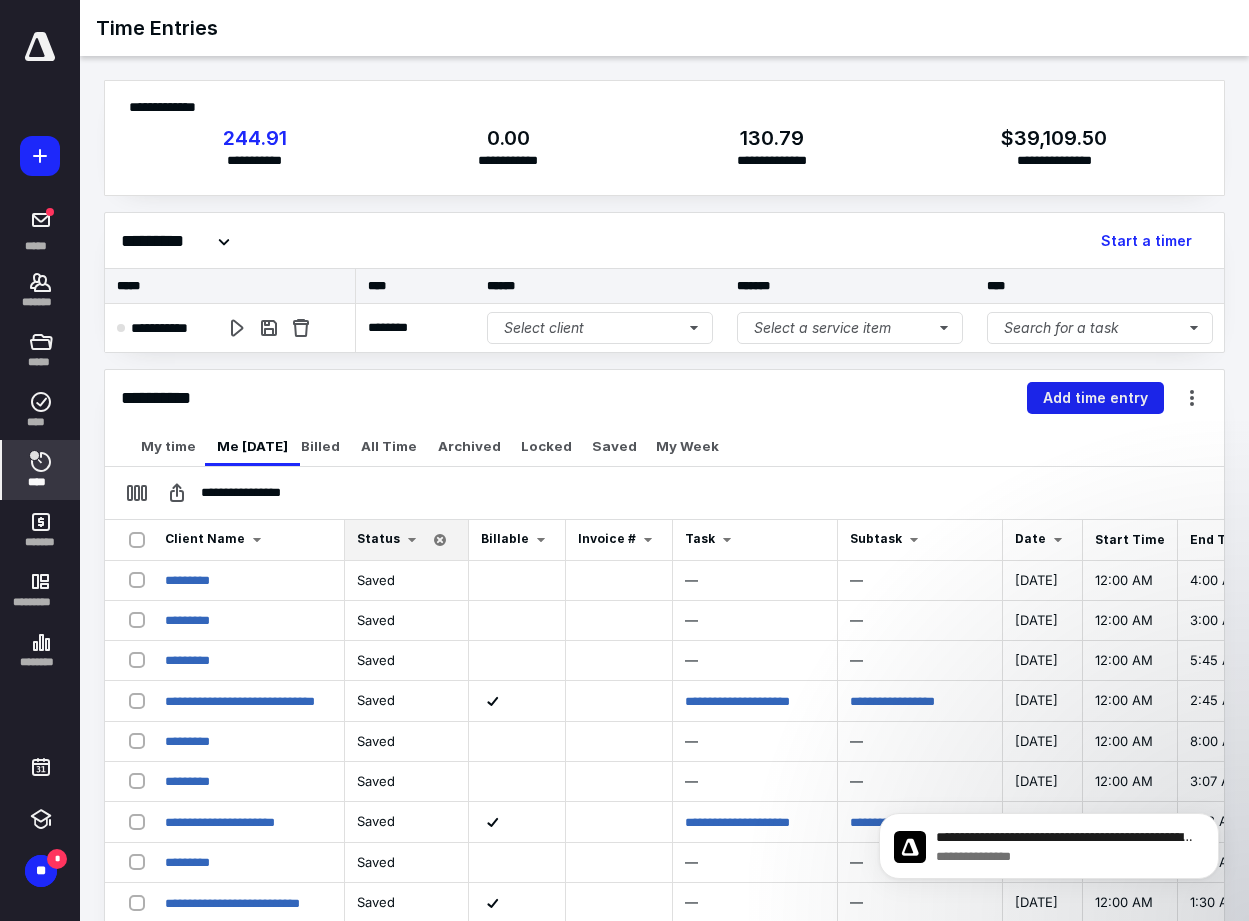 click on "Add time entry" at bounding box center (1095, 398) 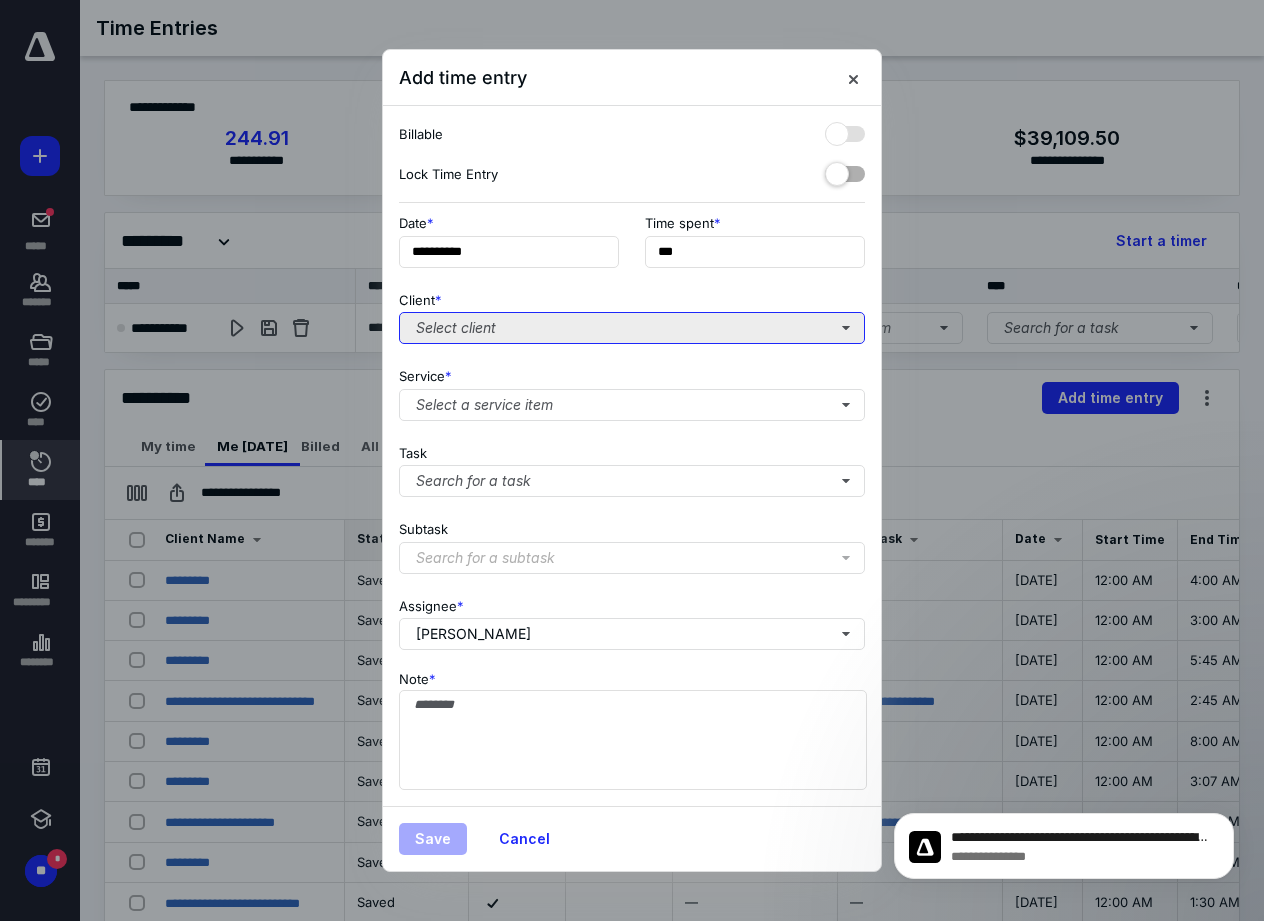 click on "Select client" at bounding box center [632, 328] 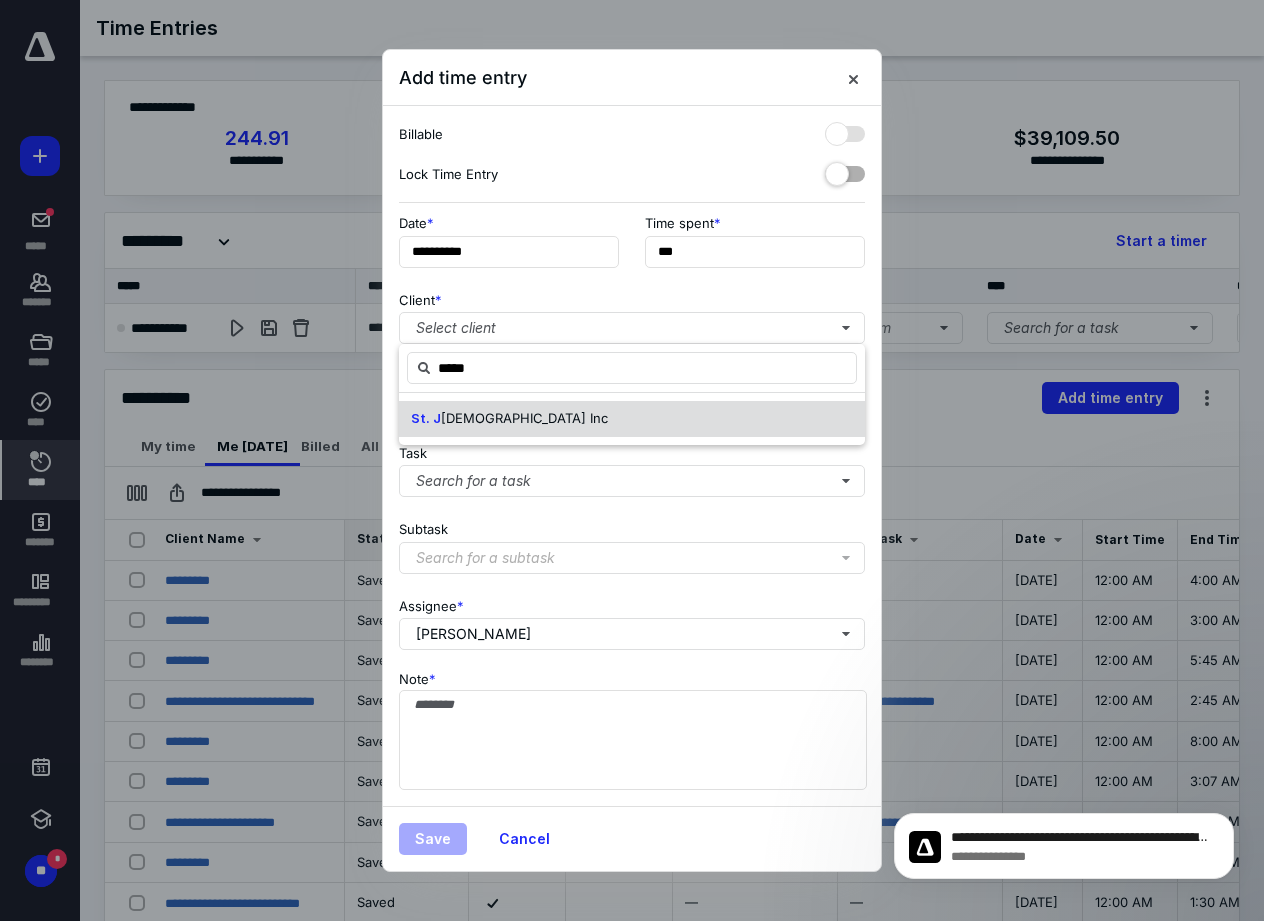 click on "[DEMOGRAPHIC_DATA] Inc" at bounding box center [524, 418] 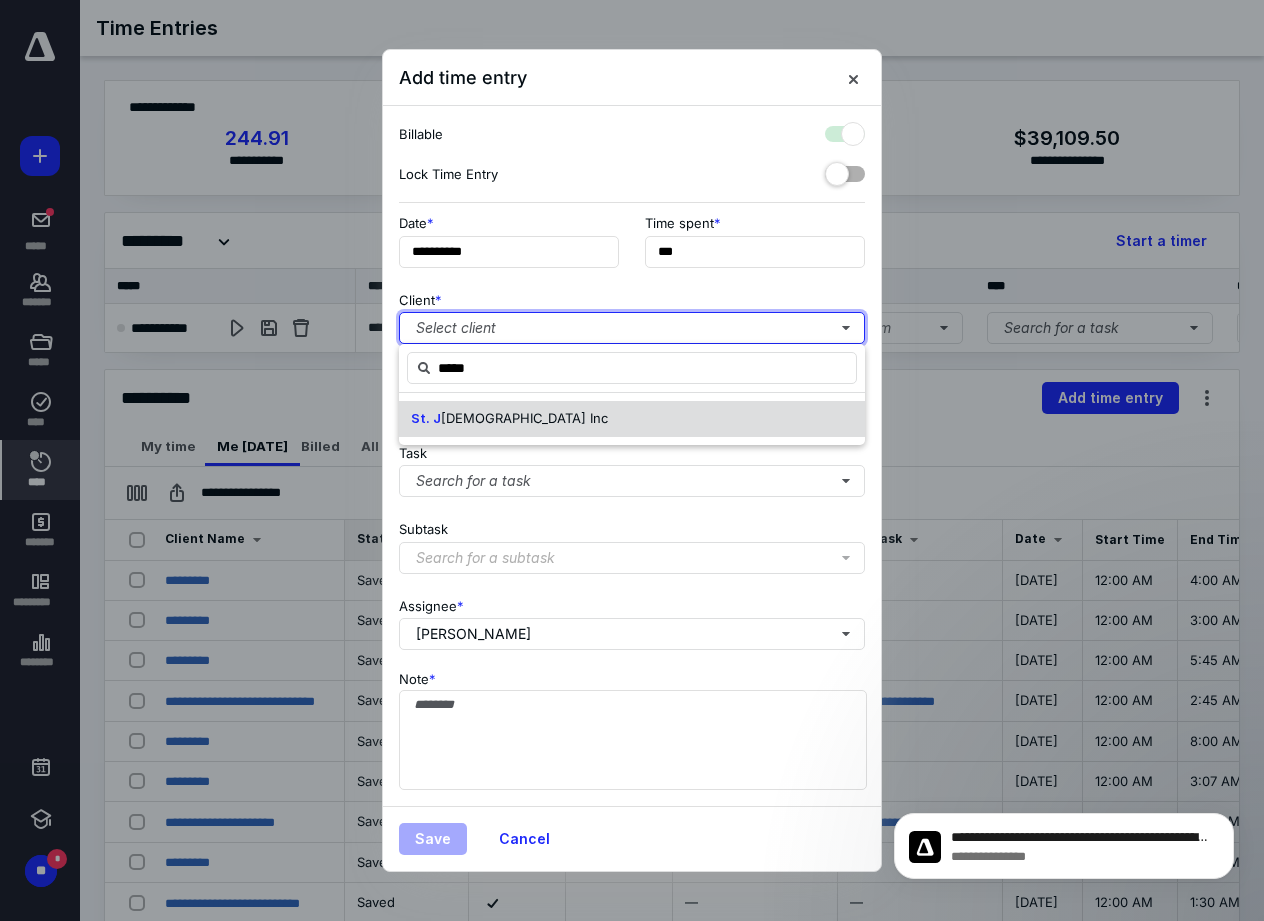 checkbox on "true" 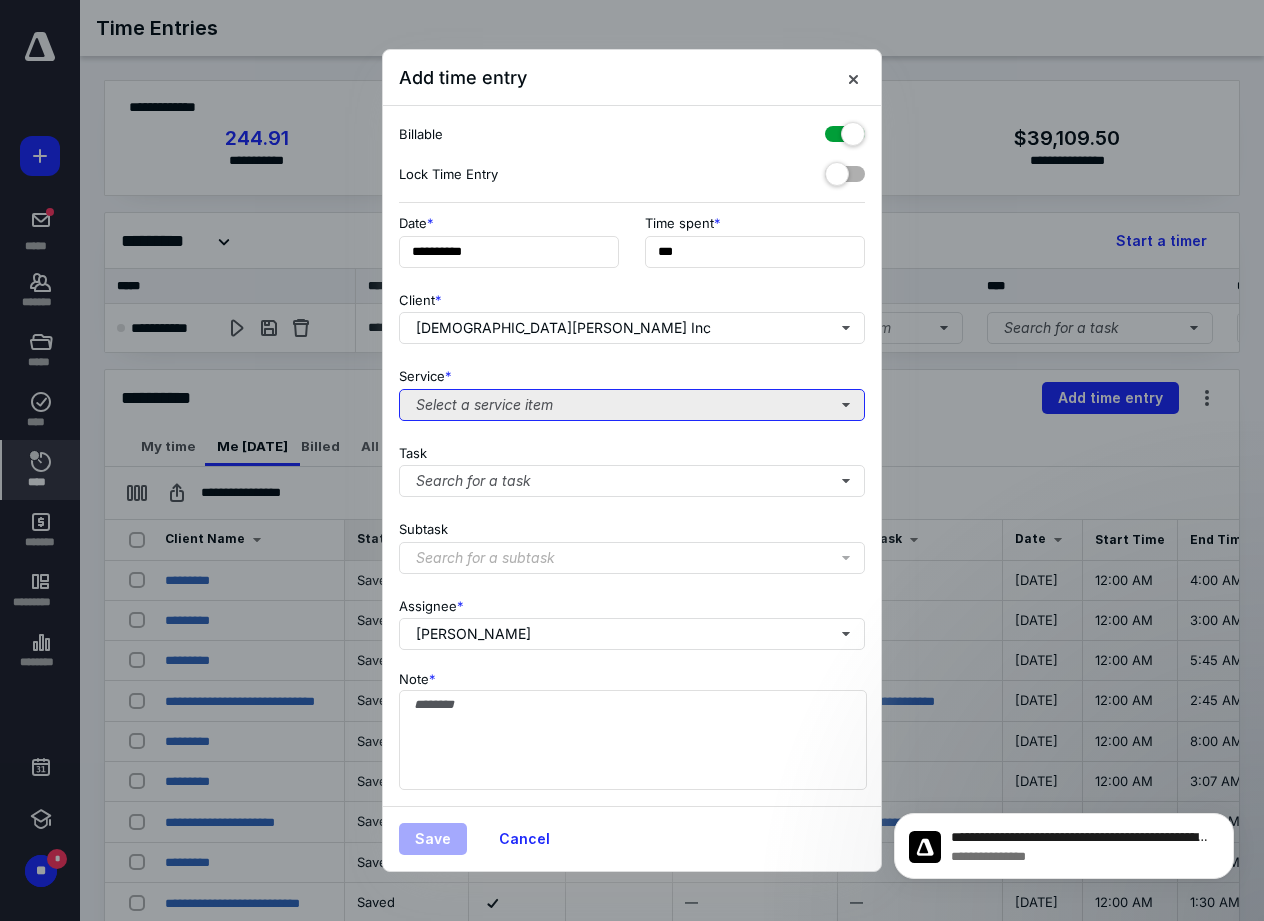 click on "Select a service item" at bounding box center (632, 405) 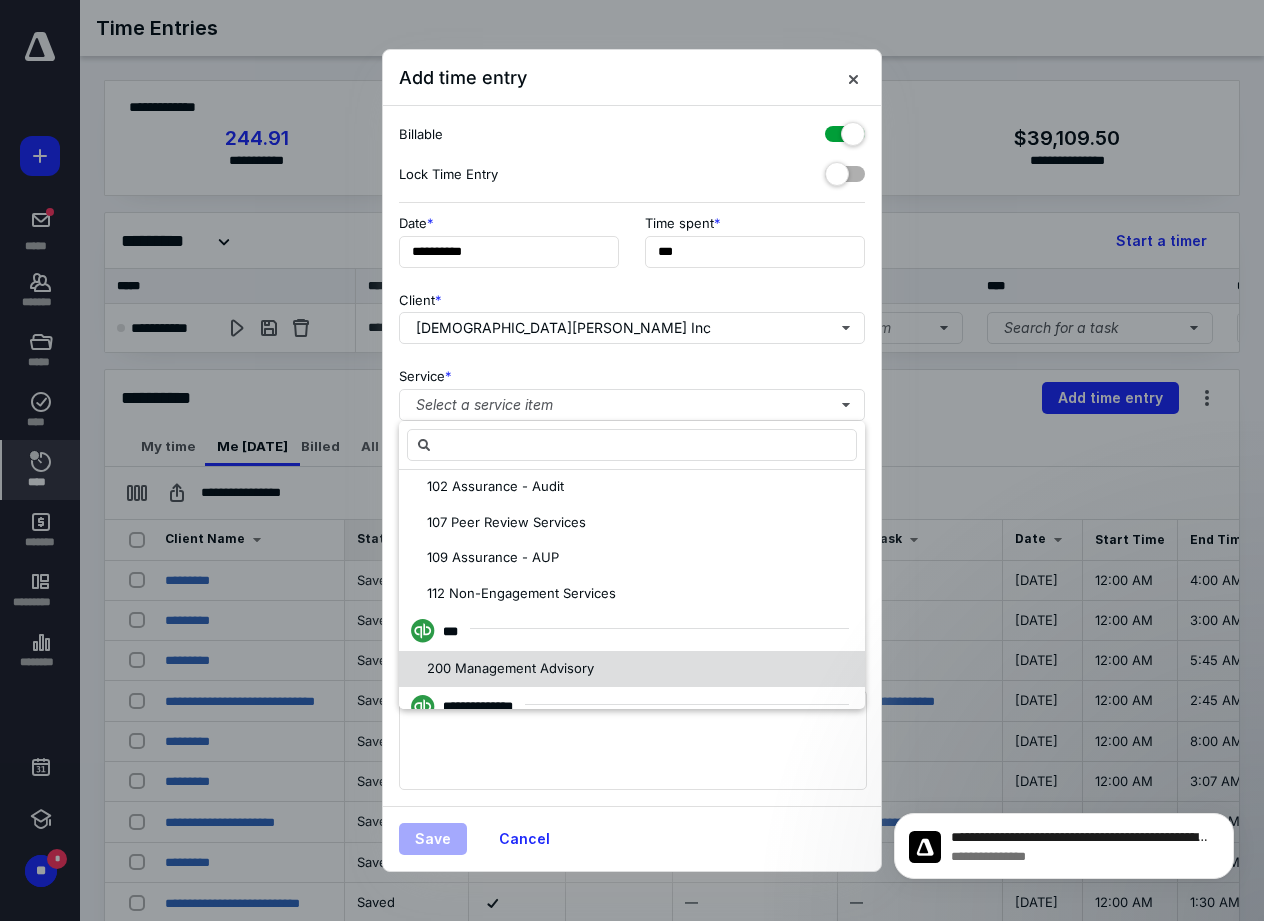scroll, scrollTop: 300, scrollLeft: 0, axis: vertical 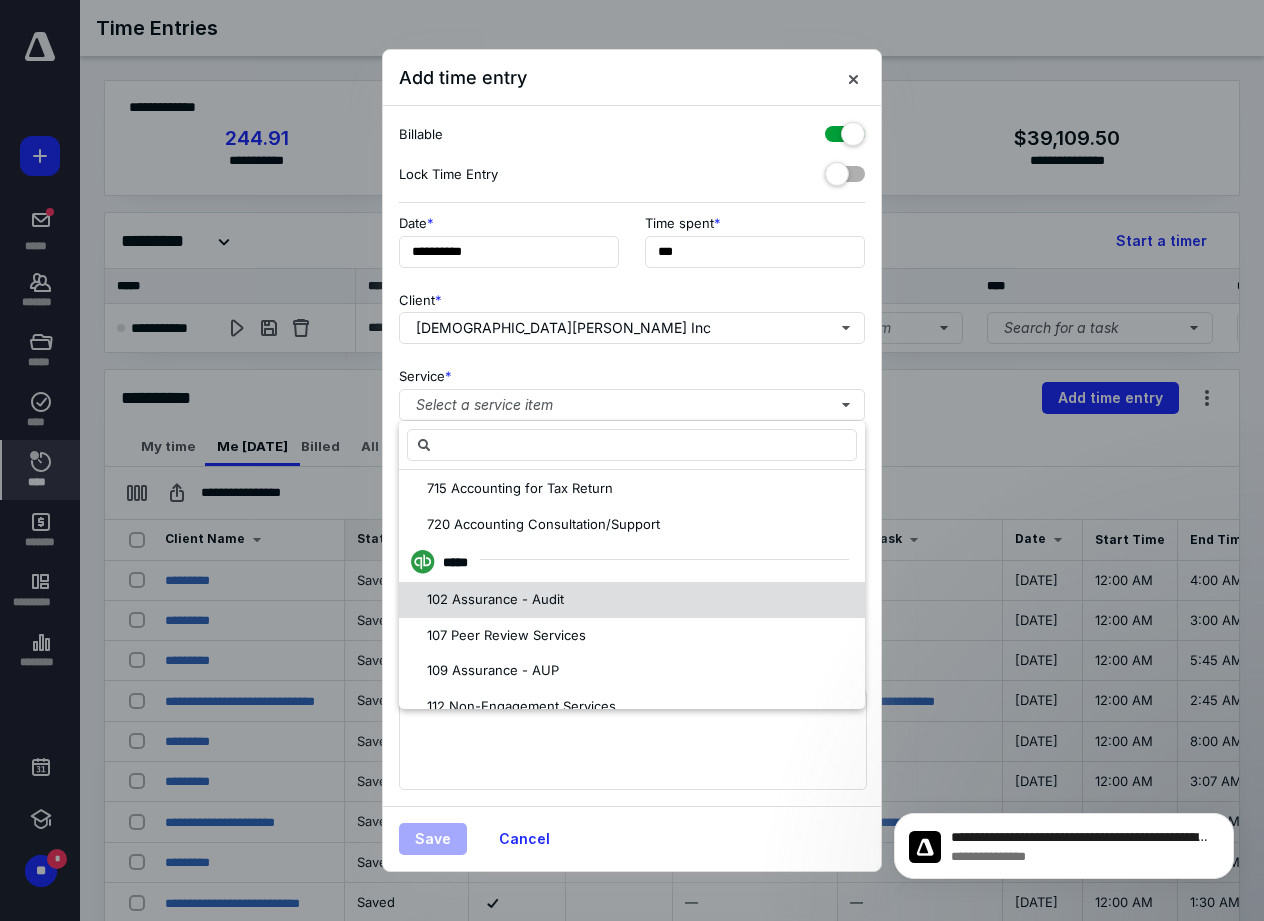 click on "102 Assurance - Audit" at bounding box center (495, 599) 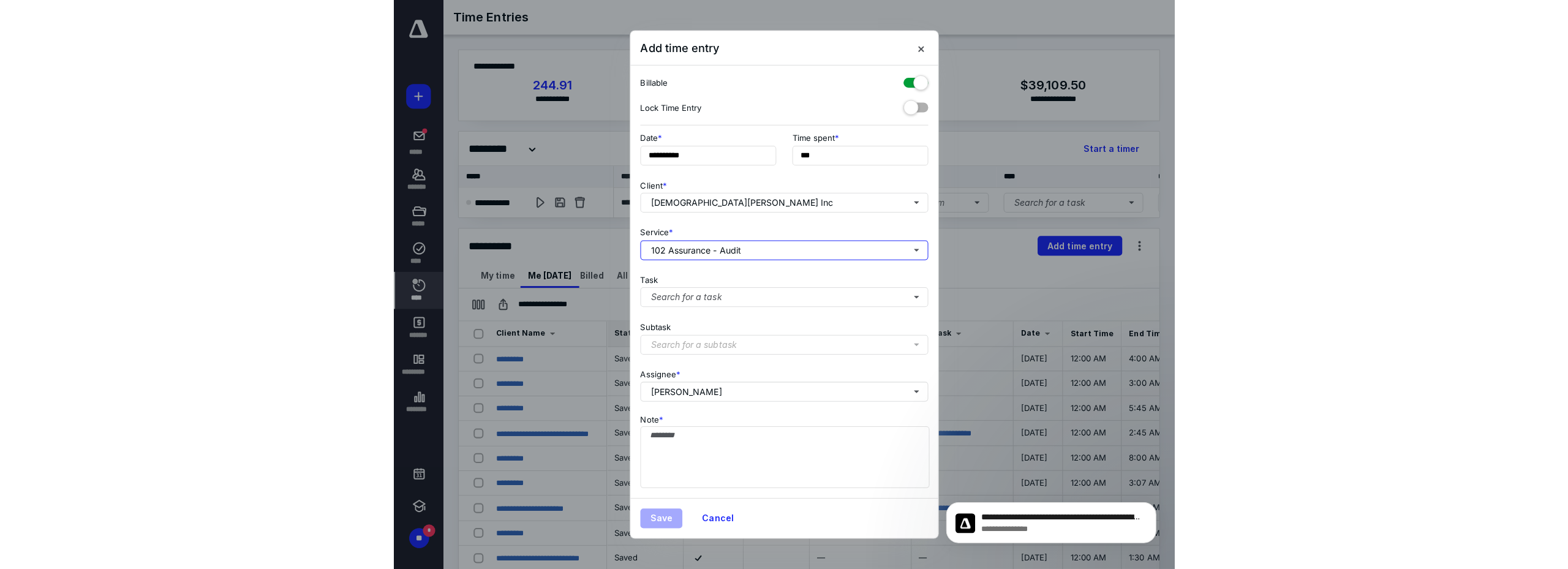 scroll, scrollTop: 0, scrollLeft: 0, axis: both 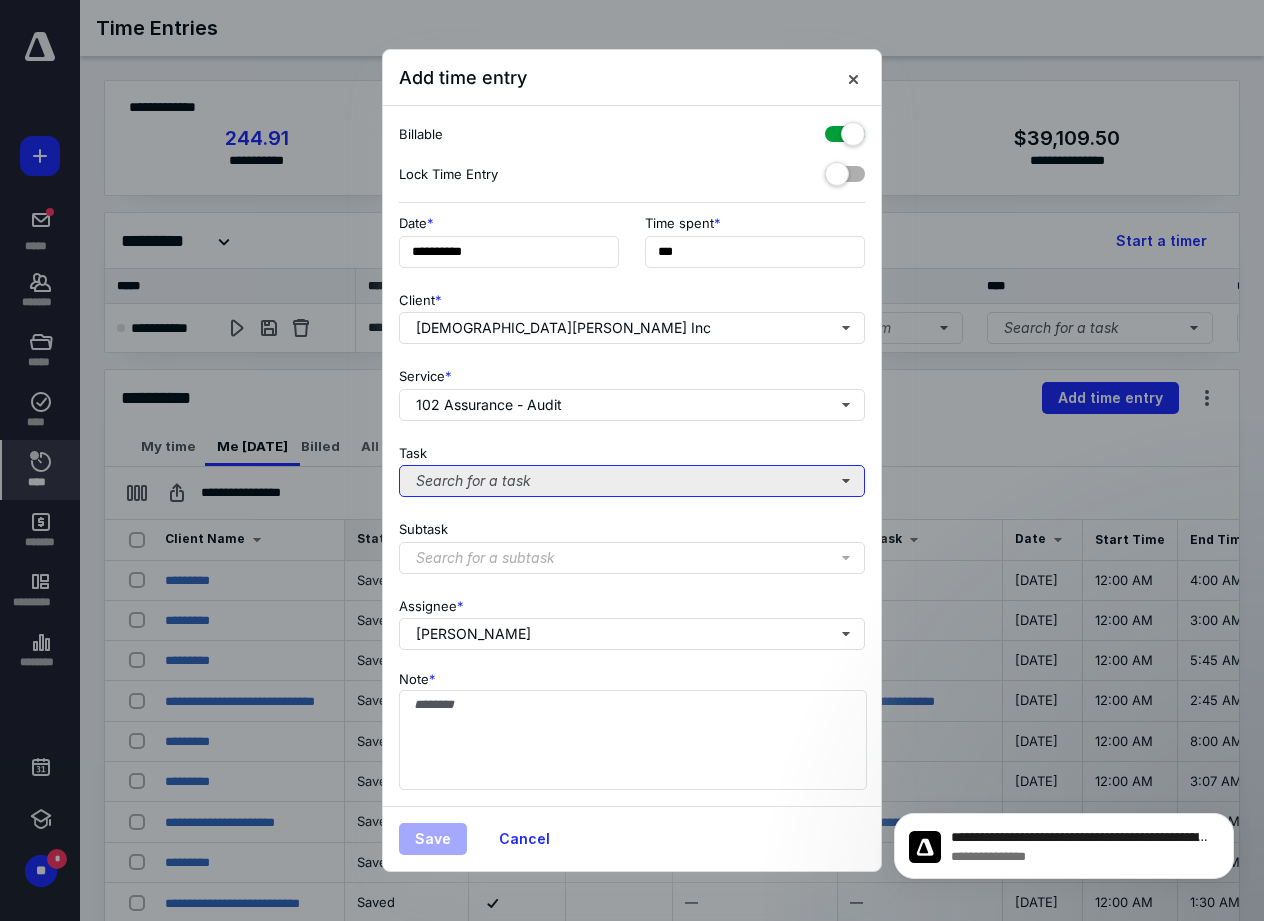 click on "Search for a task" at bounding box center (632, 481) 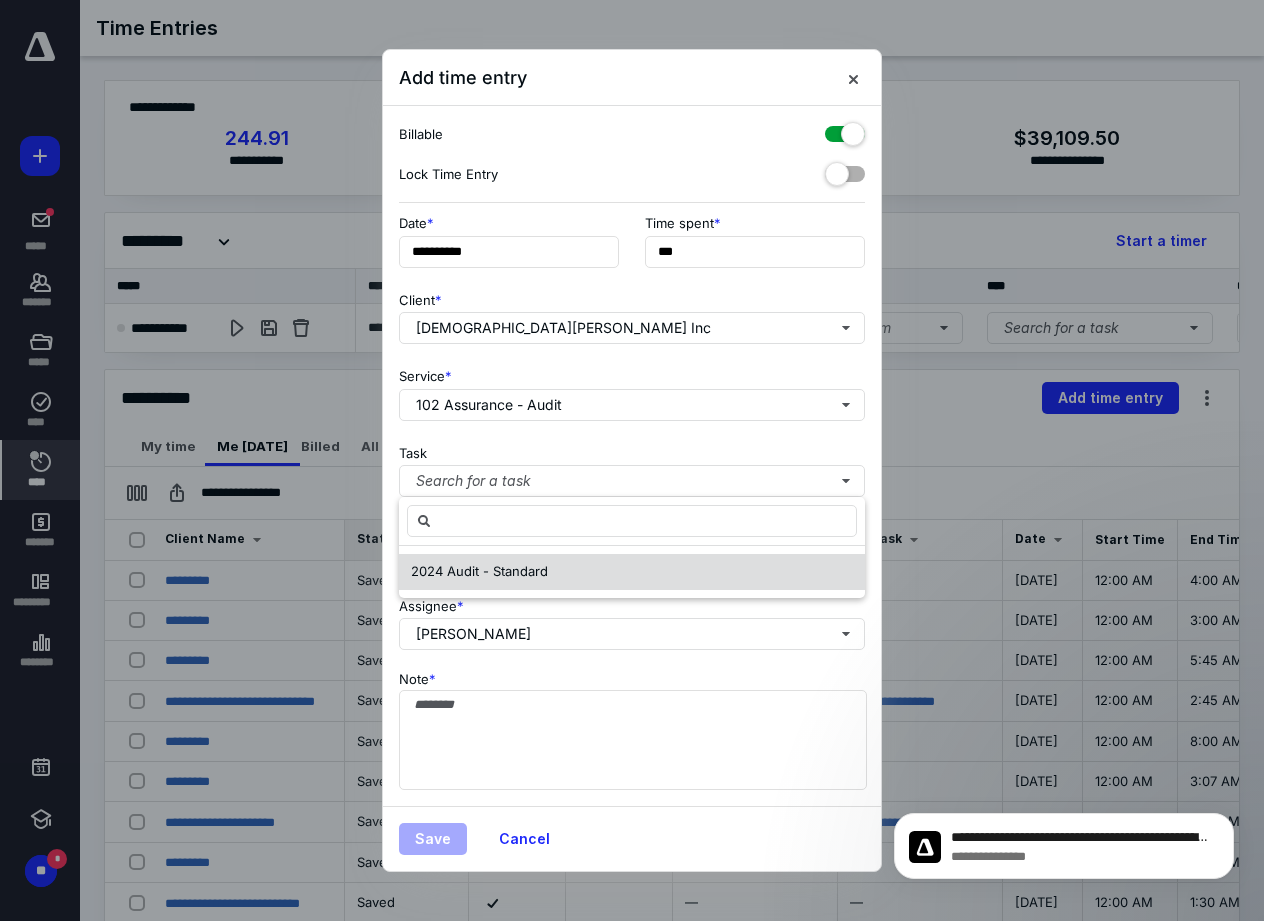 click on "2024 Audit - Standard" at bounding box center [479, 571] 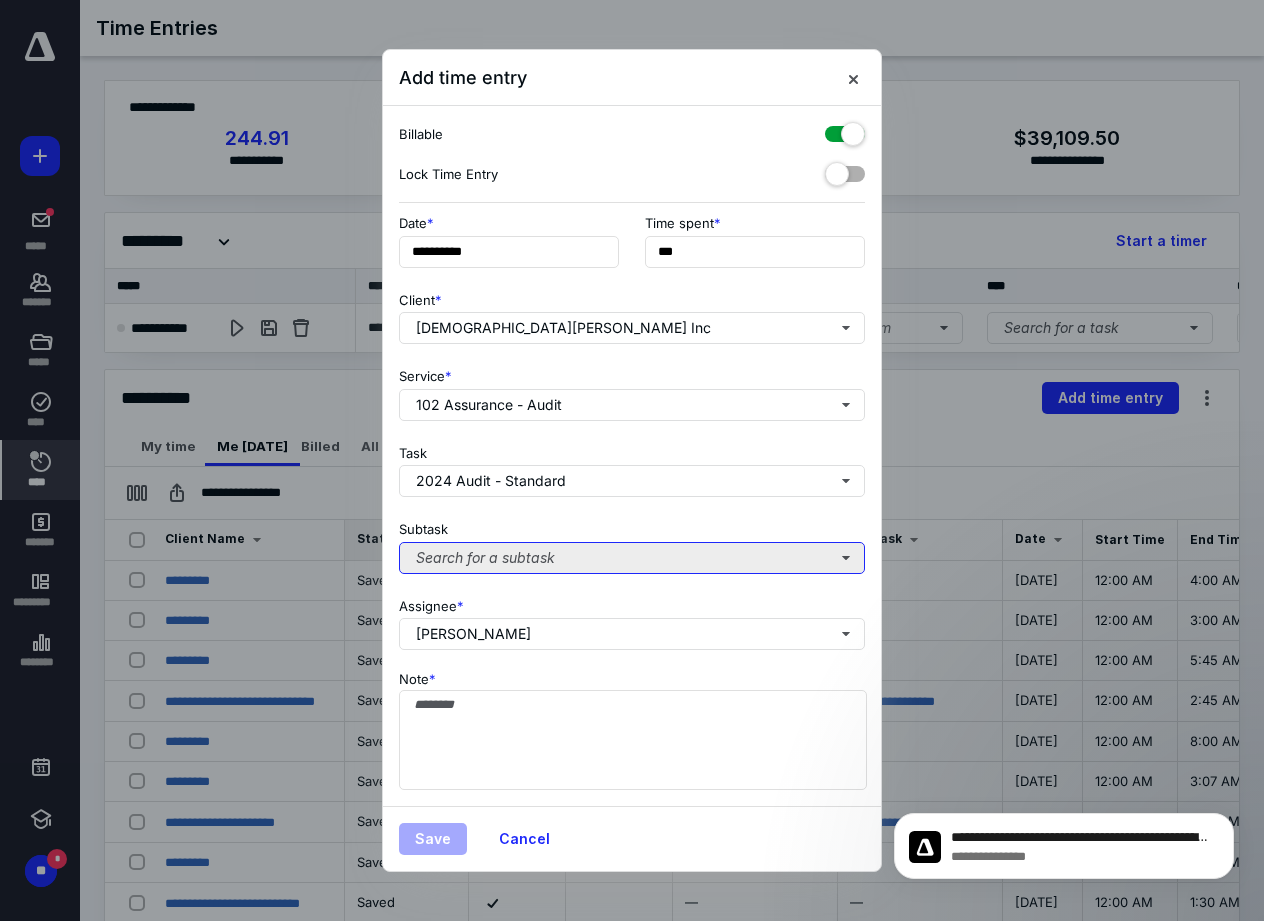 click on "Search for a subtask" at bounding box center (632, 558) 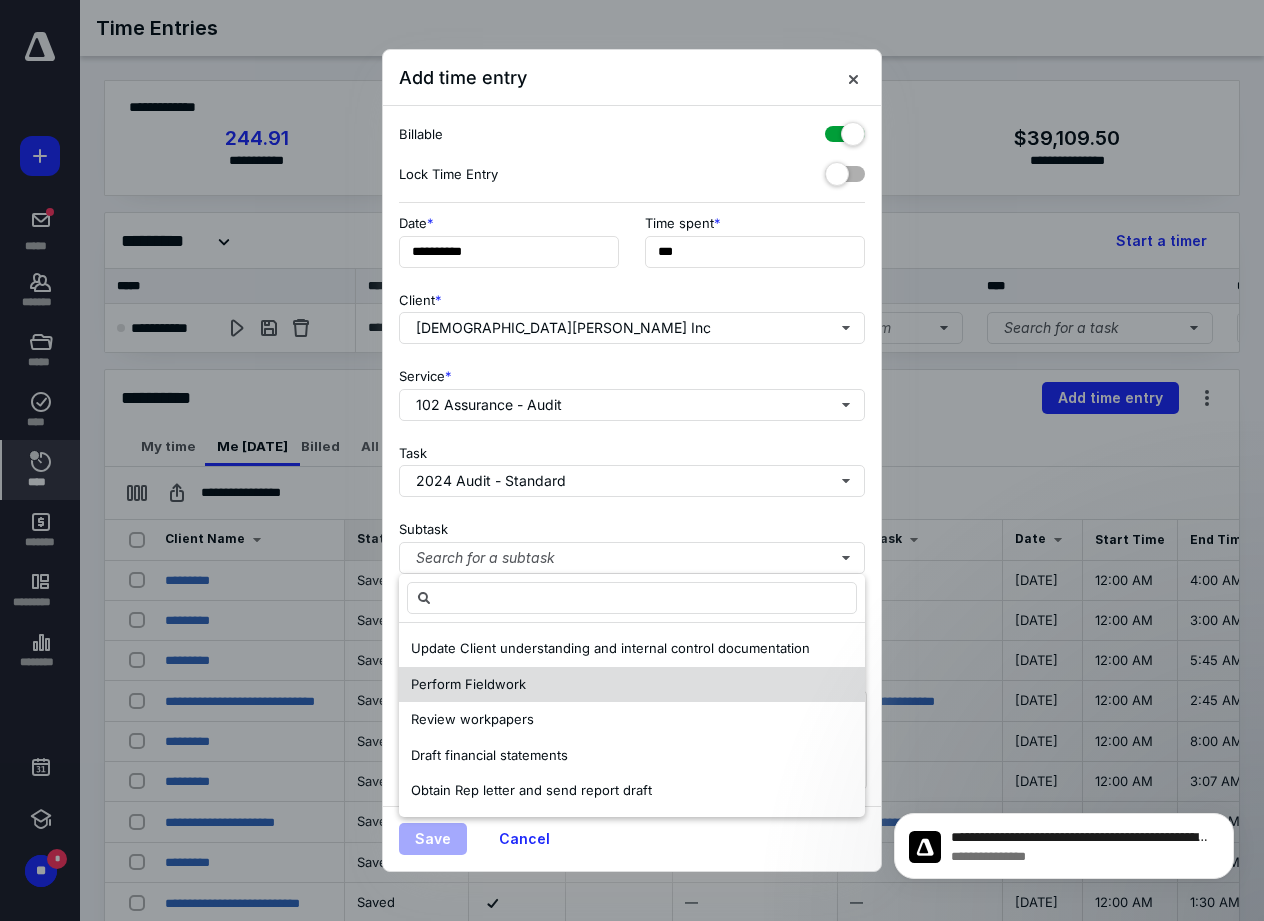 click on "Perform Fieldwork" at bounding box center [632, 685] 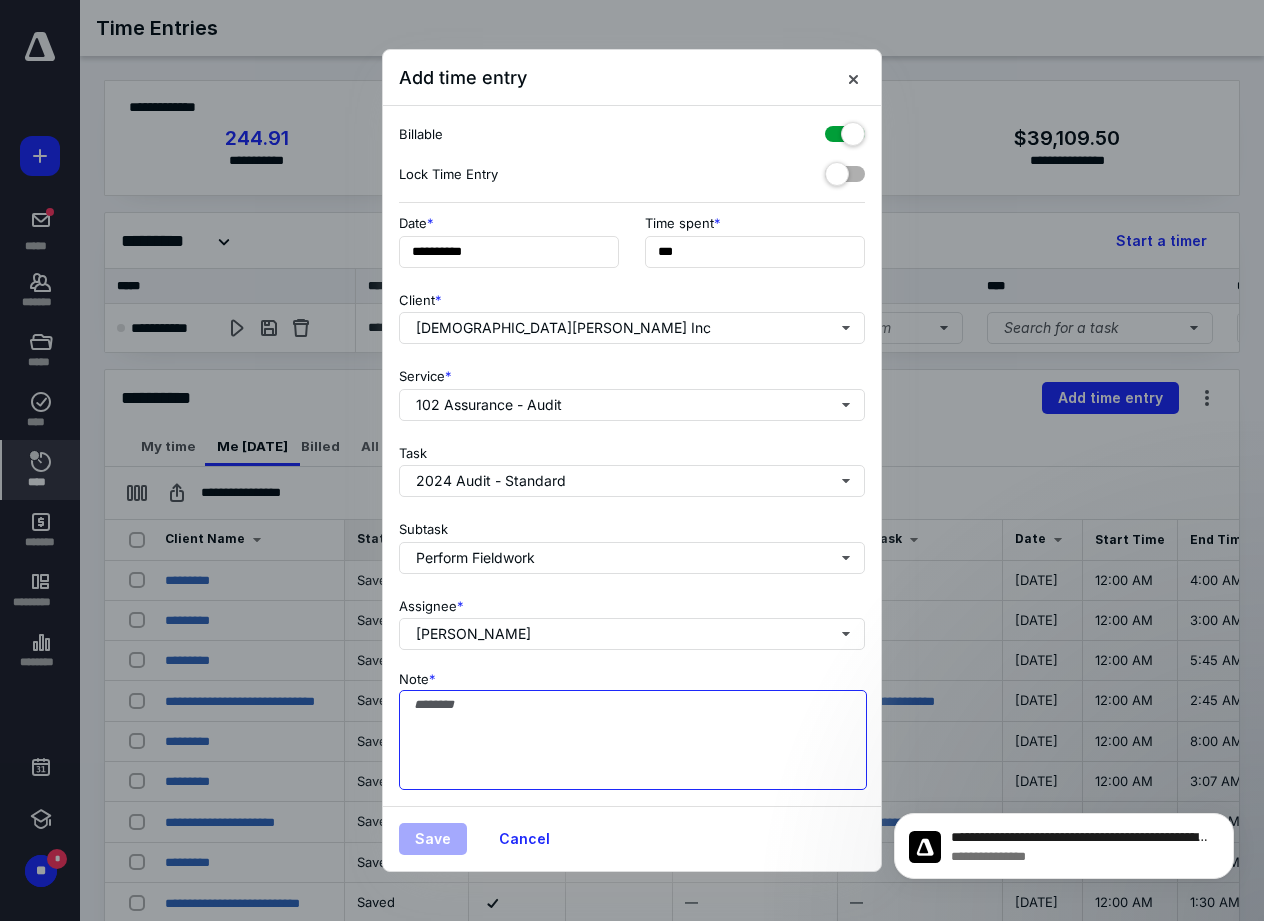 click on "Note *" at bounding box center (633, 740) 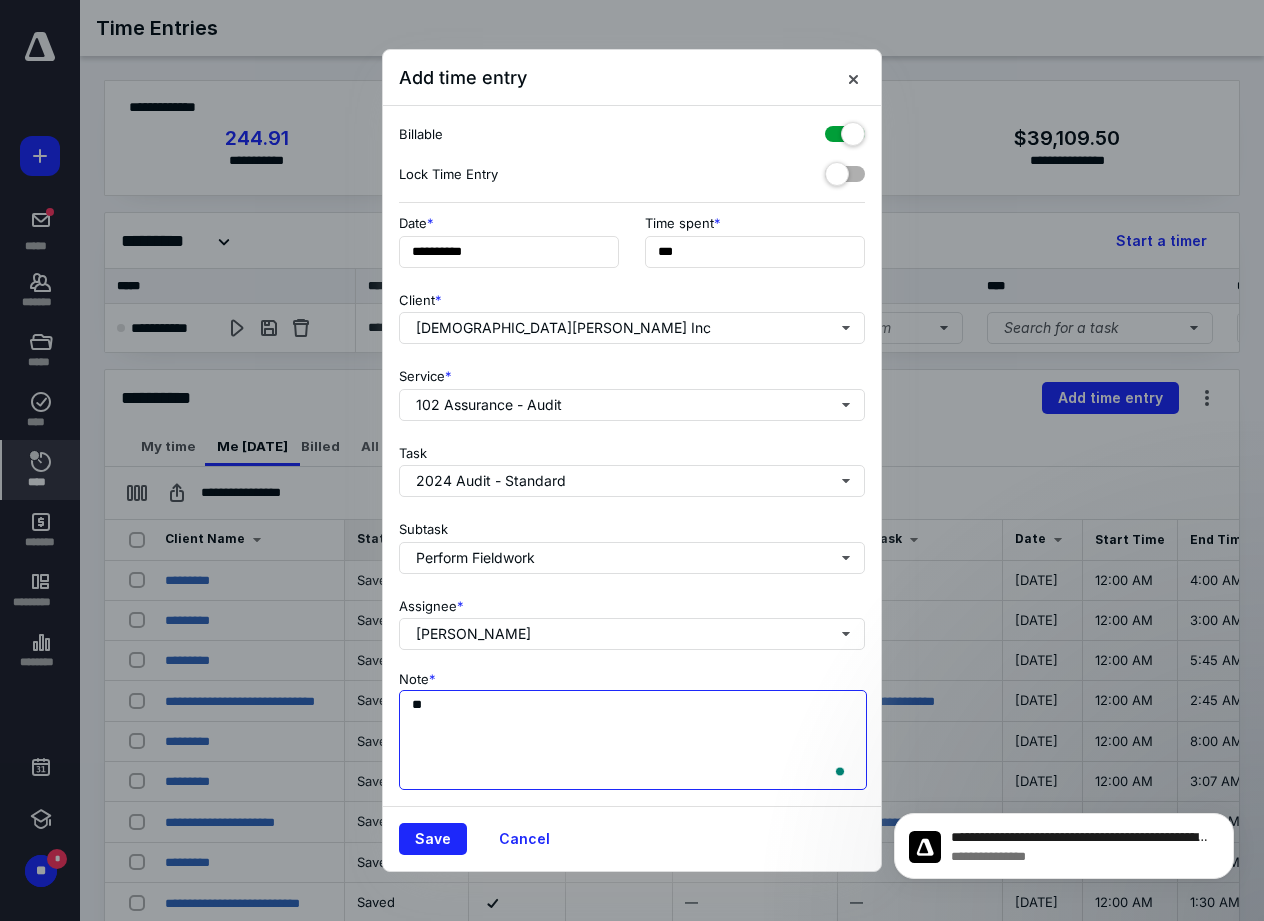 type on "*" 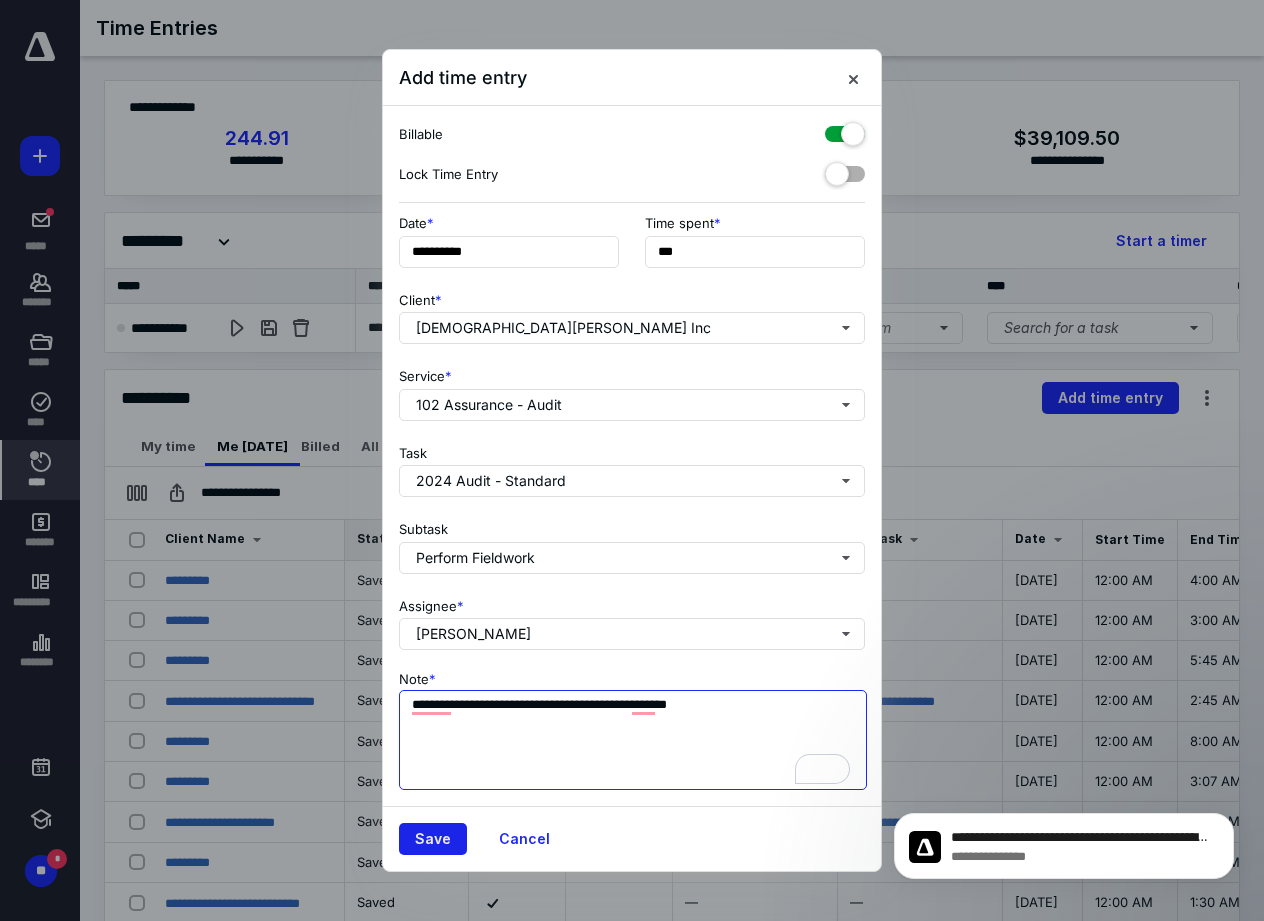 type on "**********" 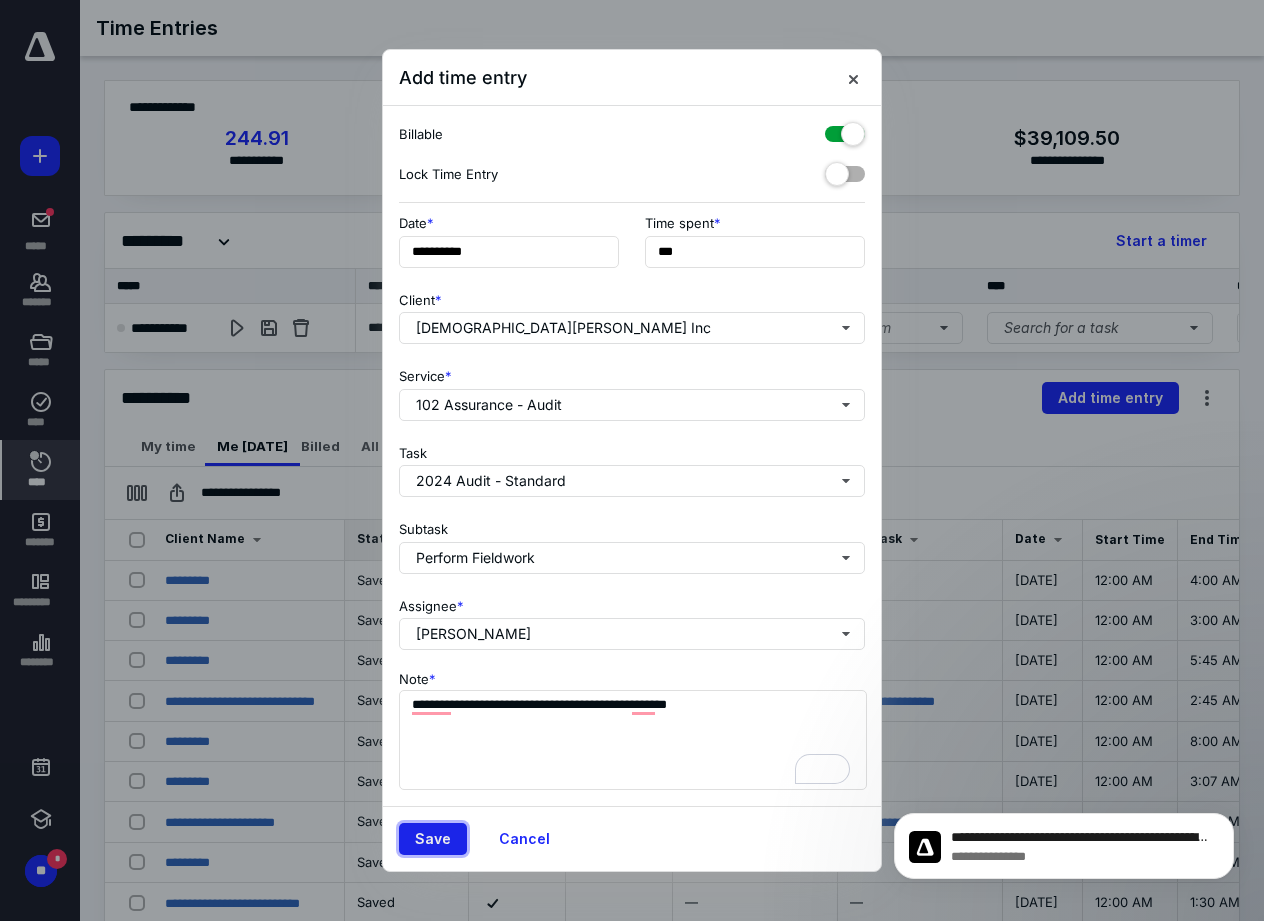 click on "Save" at bounding box center [433, 839] 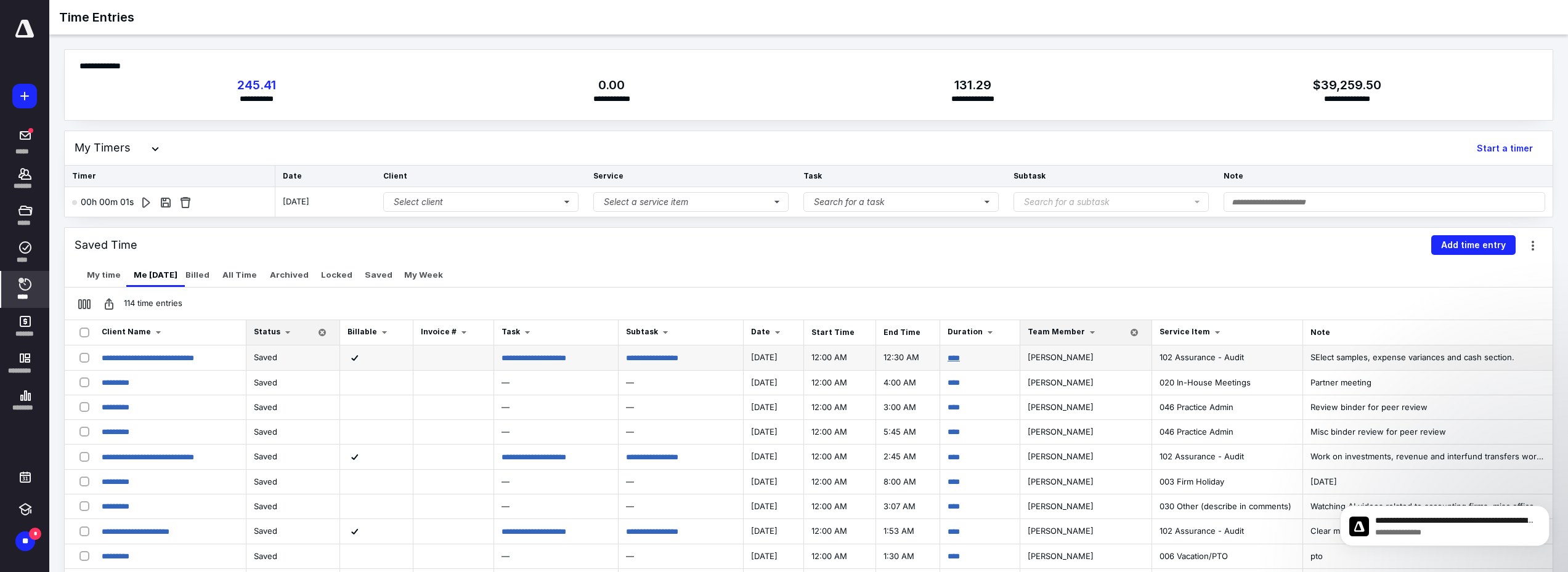 click on "****" at bounding box center (954, 358) 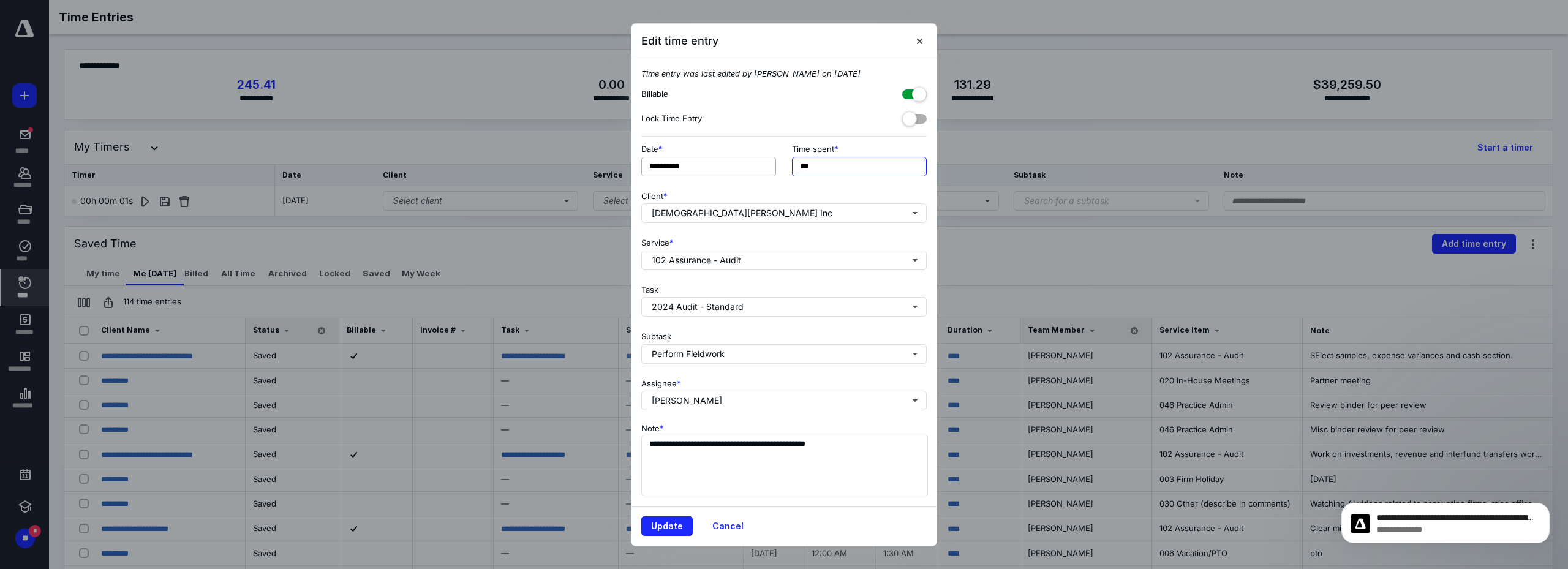 drag, startPoint x: 855, startPoint y: 166, endPoint x: 747, endPoint y: 168, distance: 108.01852 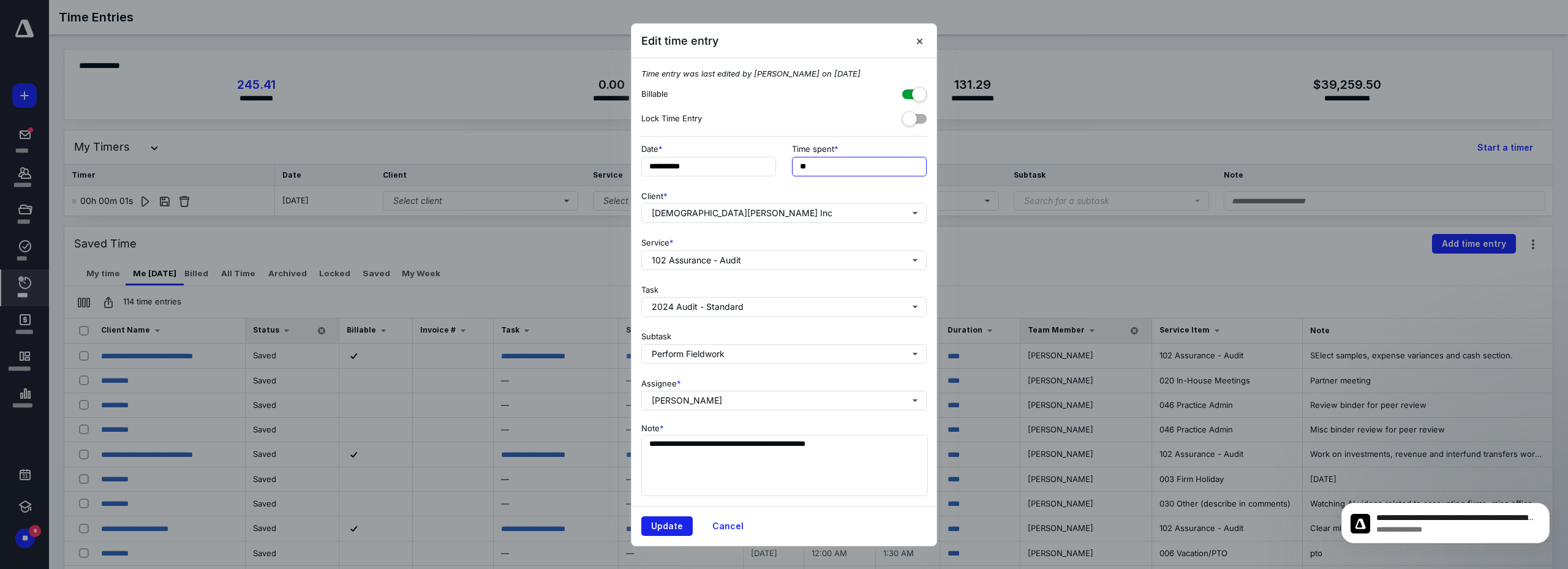 type on "**" 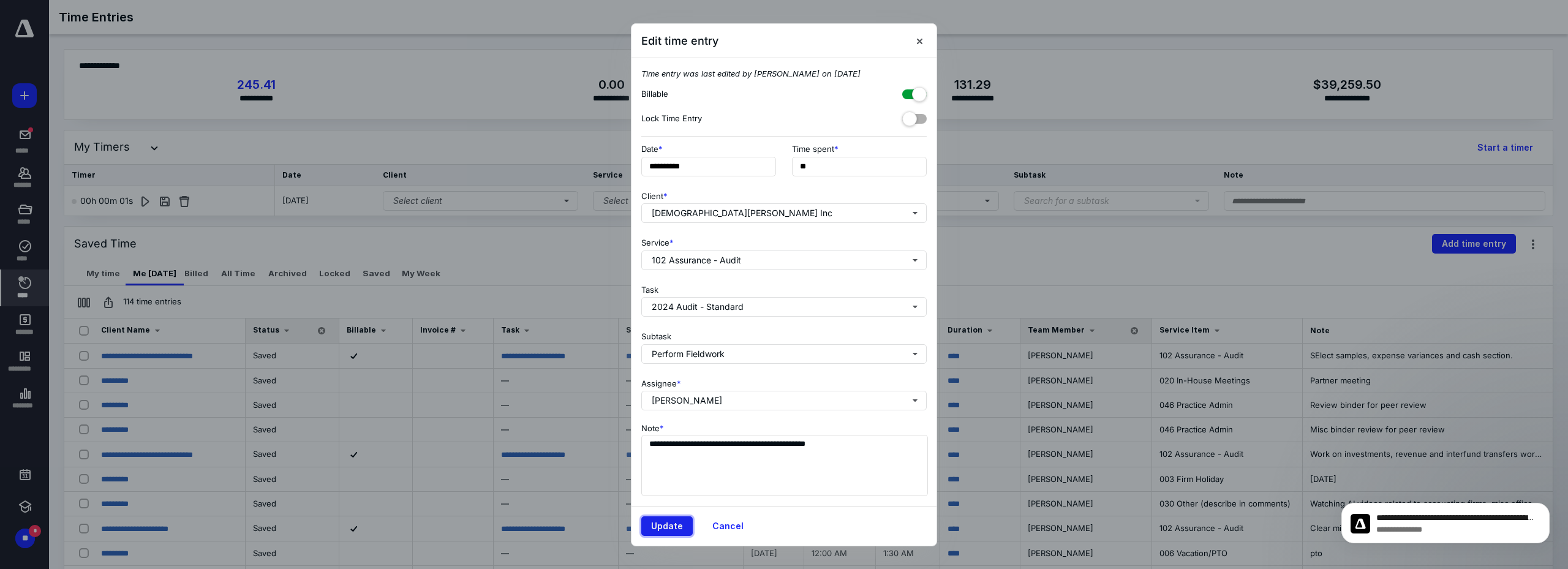 click on "Update" at bounding box center (667, 526) 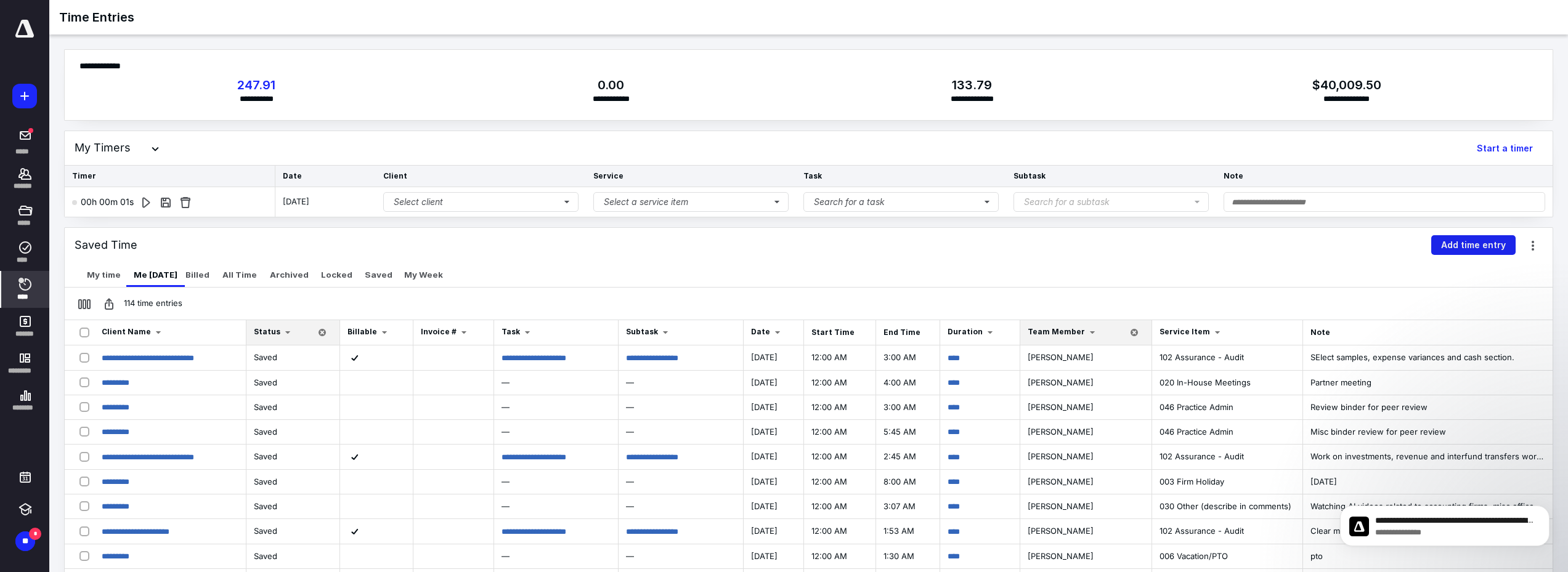 click on "Add time entry" at bounding box center [1473, 245] 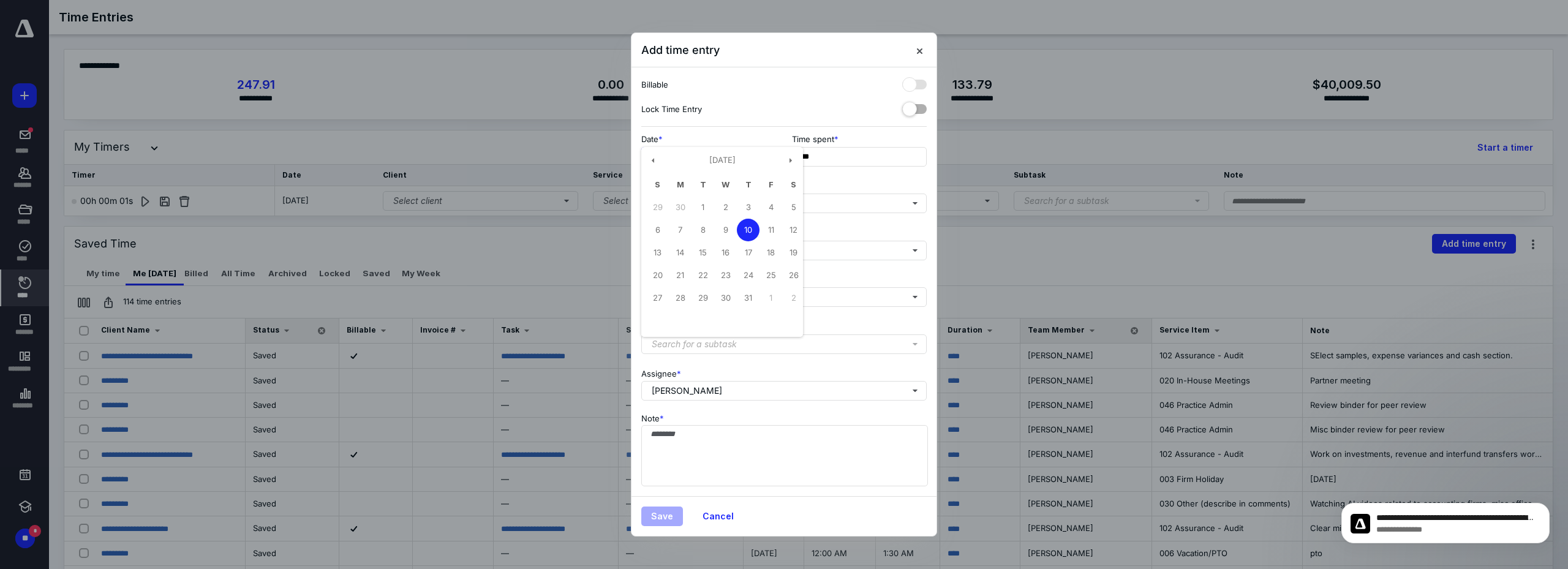 click on "**********" at bounding box center (709, 157) 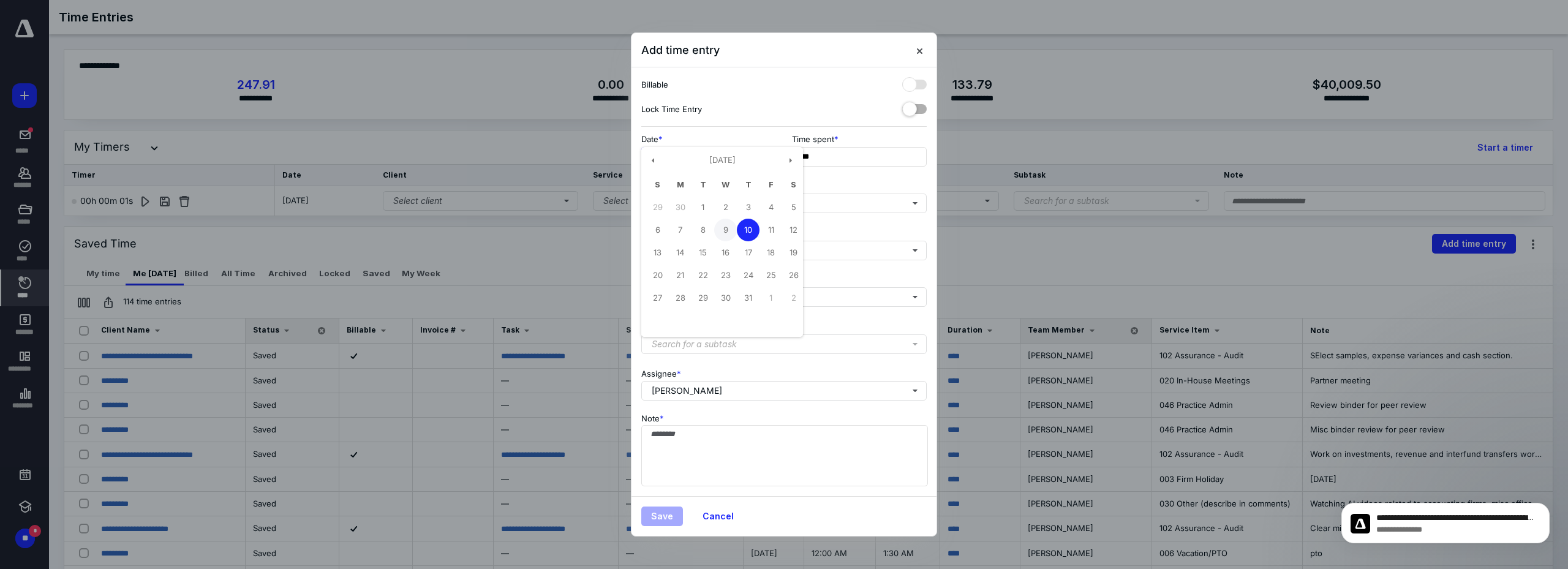 click on "9" at bounding box center (725, 230) 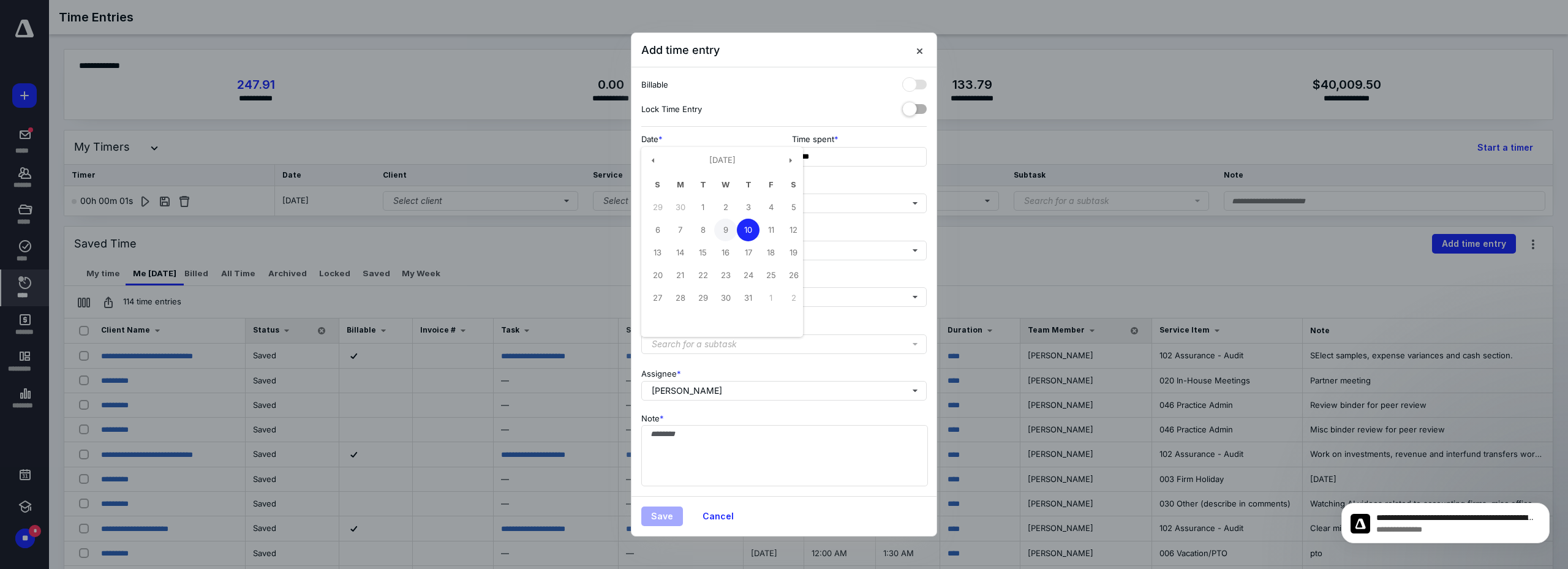 type on "**********" 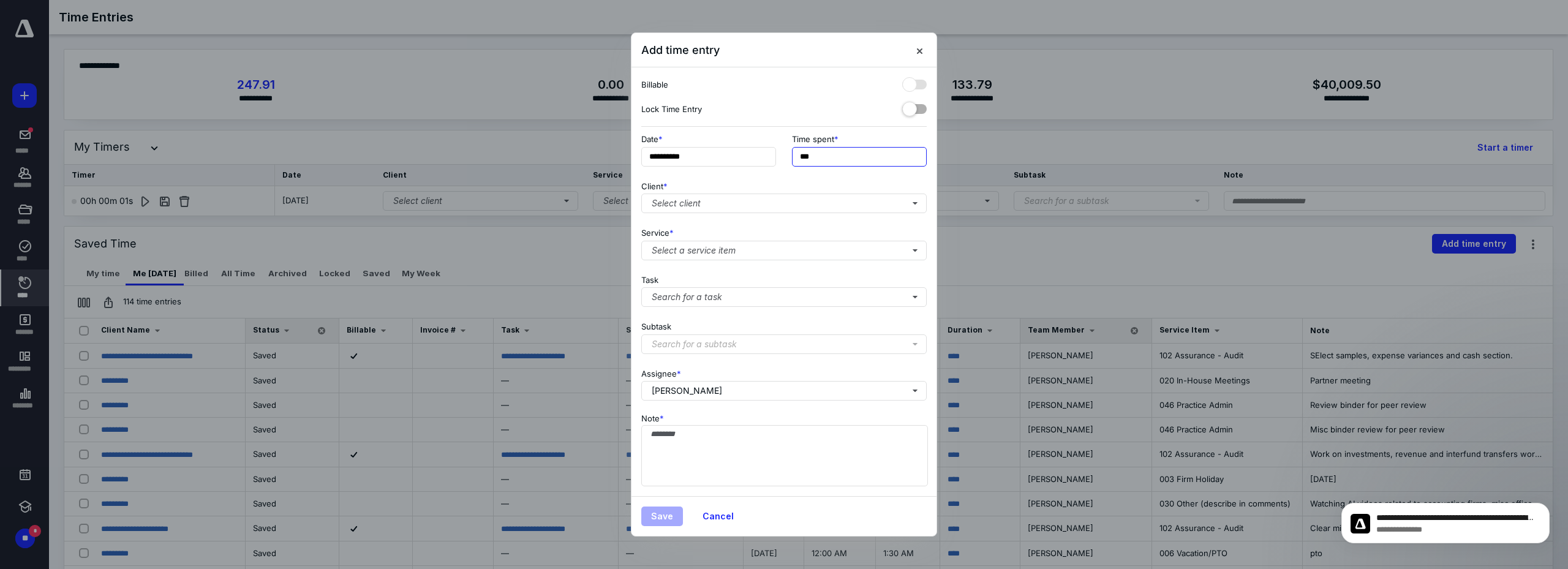 drag, startPoint x: 818, startPoint y: 159, endPoint x: 791, endPoint y: 159, distance: 27 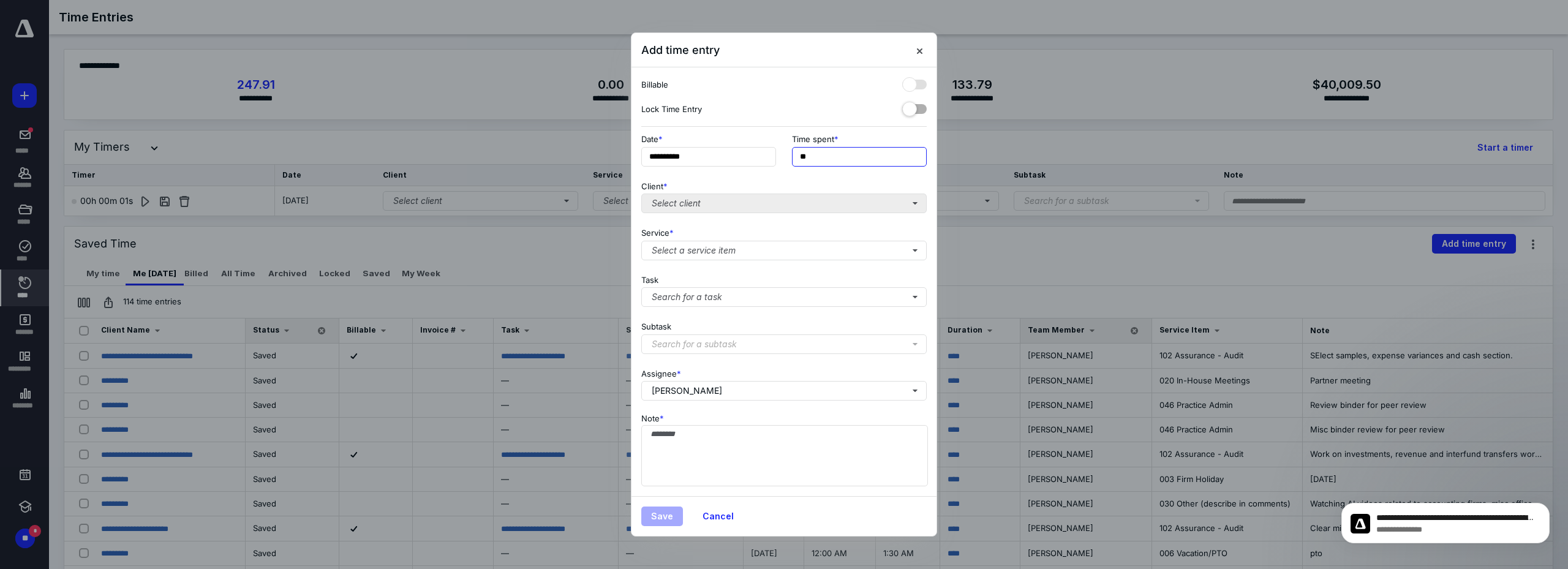 type on "**" 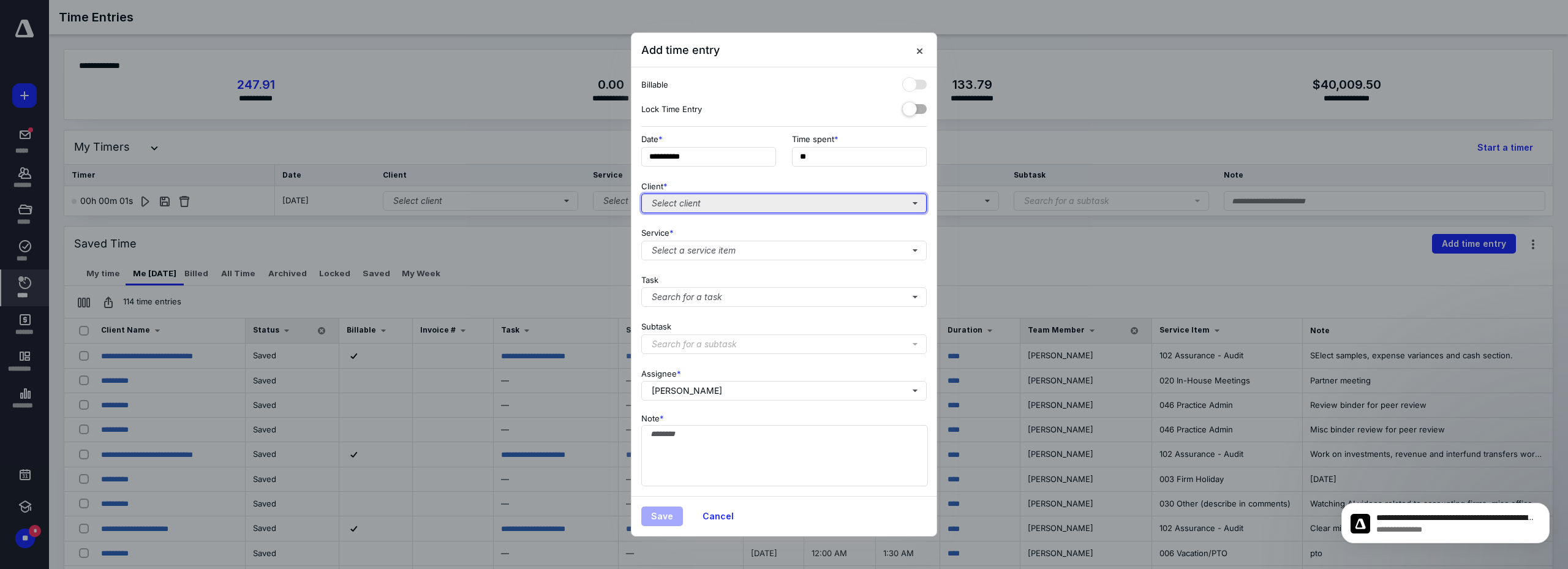 click on "Select client" at bounding box center (784, 203) 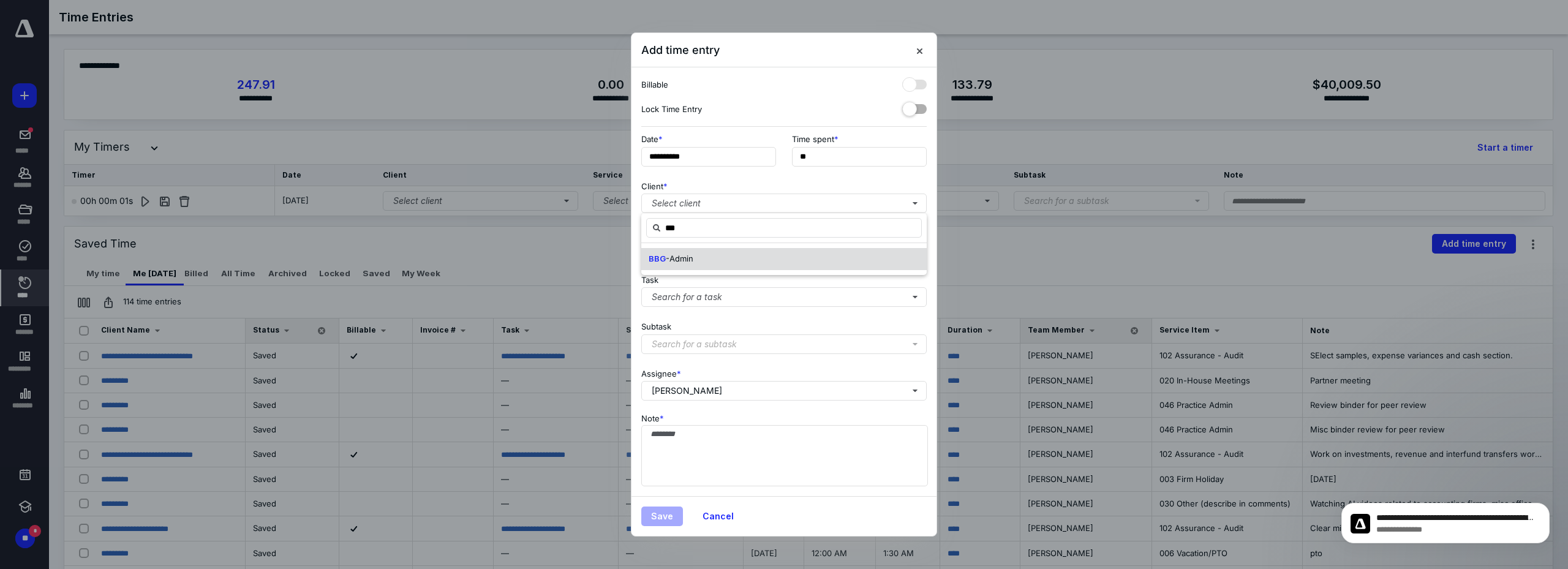 click on "BBG -Admin" at bounding box center (784, 259) 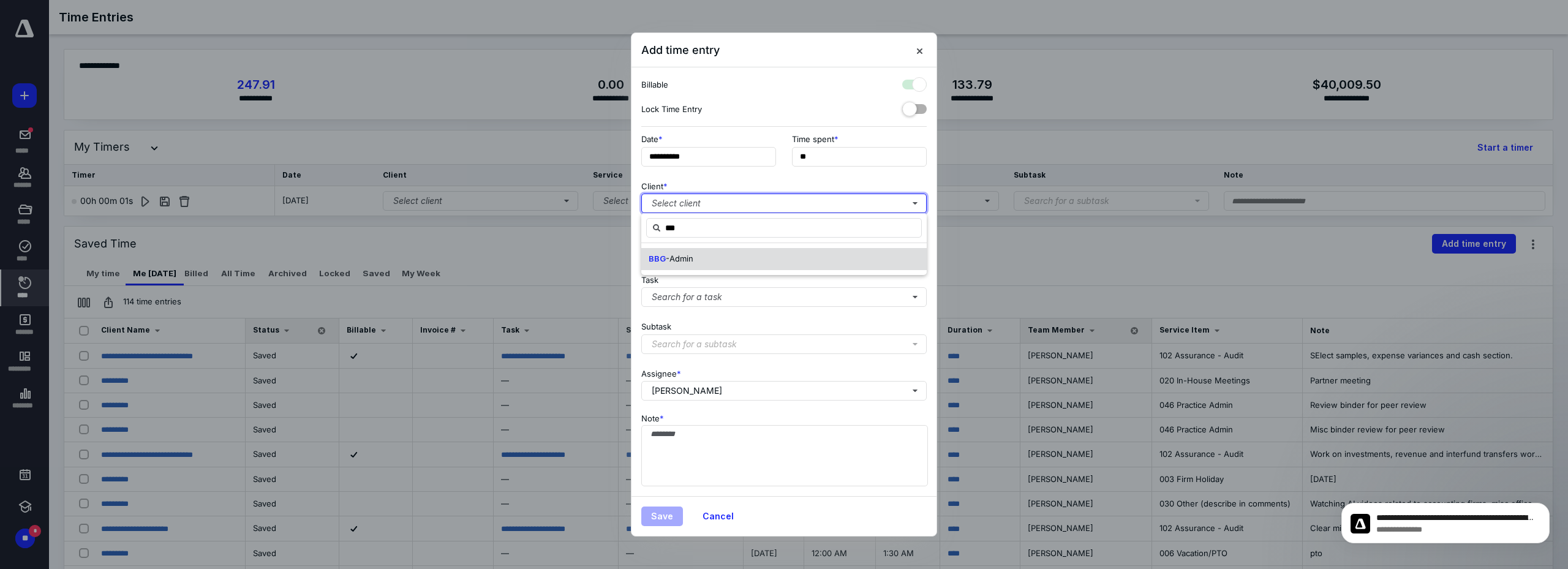 checkbox on "true" 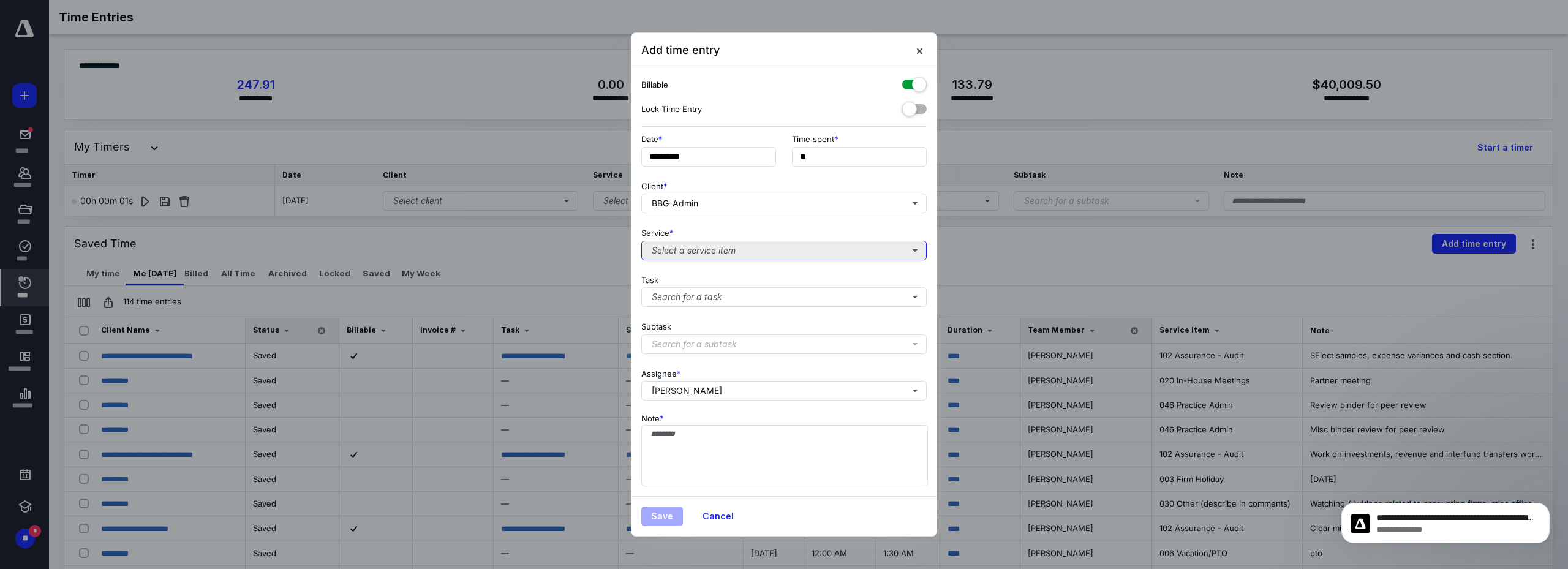 click on "Select a service item" at bounding box center [784, 251] 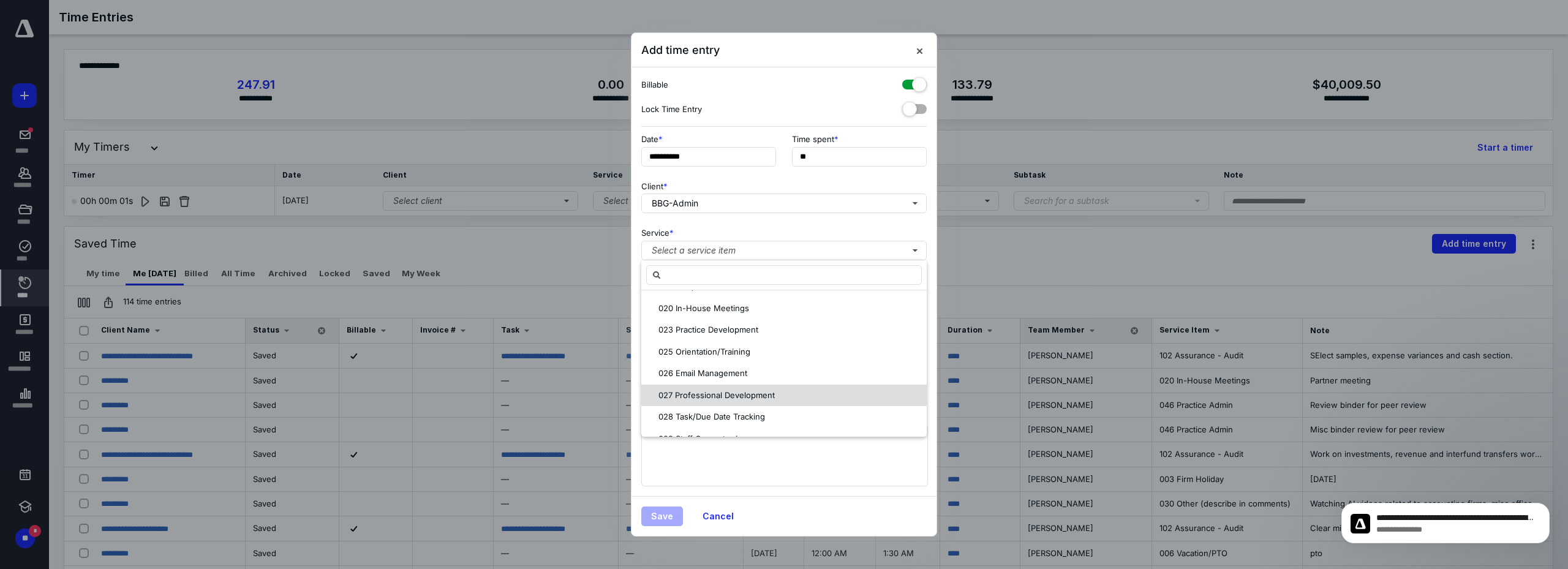 scroll, scrollTop: 551, scrollLeft: 0, axis: vertical 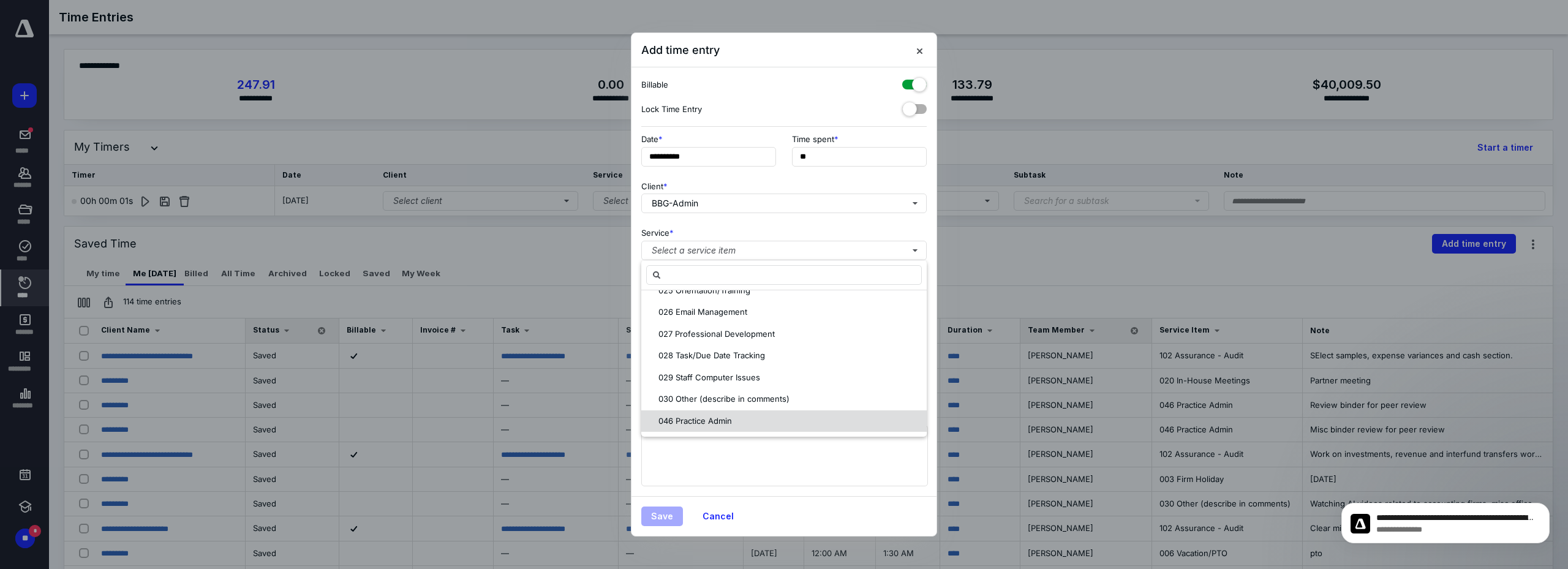 click on "046 Practice Admin" at bounding box center [784, 421] 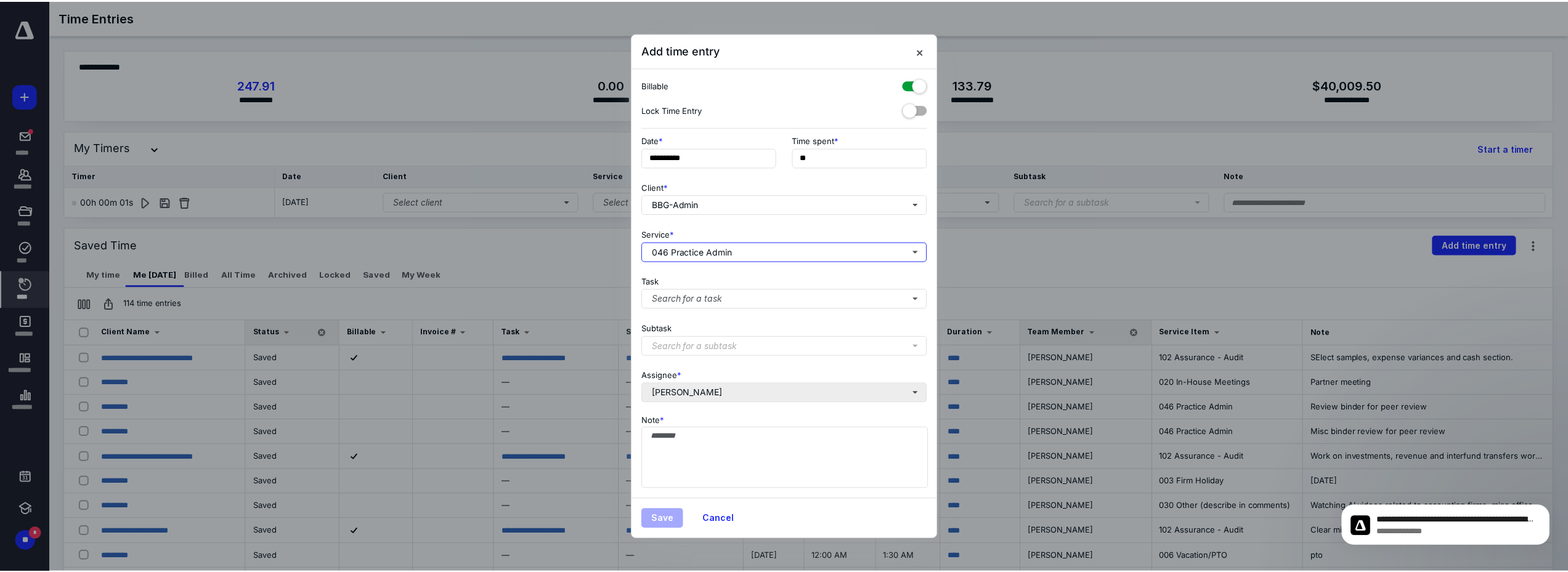 scroll, scrollTop: 0, scrollLeft: 0, axis: both 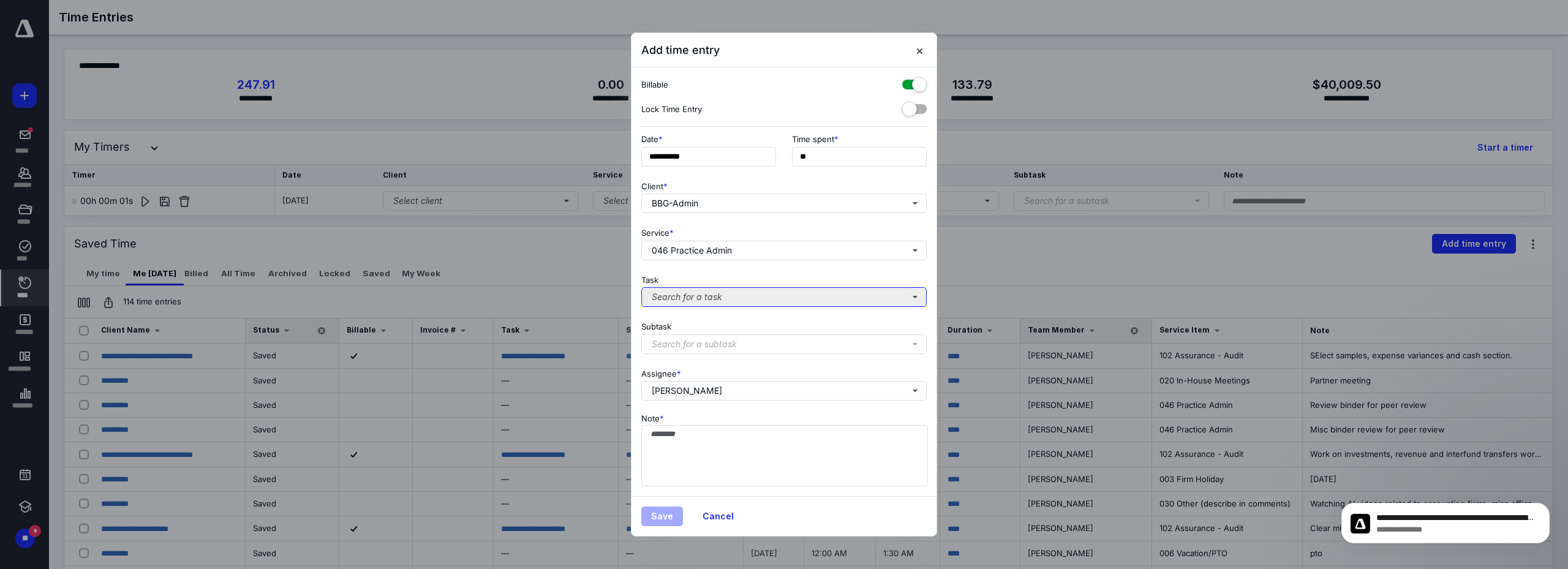click on "Search for a task" at bounding box center (784, 297) 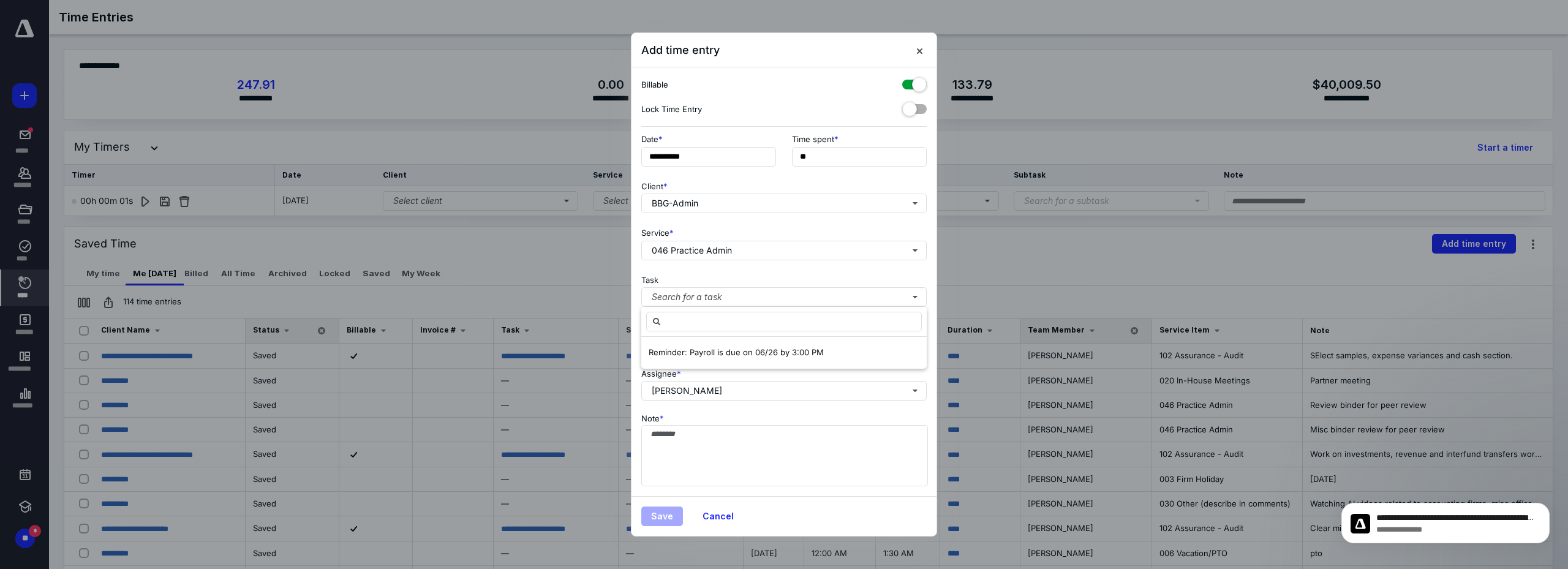 click on "Task Search for a task" at bounding box center (784, 288) 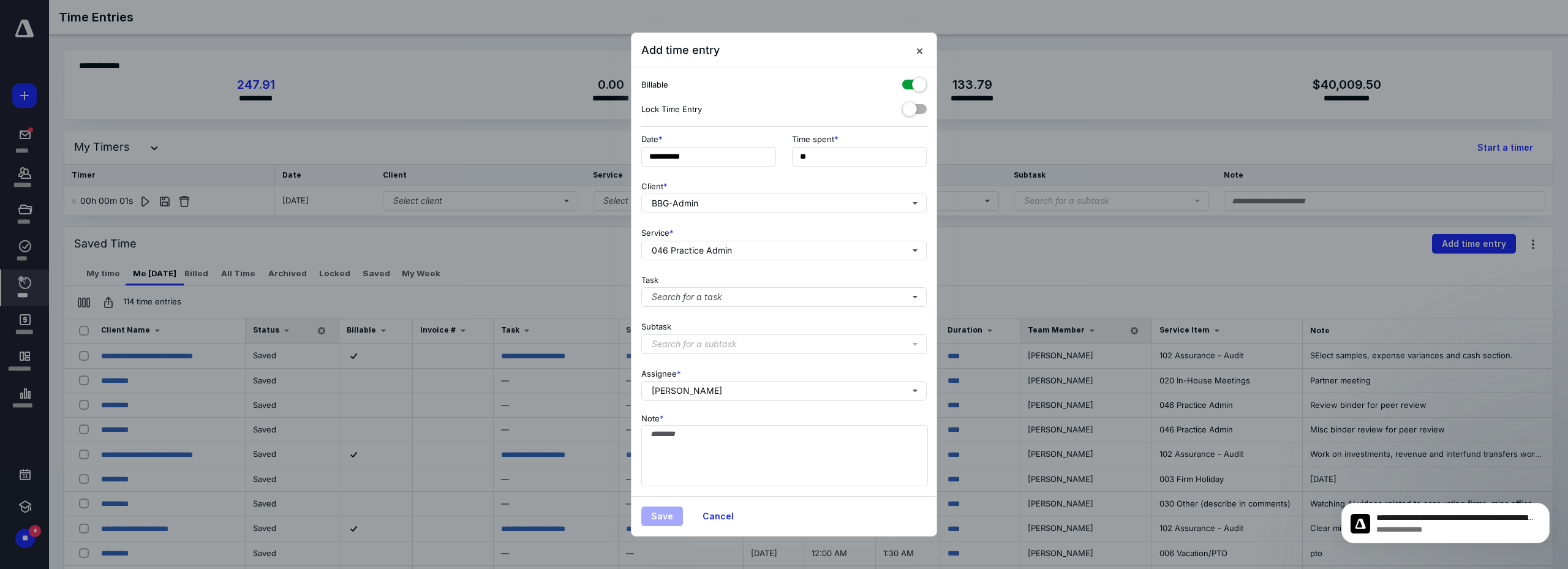click at bounding box center [914, 82] 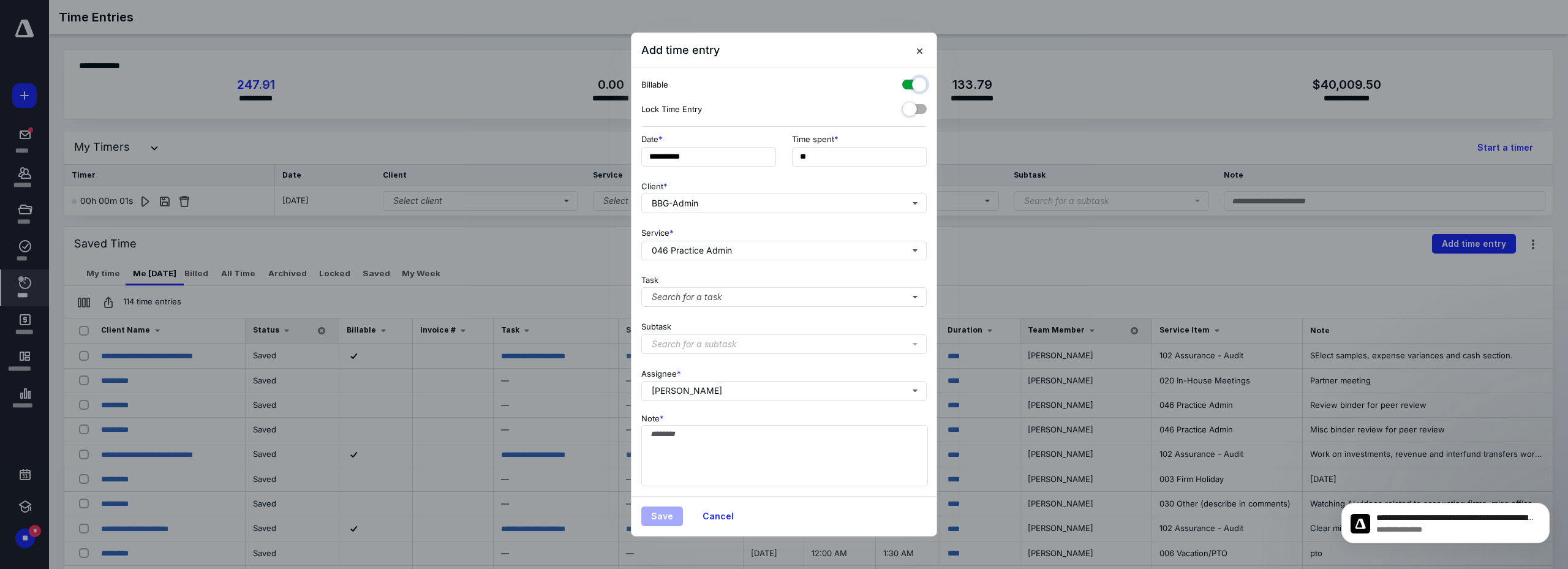 click at bounding box center [908, 83] 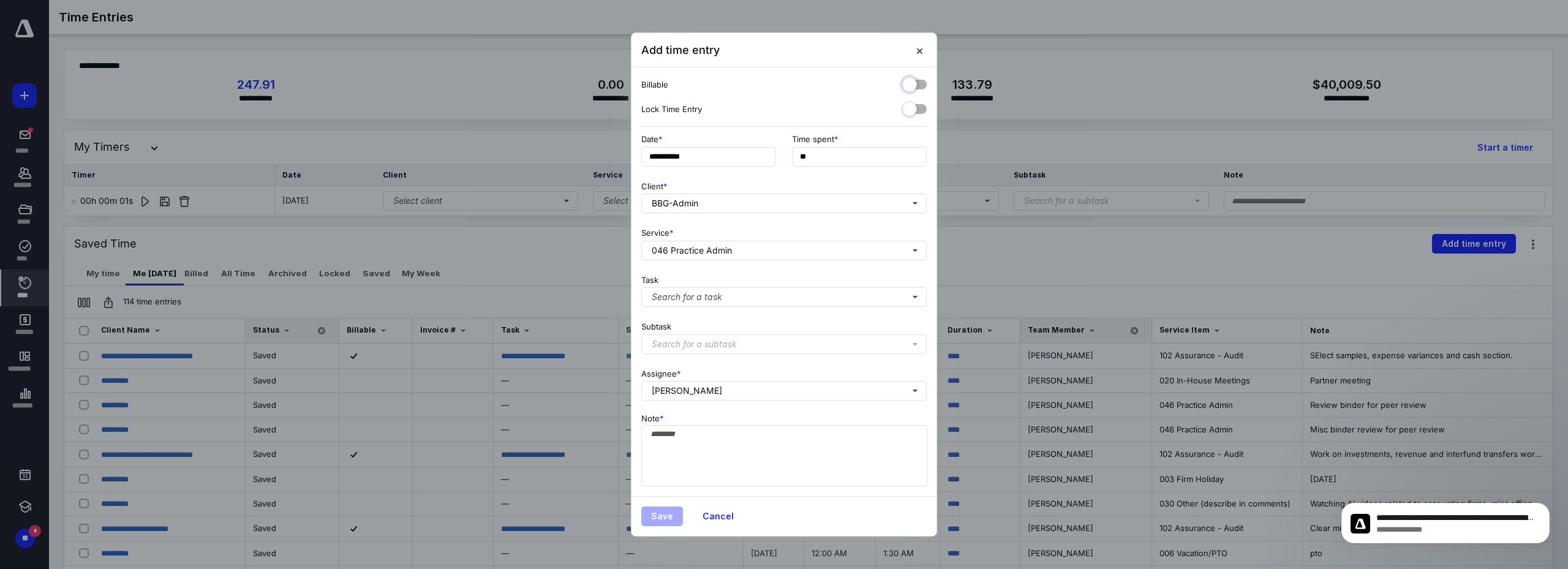 checkbox on "false" 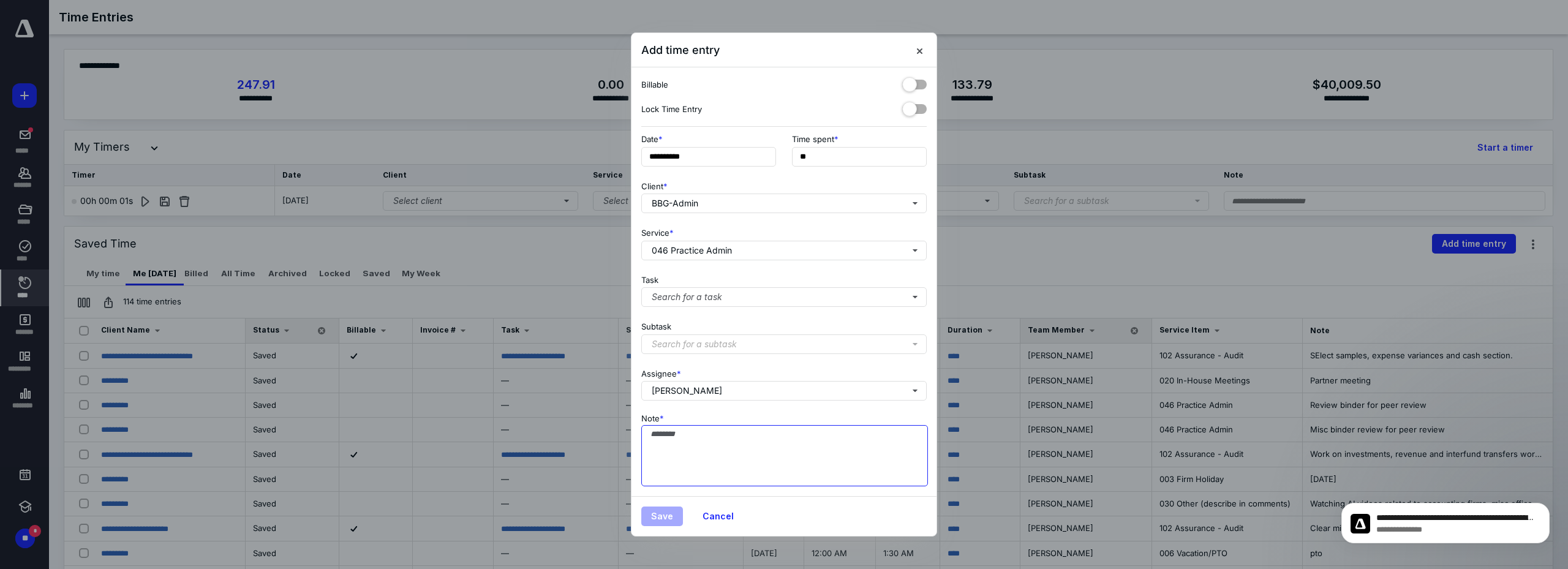 click on "Note *" at bounding box center [785, 456] 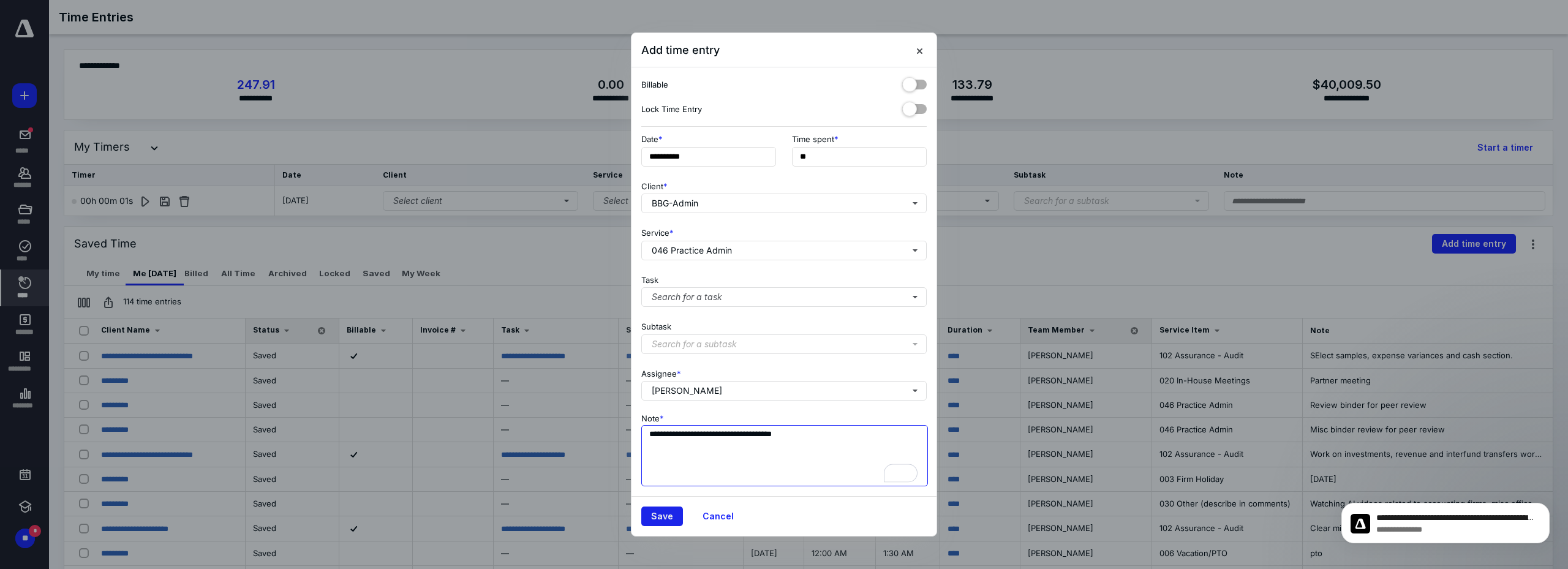 type on "**********" 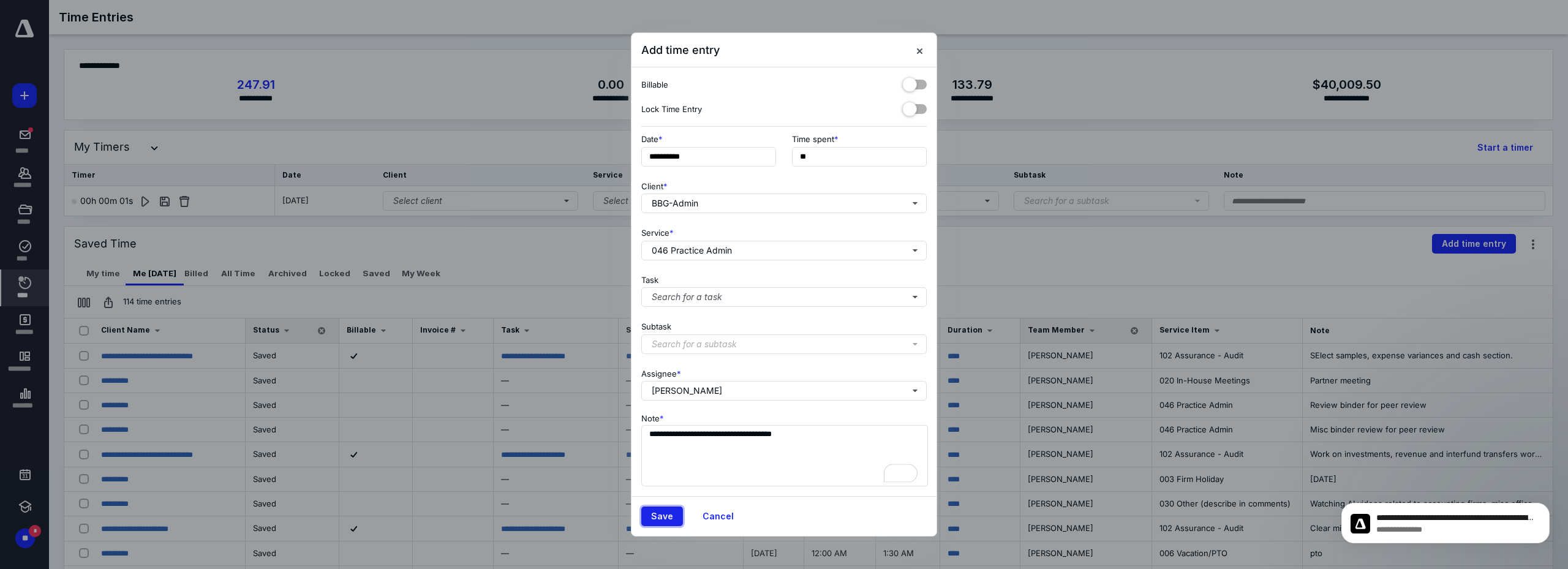 click on "Save" at bounding box center (662, 516) 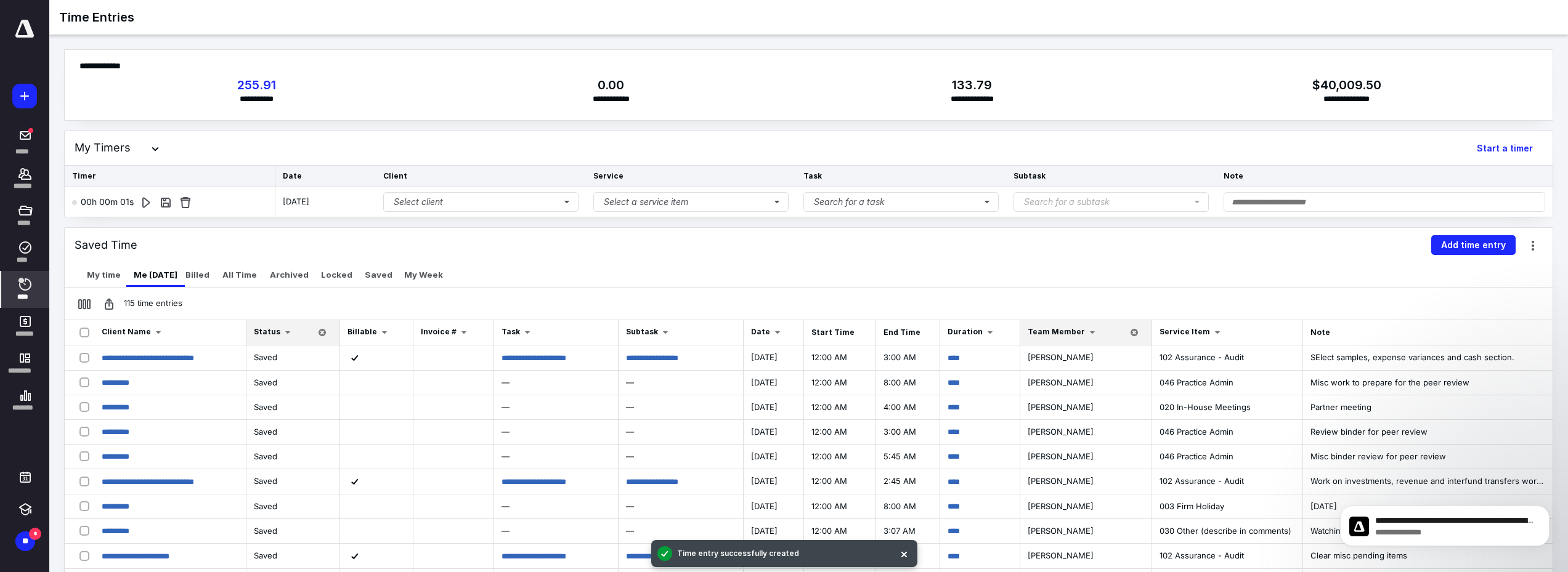 click on "Saved Time Add time entry" at bounding box center [808, 245] 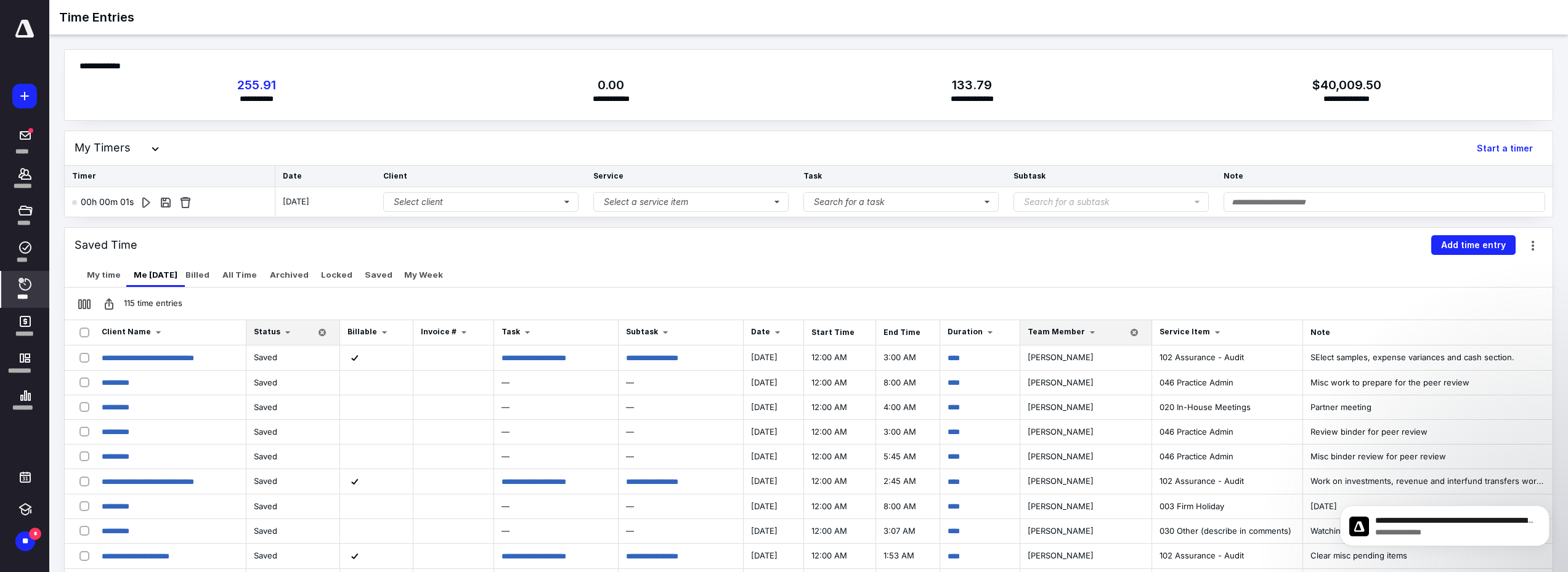 click on "Saved Time Add time entry" at bounding box center [808, 245] 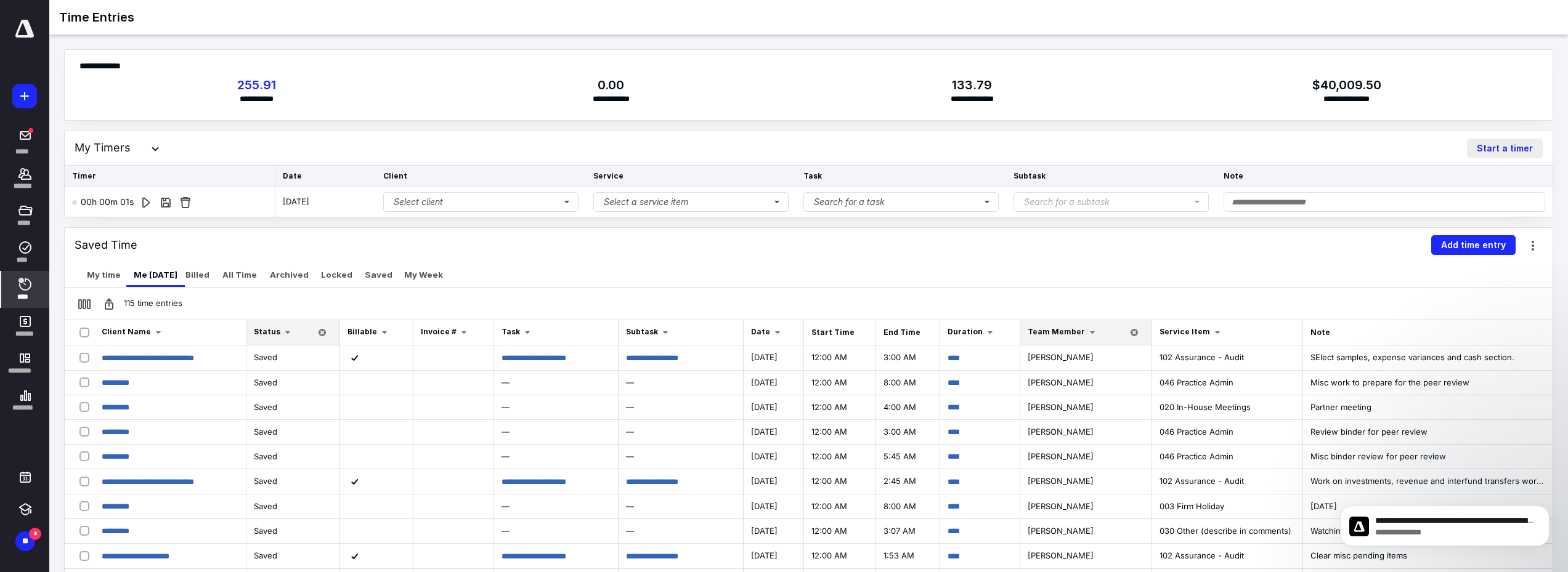 click on "Start a timer" at bounding box center (1505, 148) 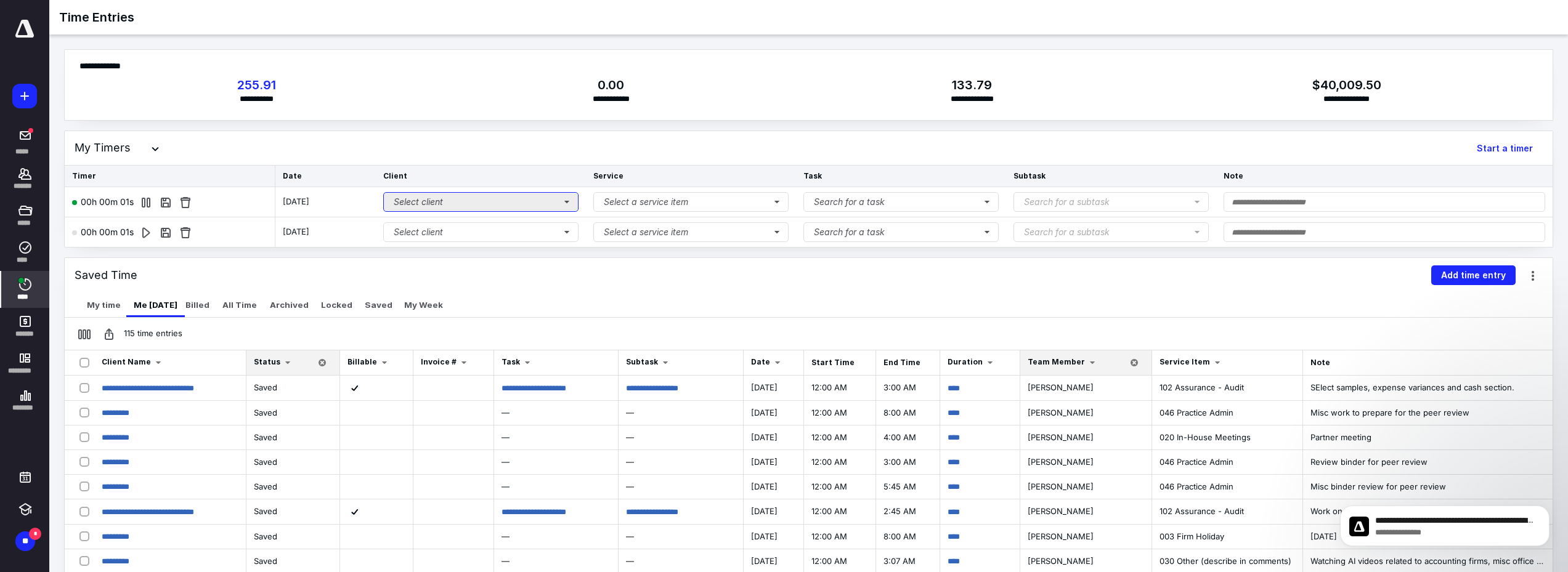 click on "Select client" at bounding box center (481, 202) 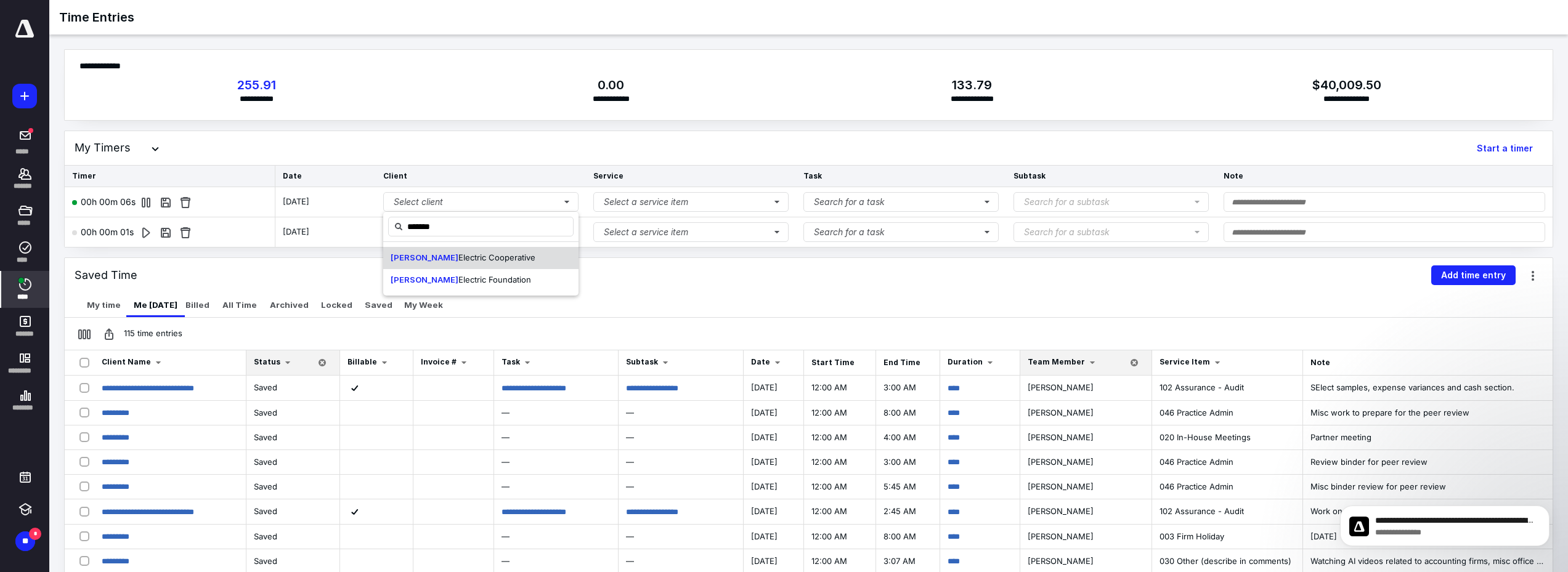 click on "[PERSON_NAME]  Electric Cooperative" at bounding box center [481, 258] 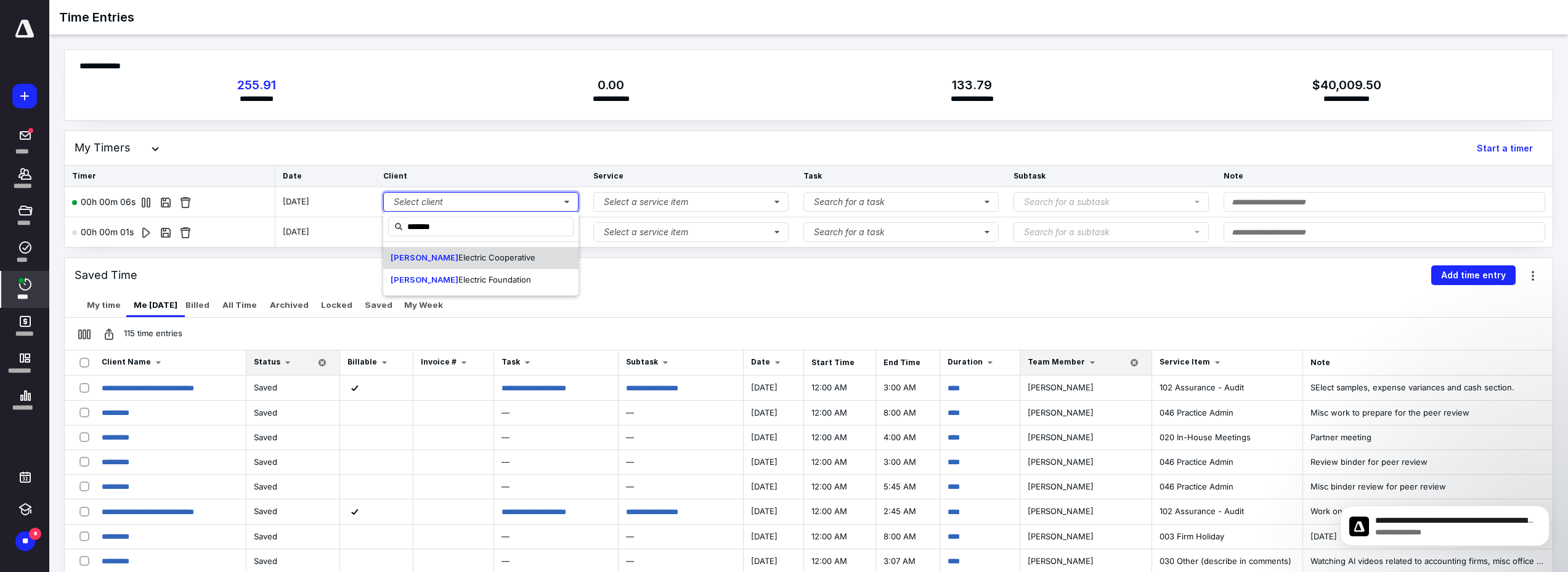 type 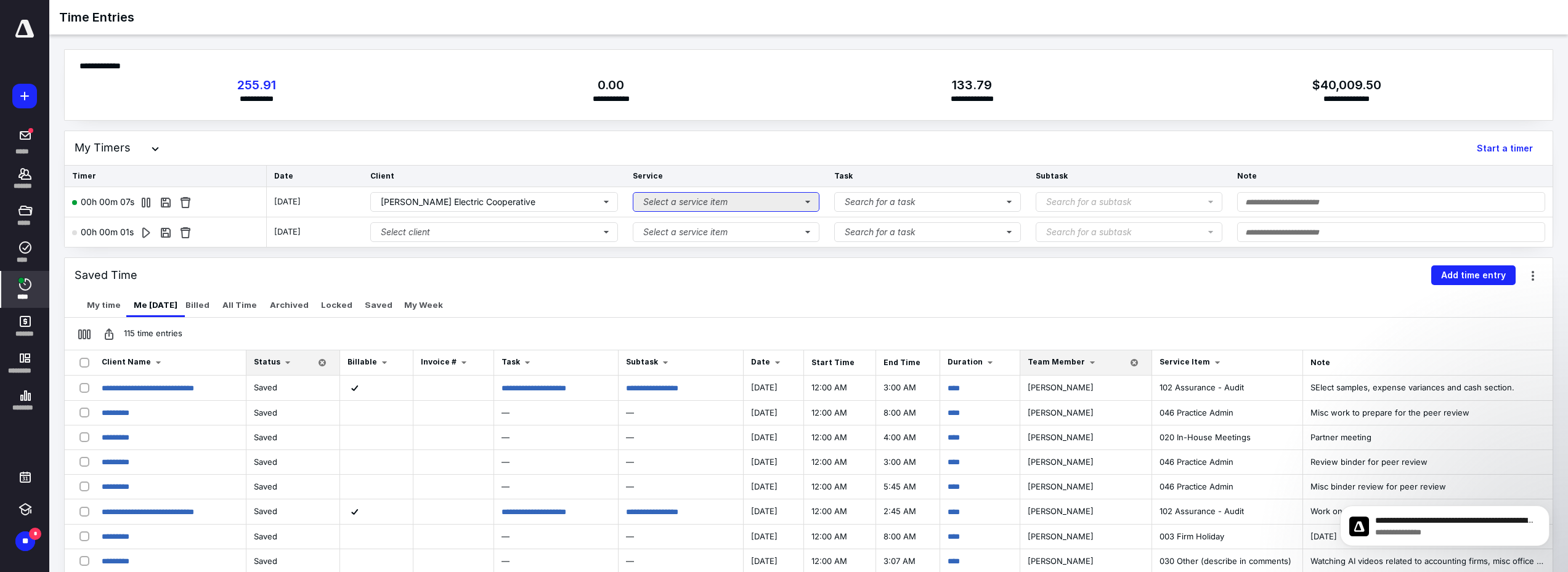 click on "Select a service item" at bounding box center [726, 202] 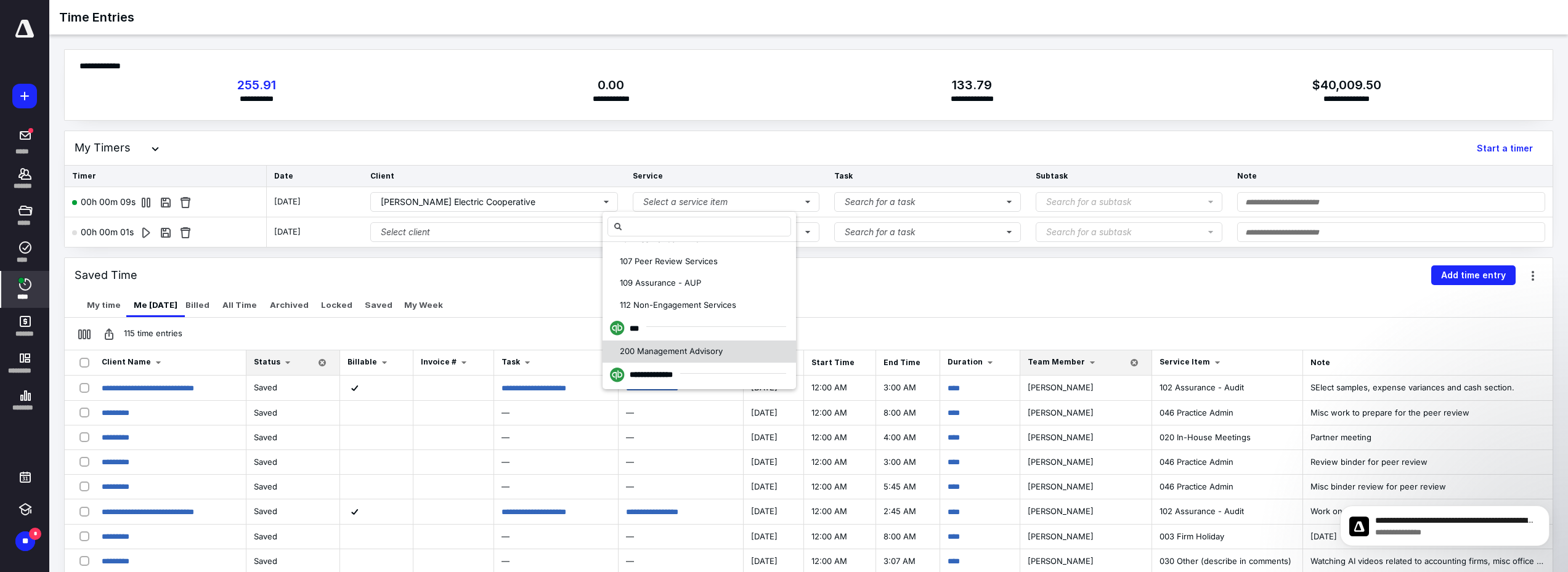 scroll, scrollTop: 246, scrollLeft: 0, axis: vertical 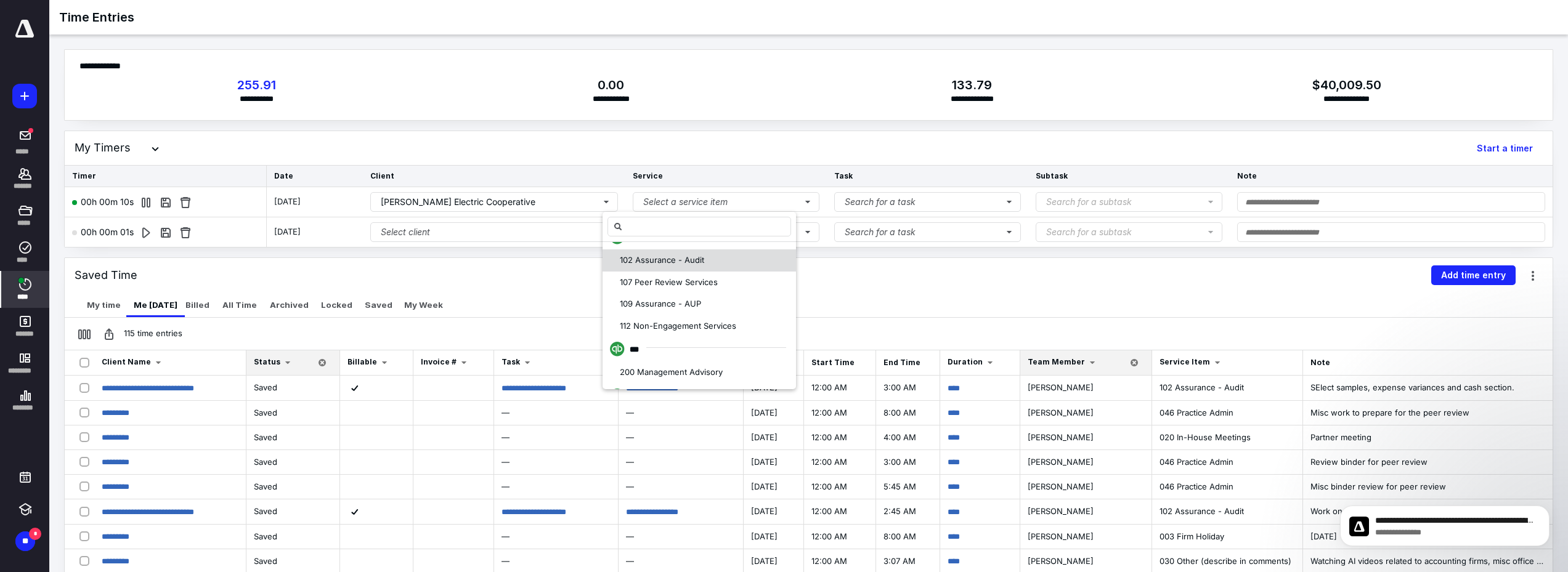 click on "102 Assurance - Audit" at bounding box center (699, 260) 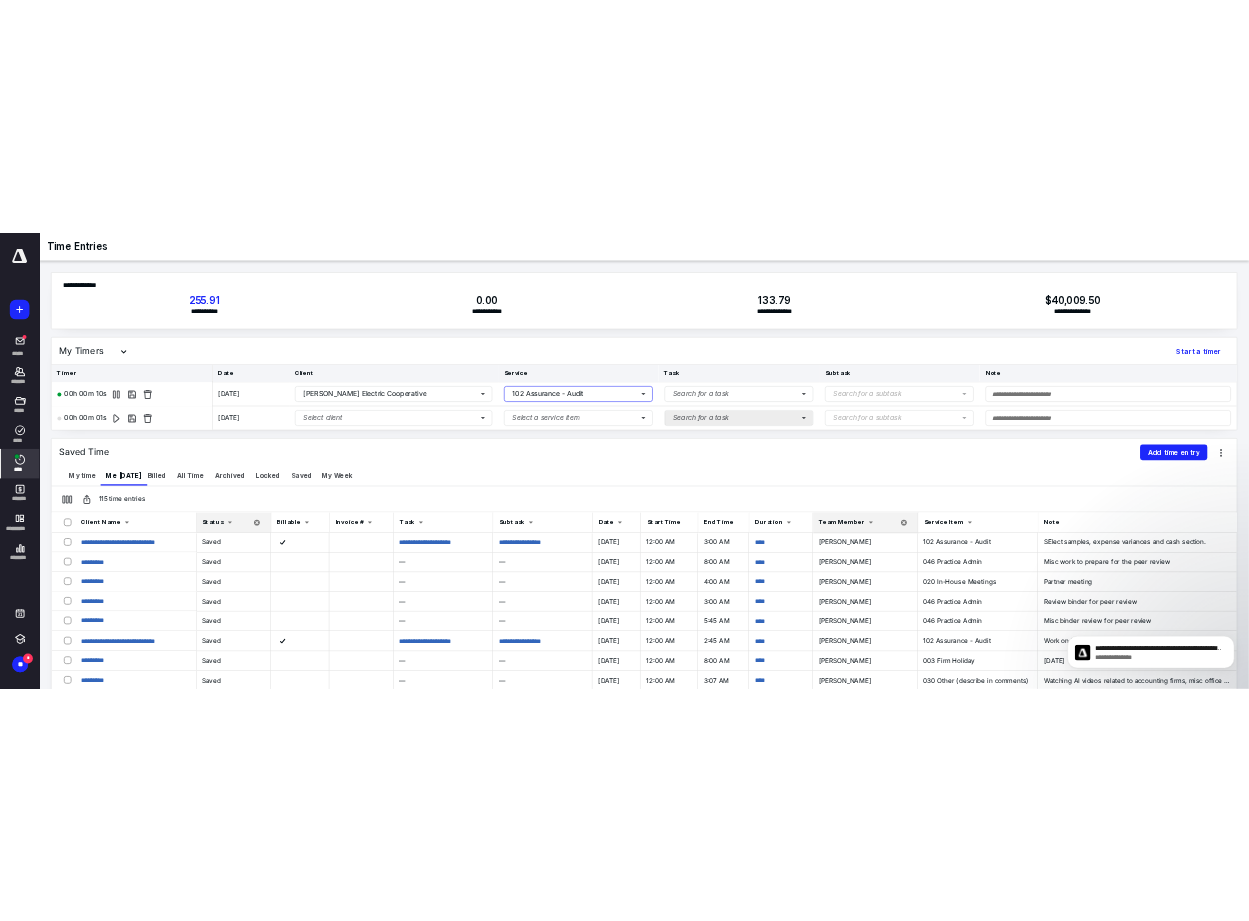 scroll, scrollTop: 0, scrollLeft: 0, axis: both 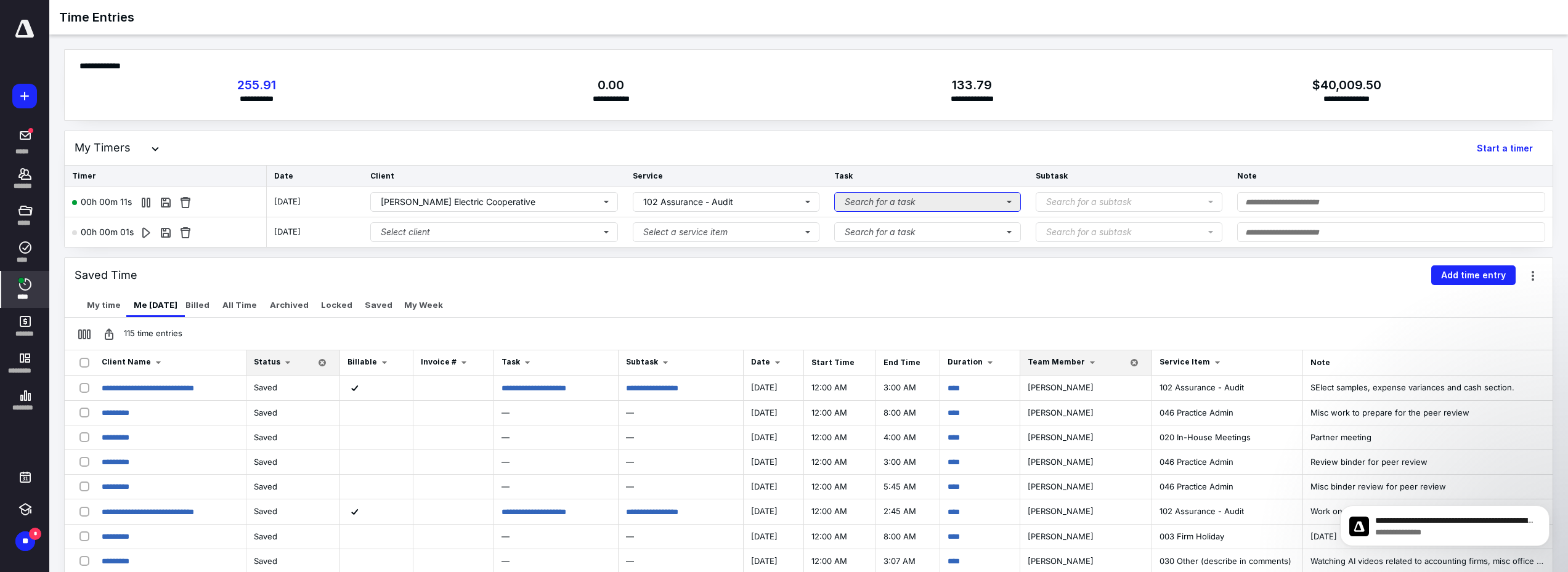 click on "Search for a task" at bounding box center (927, 202) 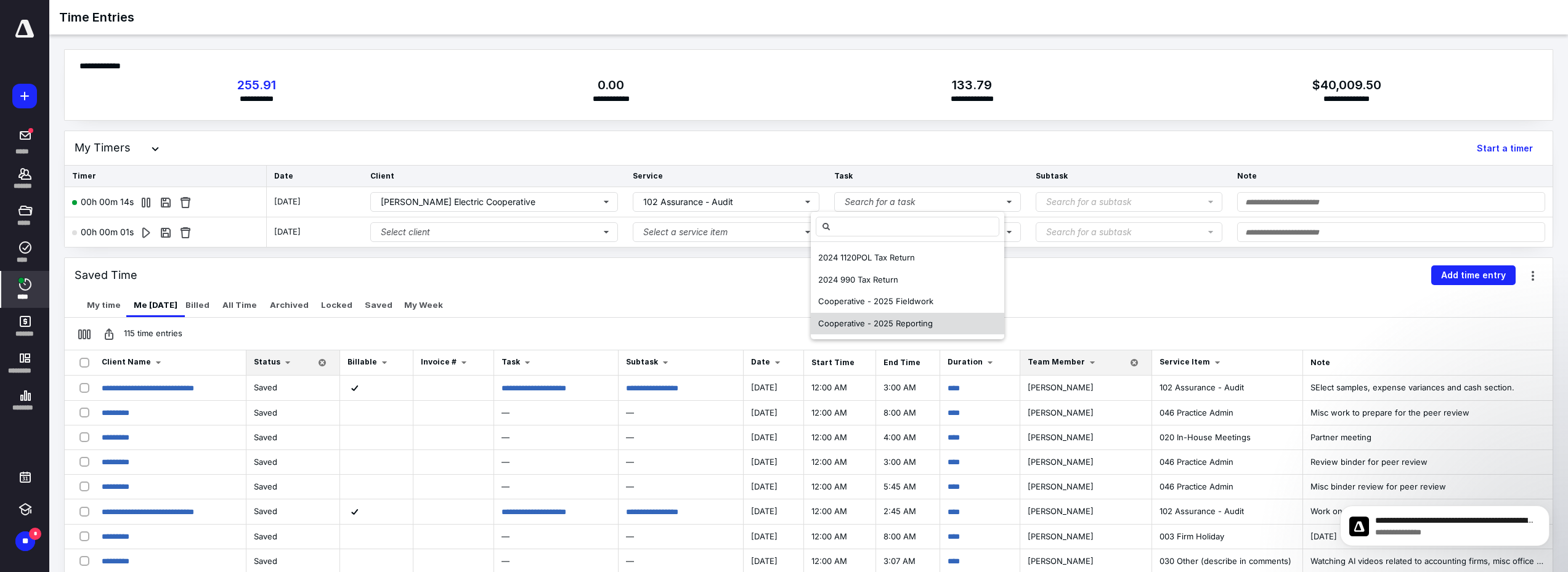 click on "Cooperative - 2025 Reporting" at bounding box center [908, 324] 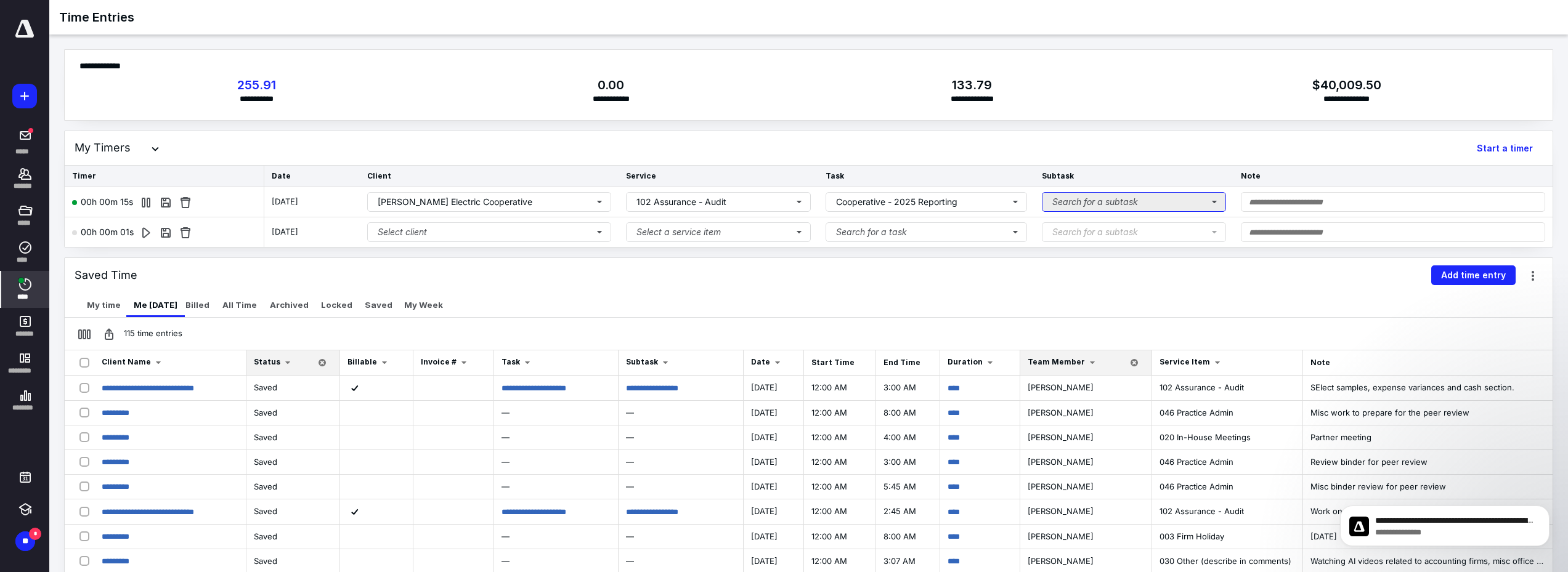 click on "Search for a subtask" at bounding box center (1134, 202) 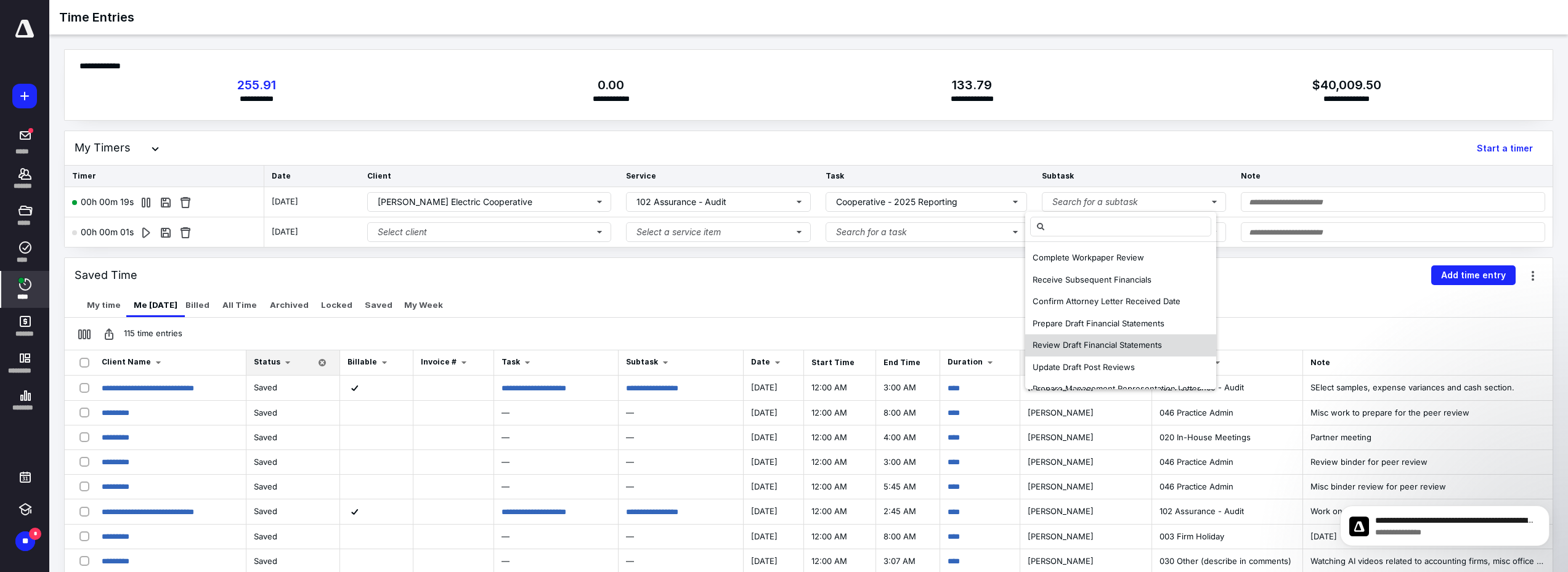 click on "Review Draft Financial Statements" at bounding box center (1097, 345) 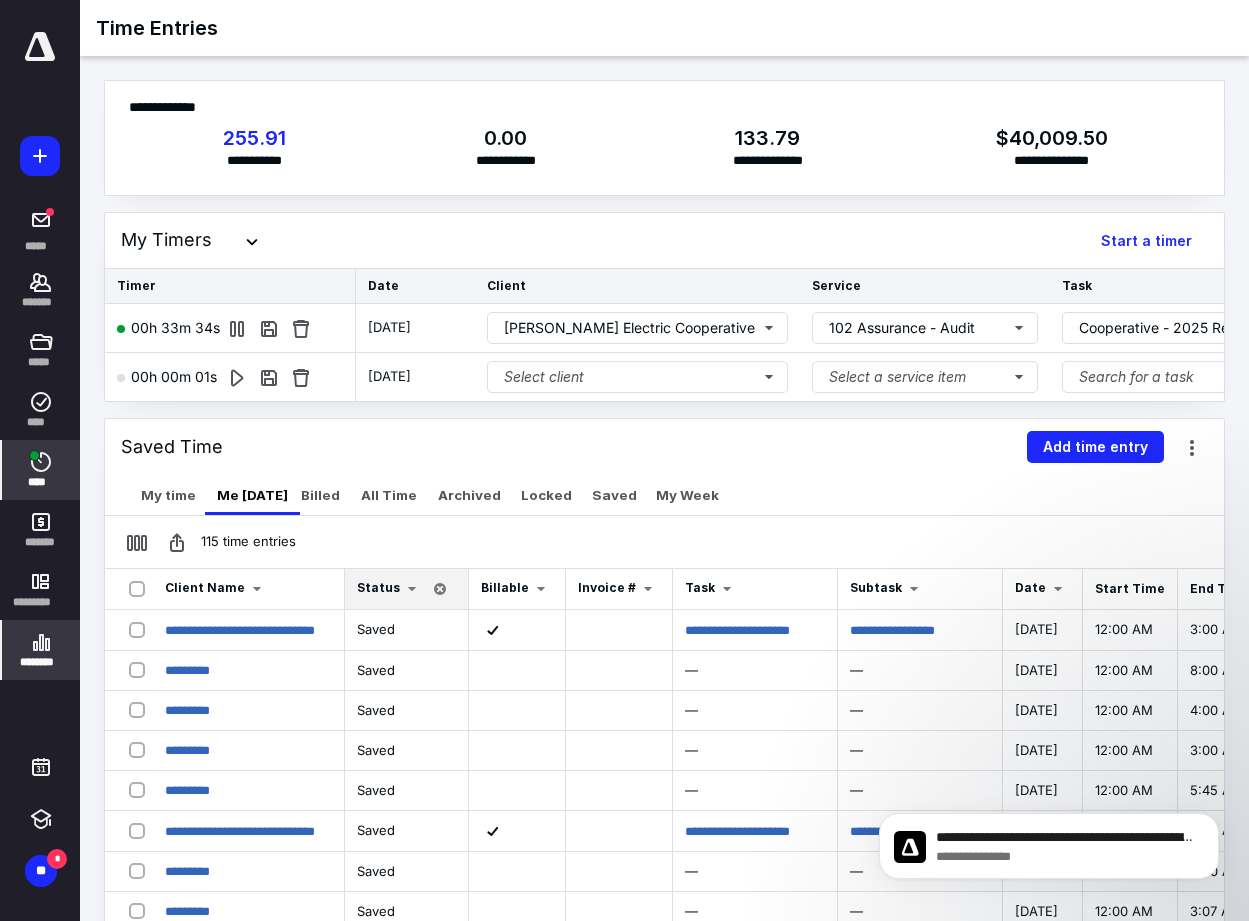 click on "********" at bounding box center (41, 662) 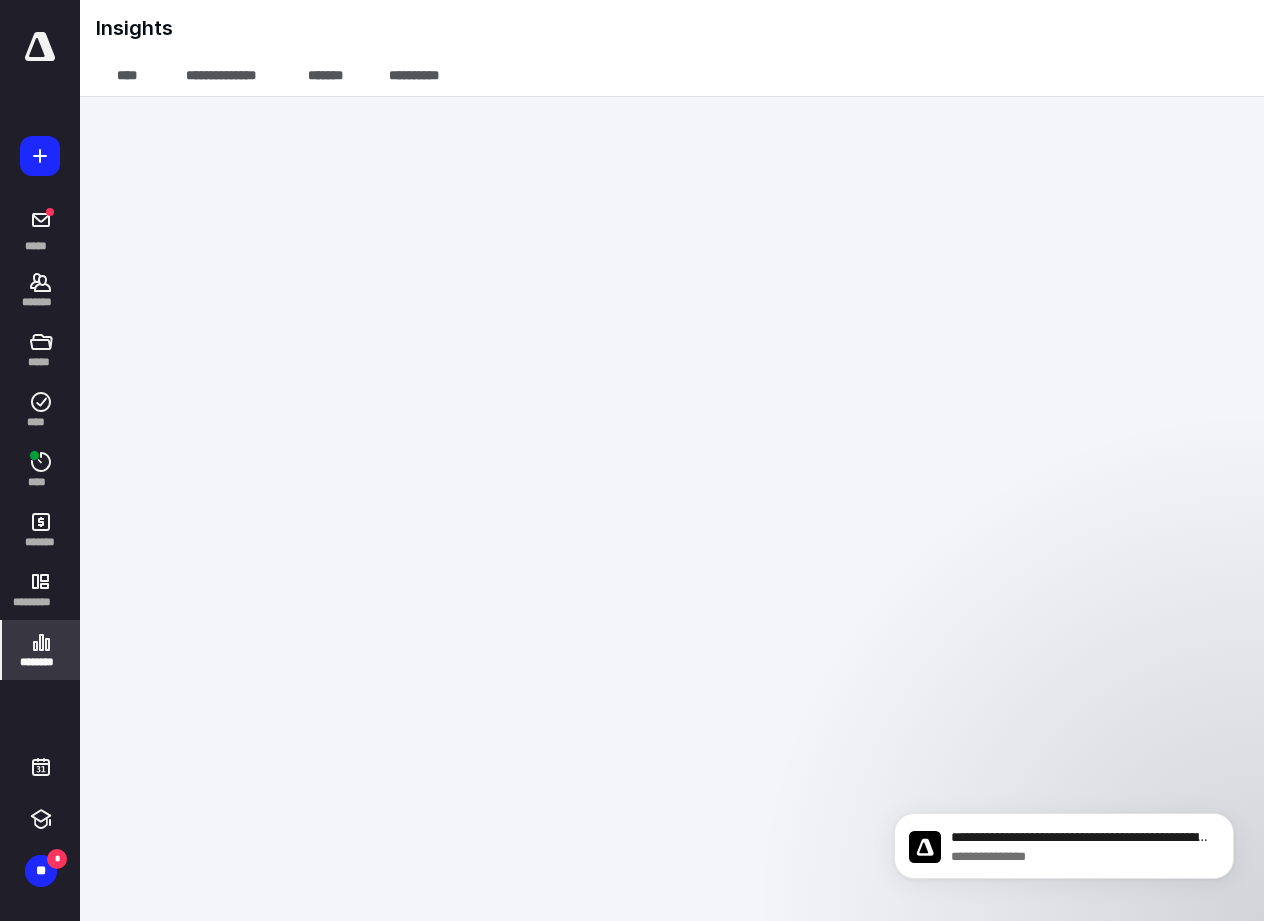 click on "**********" 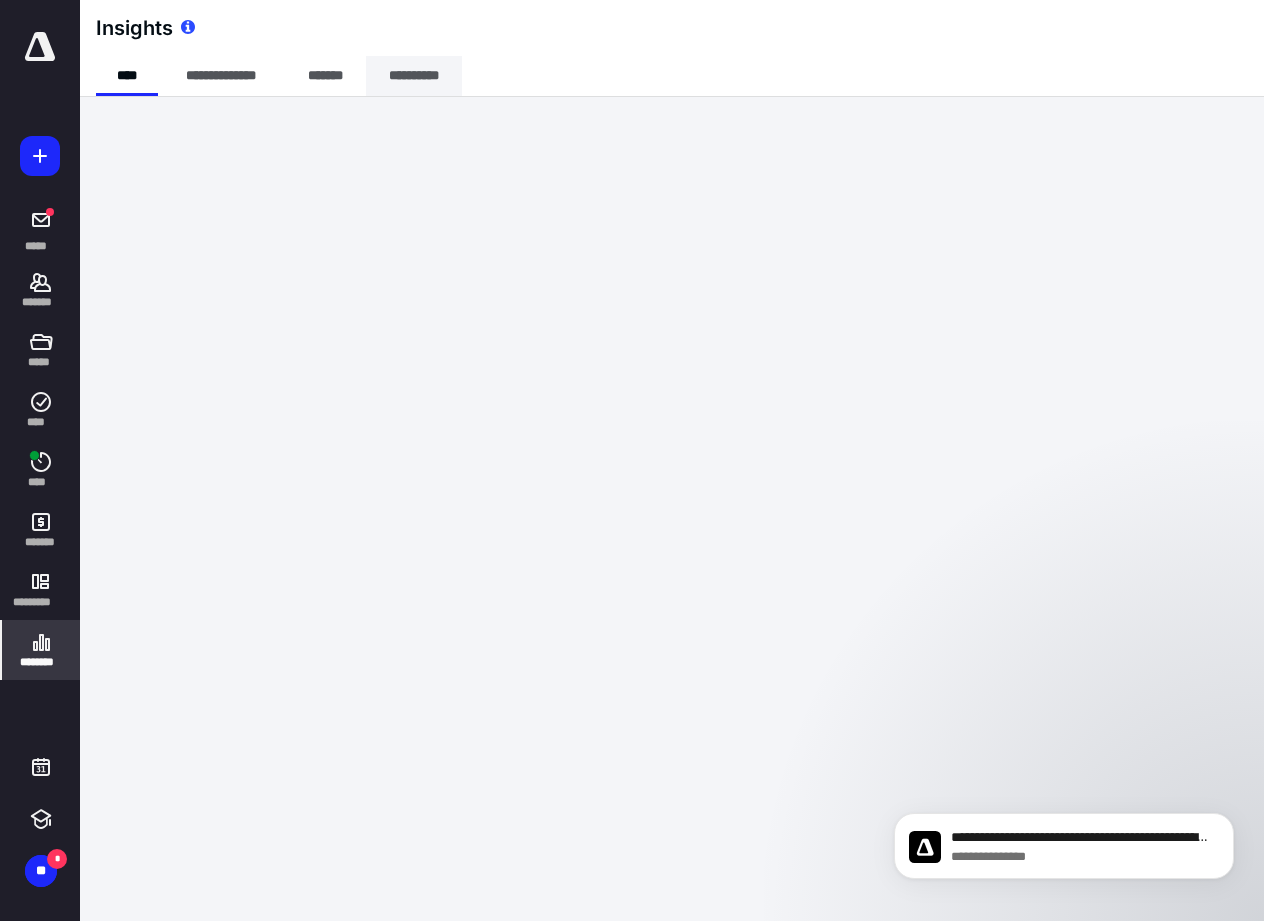 click on "**********" at bounding box center [414, 76] 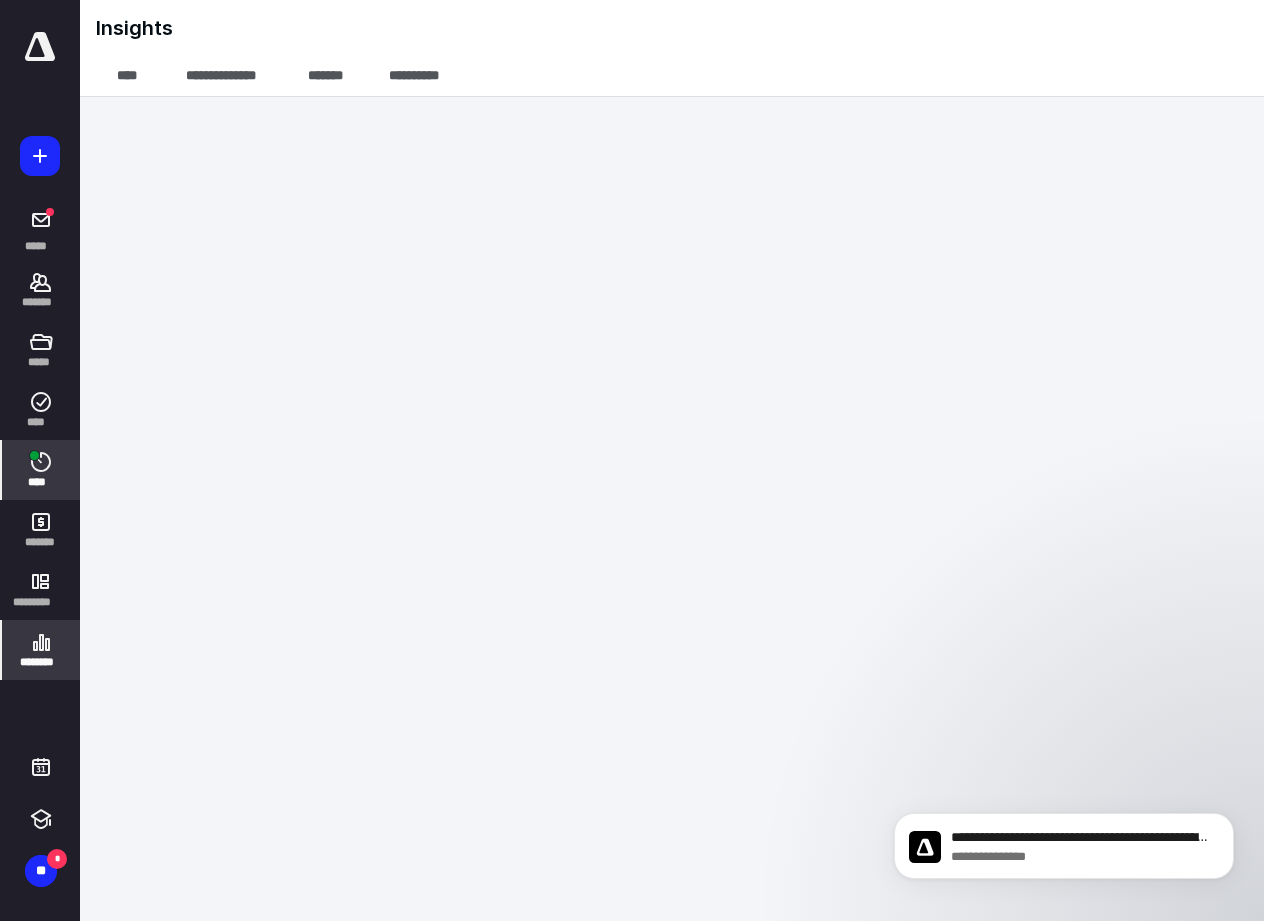 click 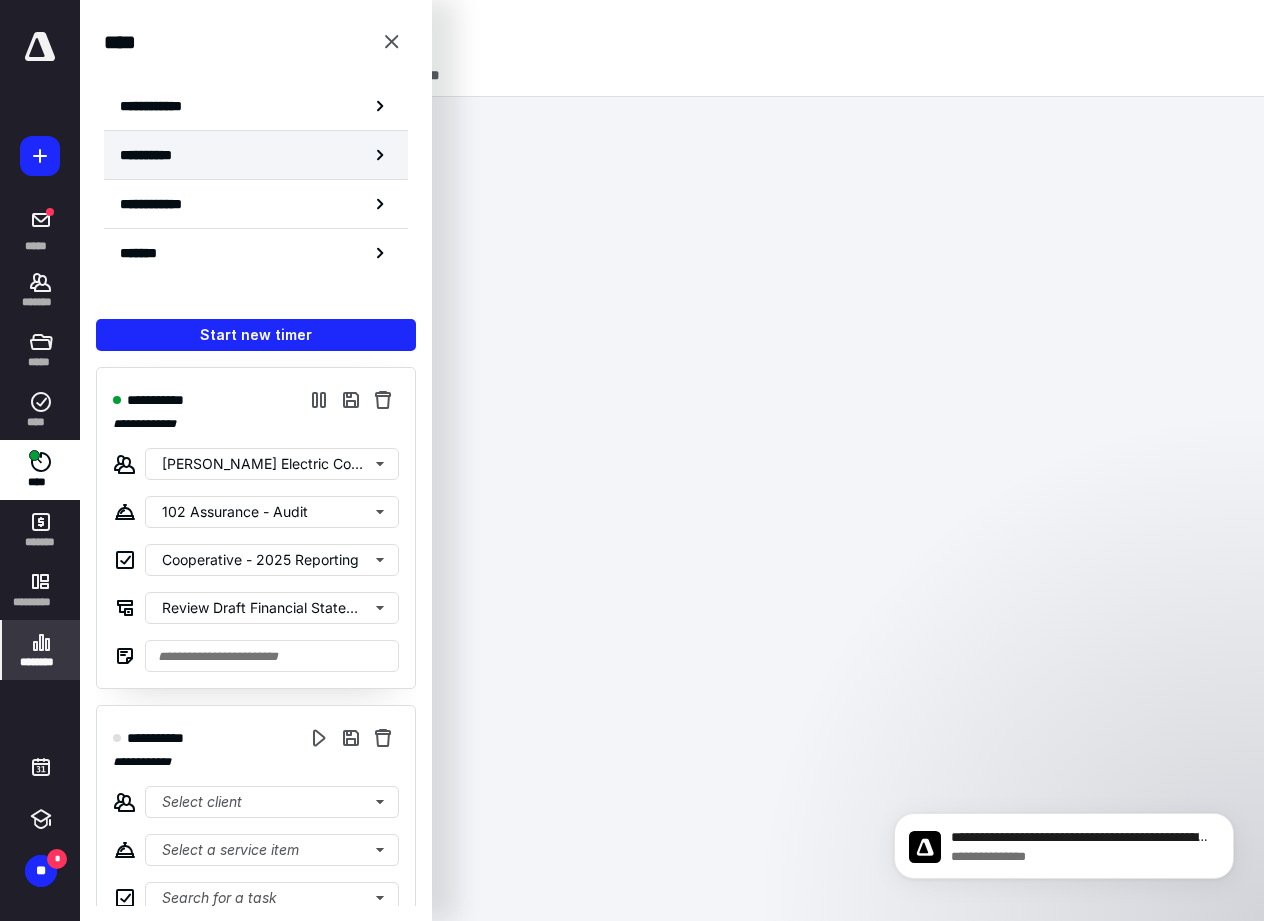 click on "**********" at bounding box center (256, 155) 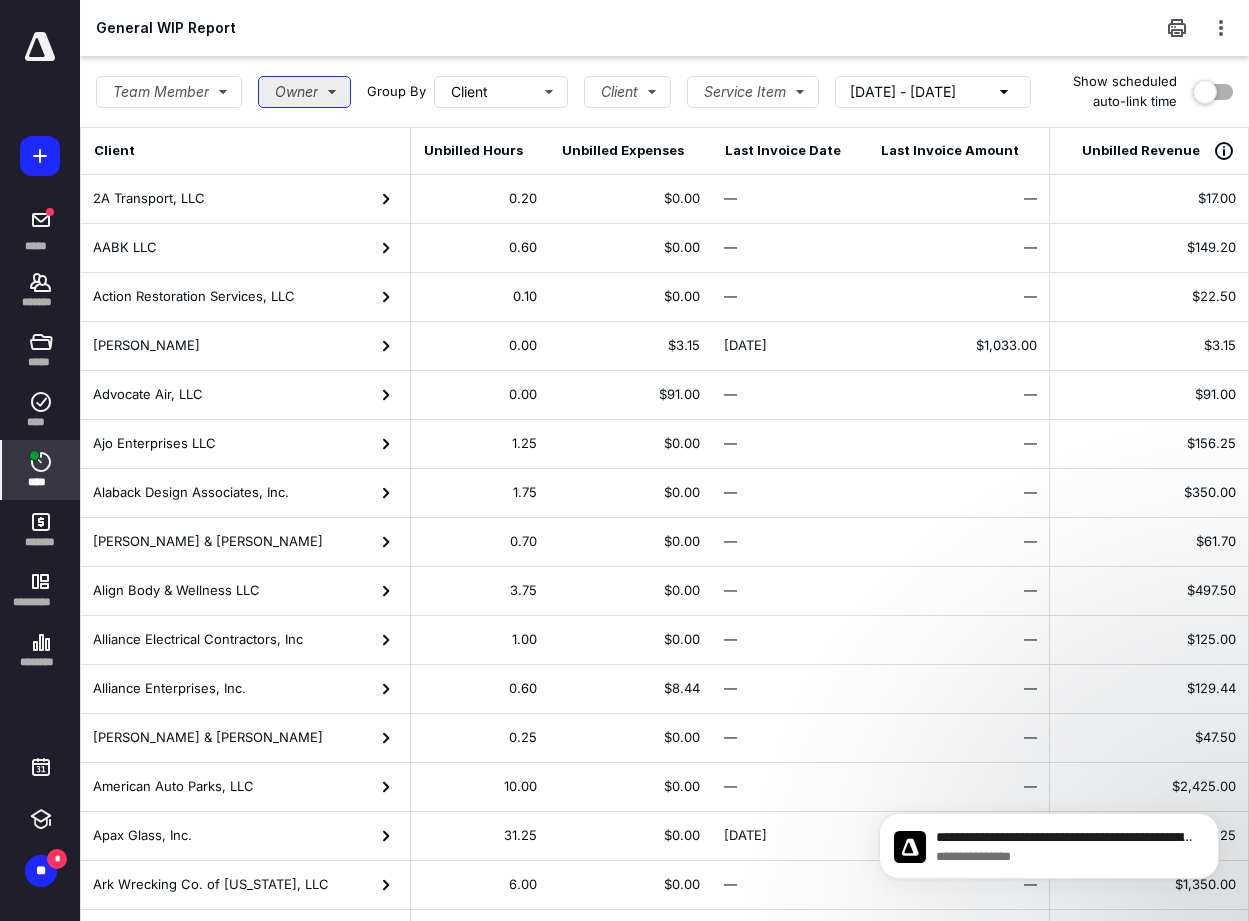 click on "Owner" at bounding box center [304, 92] 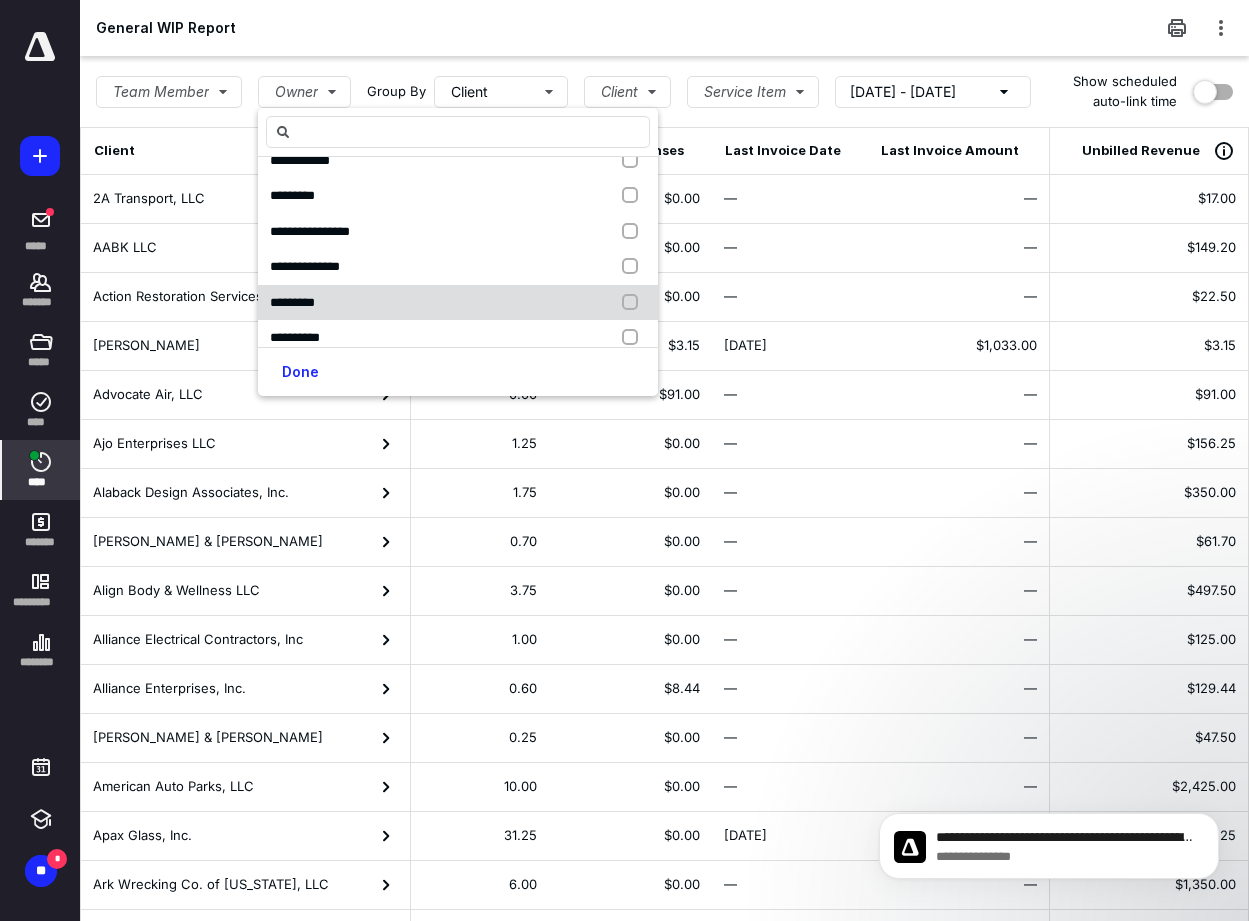 scroll, scrollTop: 252, scrollLeft: 0, axis: vertical 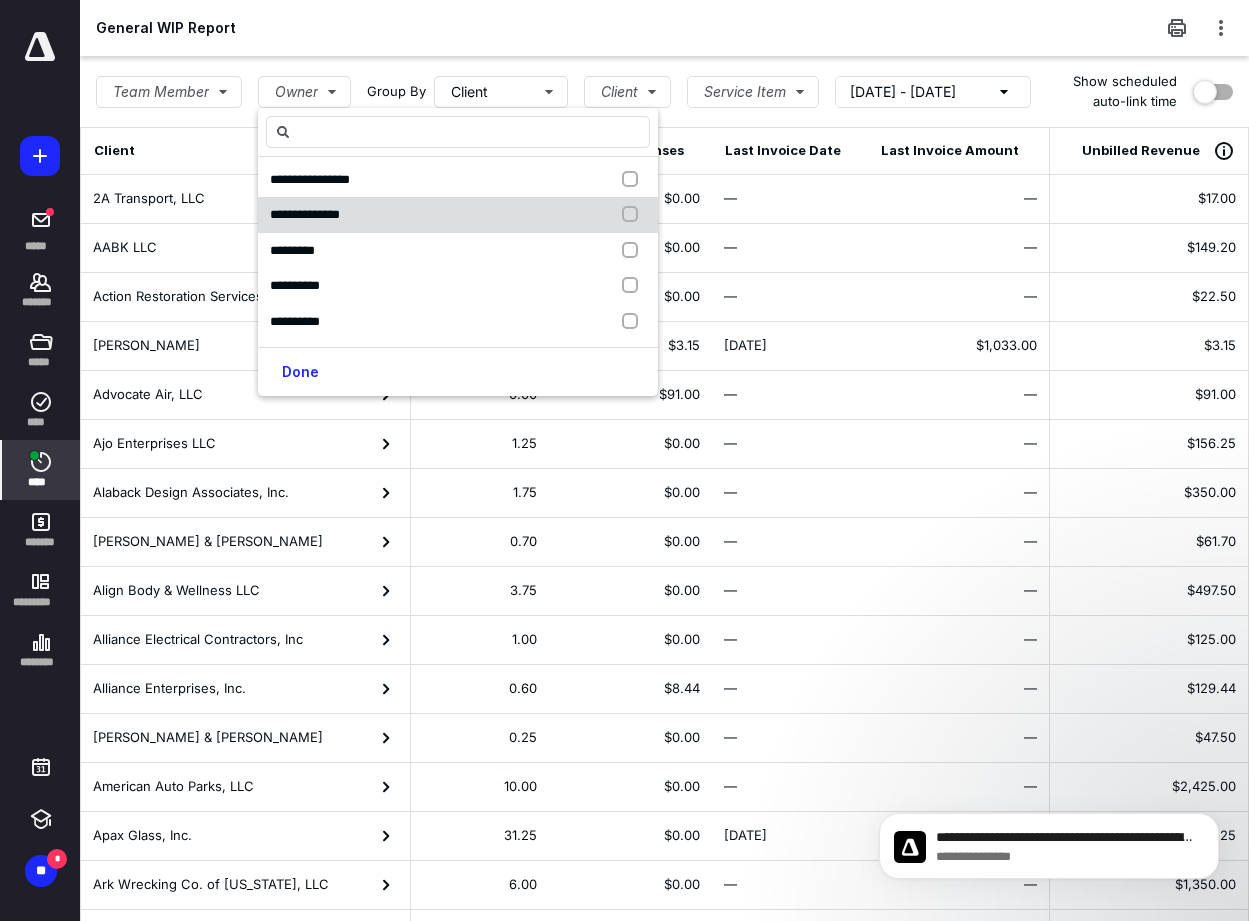 click at bounding box center (634, 215) 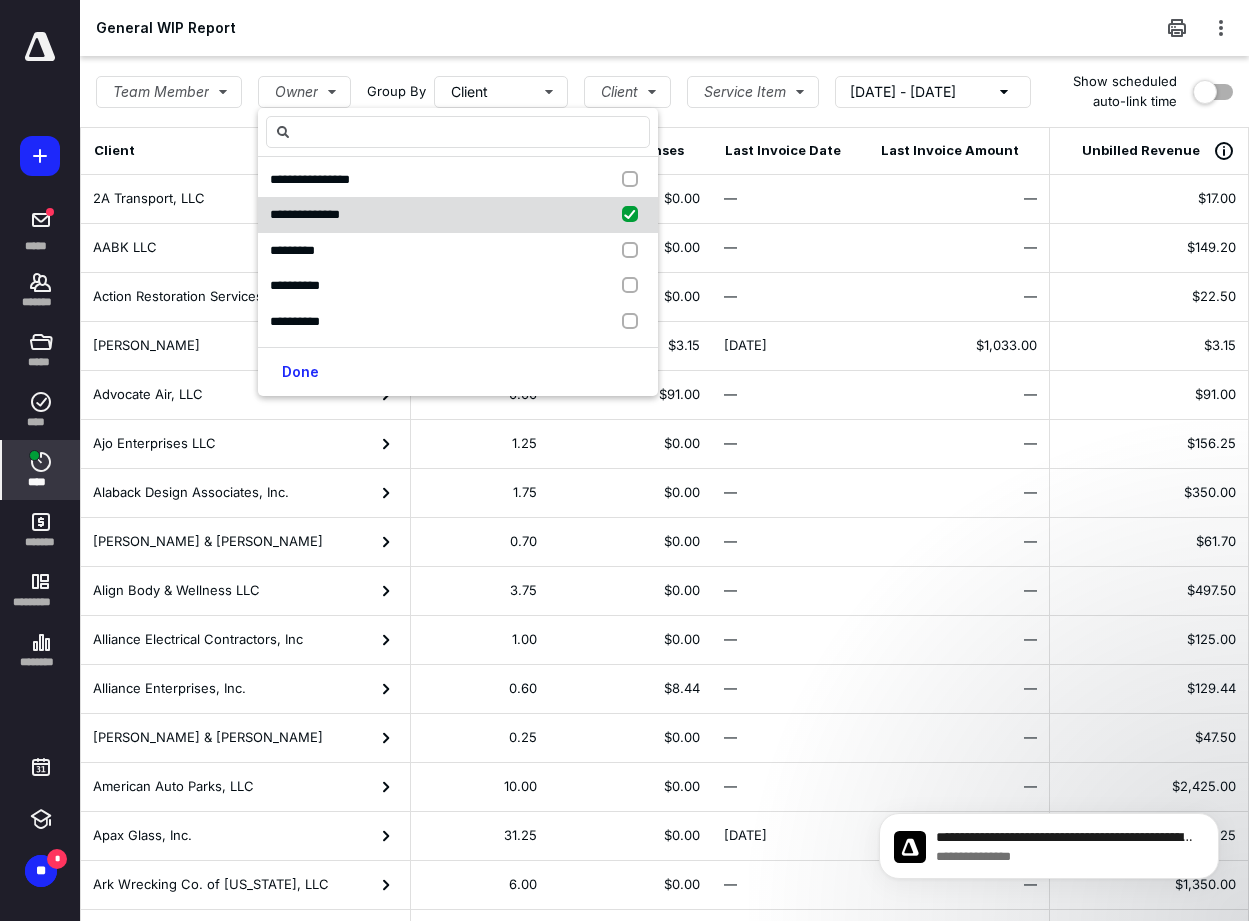 checkbox on "true" 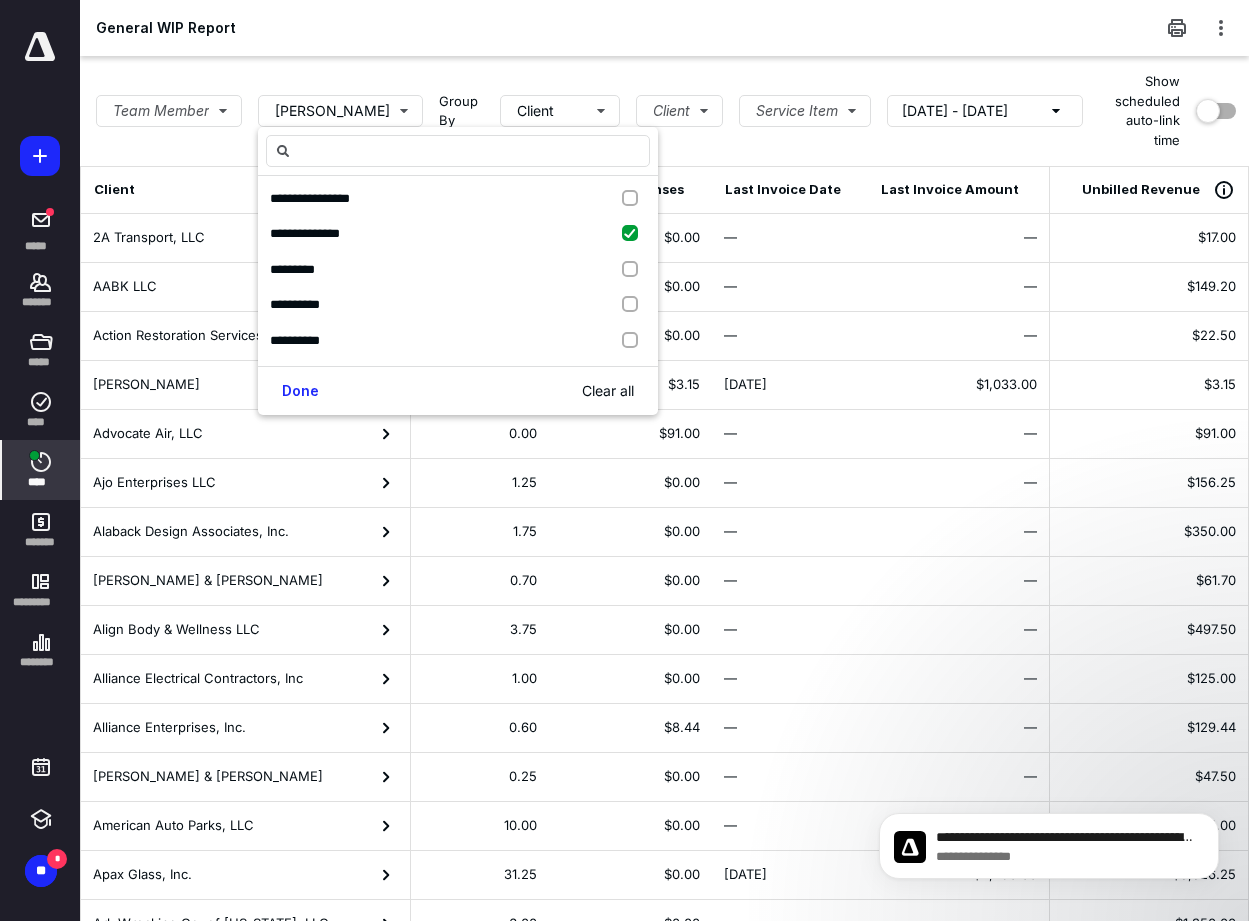 click on "Done Clear all" at bounding box center (458, 390) 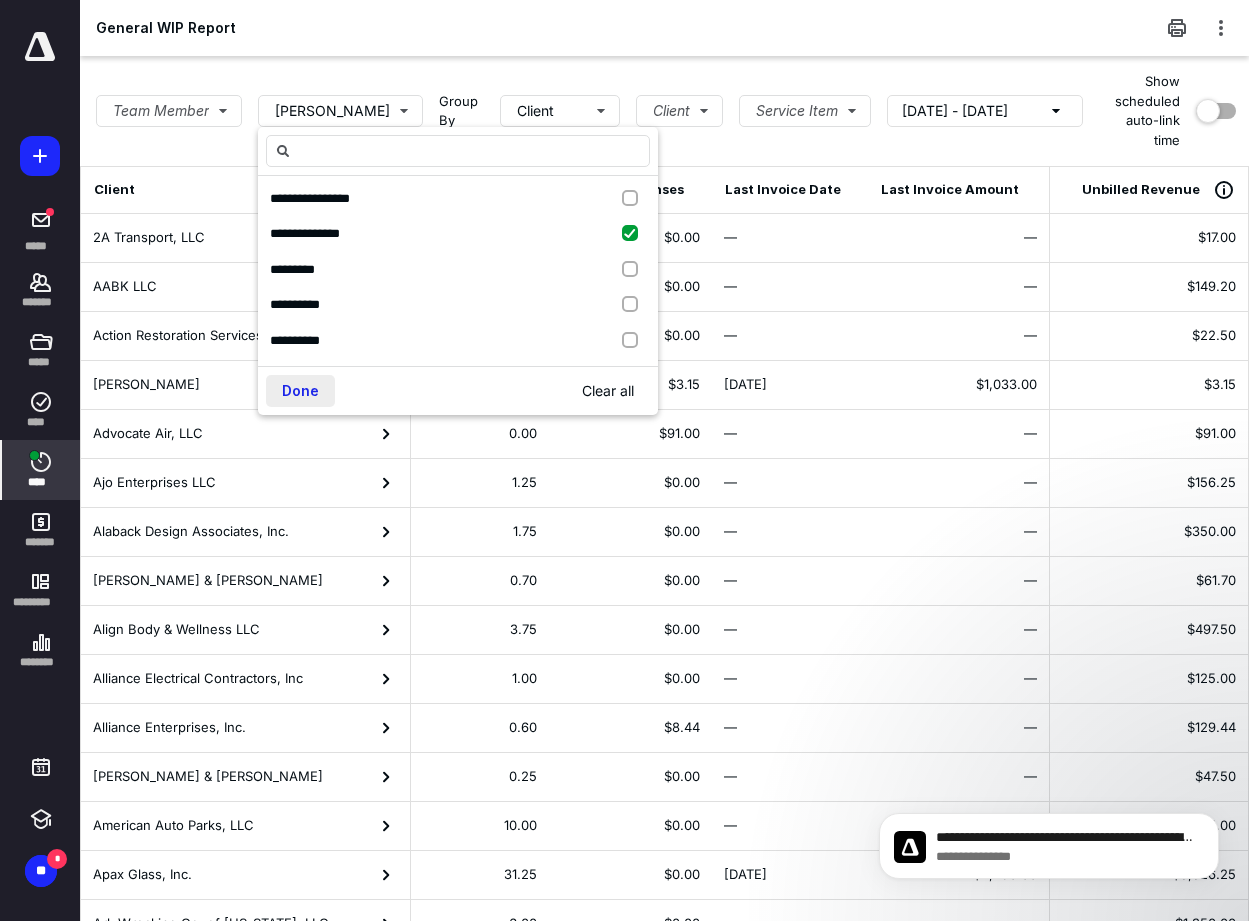 click on "Done" at bounding box center (300, 391) 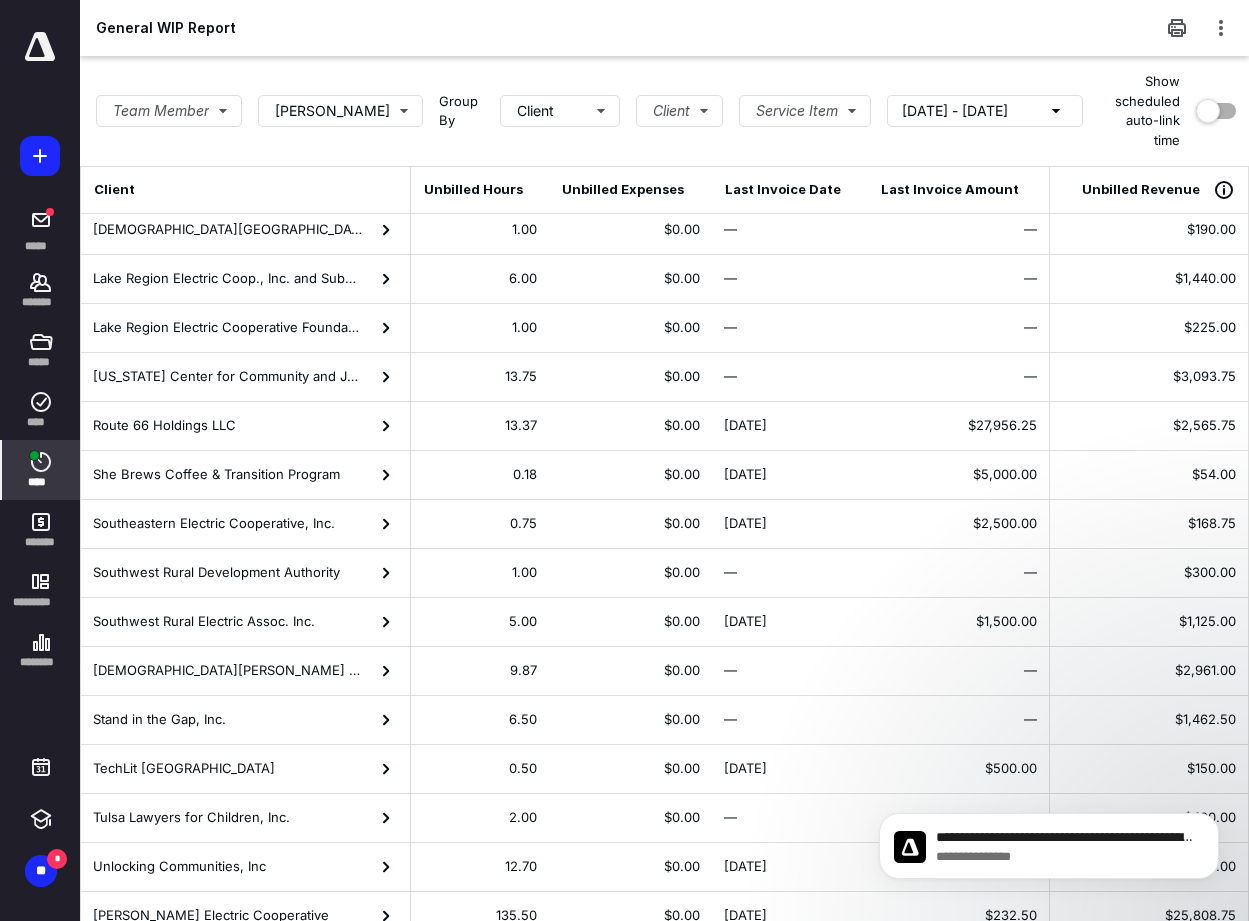 scroll, scrollTop: 419, scrollLeft: 0, axis: vertical 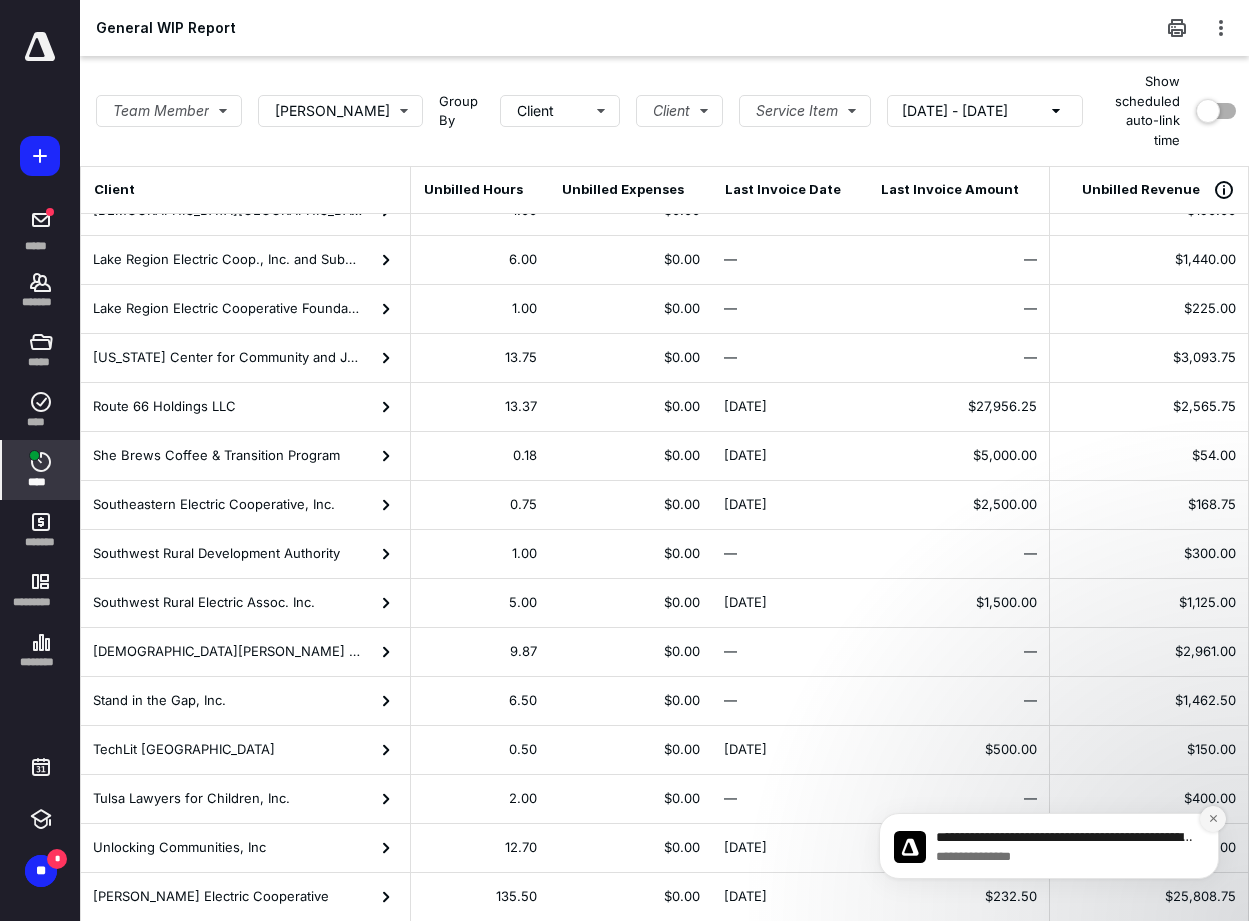 click 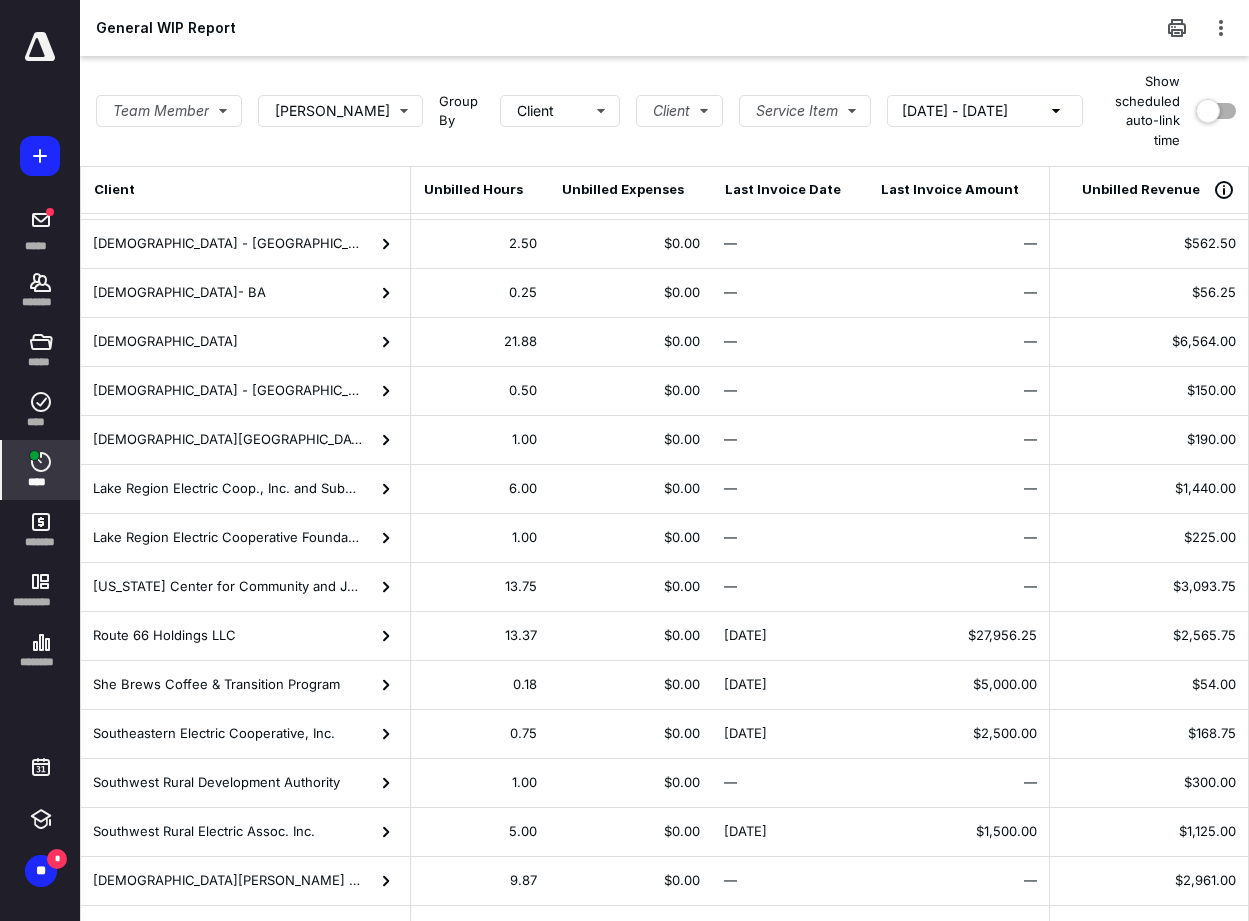 scroll, scrollTop: 200, scrollLeft: 0, axis: vertical 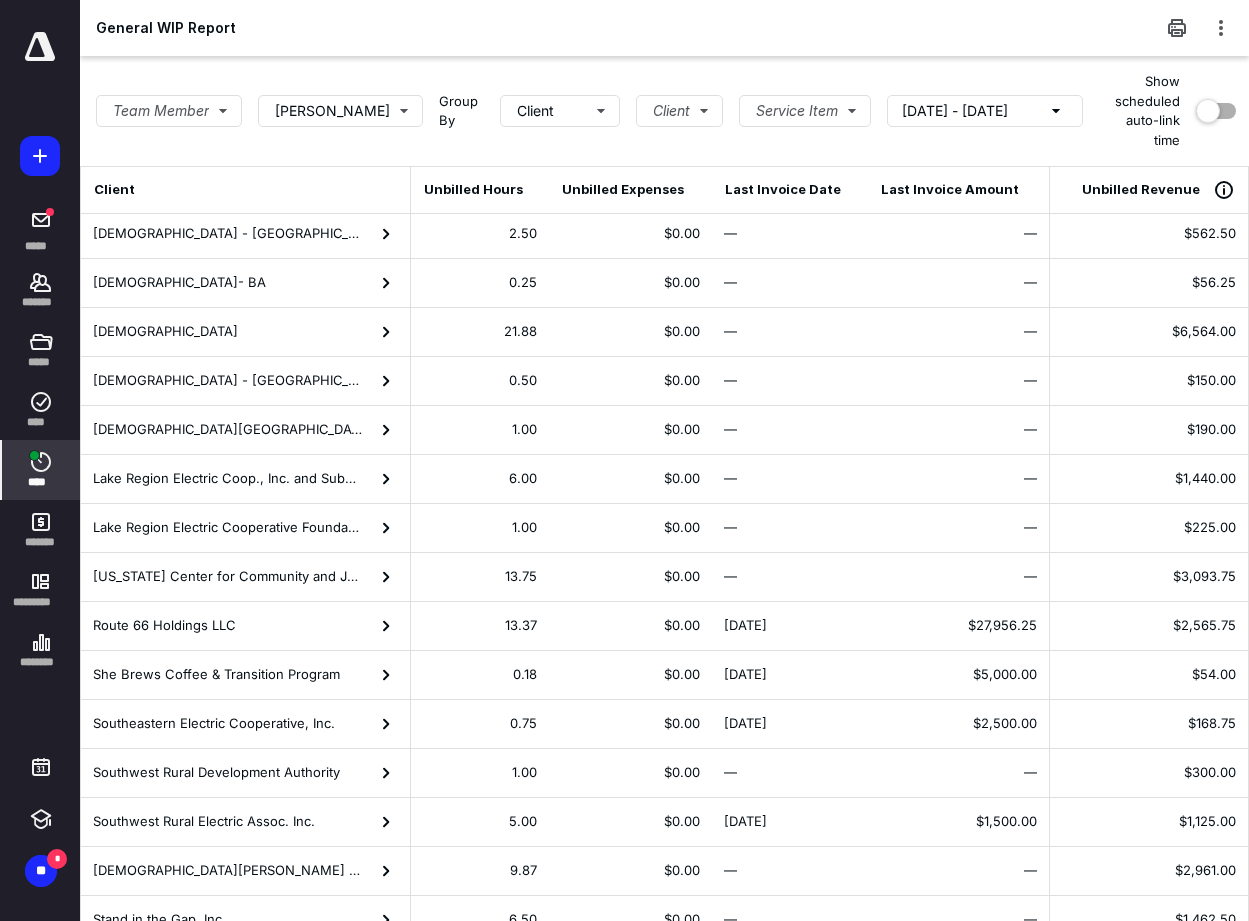 click on "—" at bounding box center (958, 332) 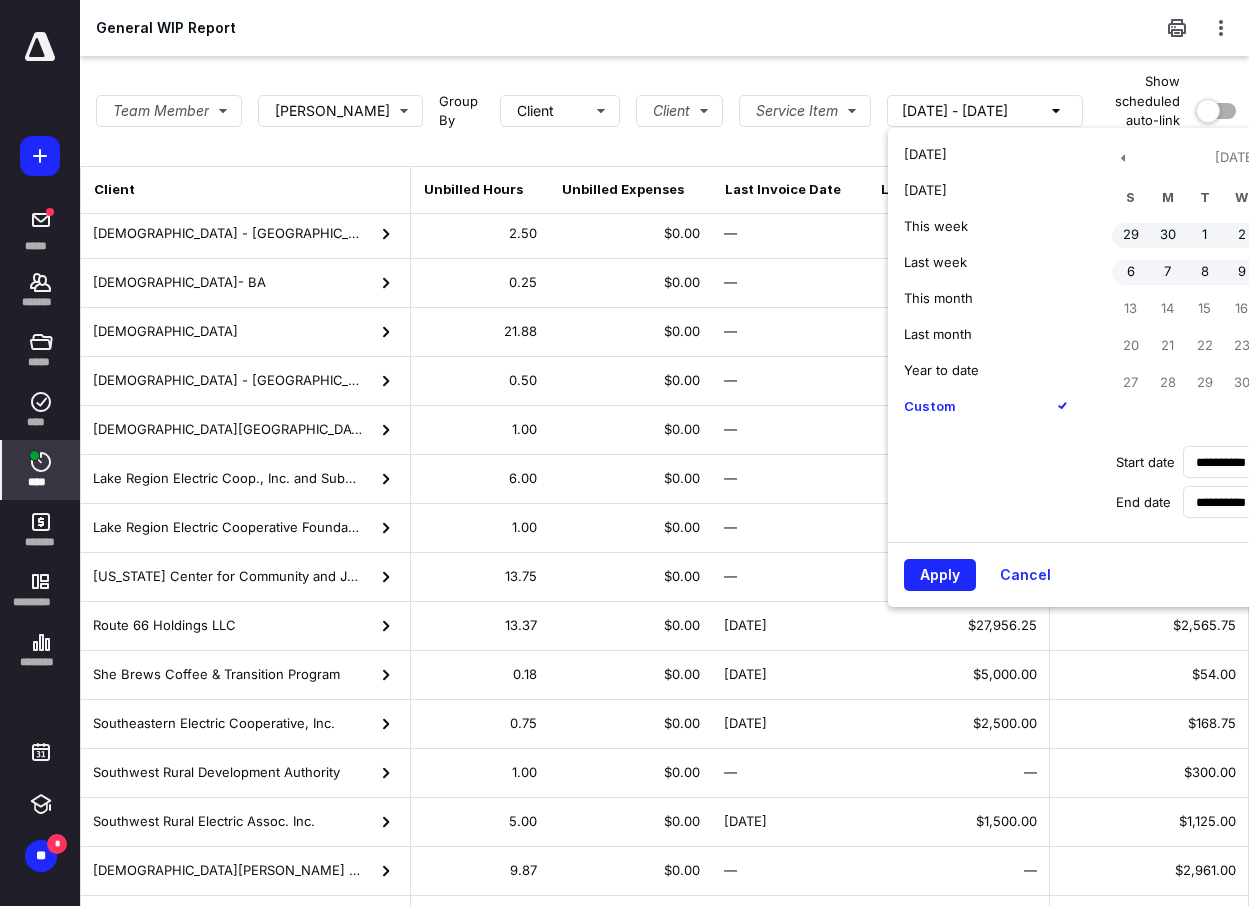 click on "Year to date" at bounding box center (941, 370) 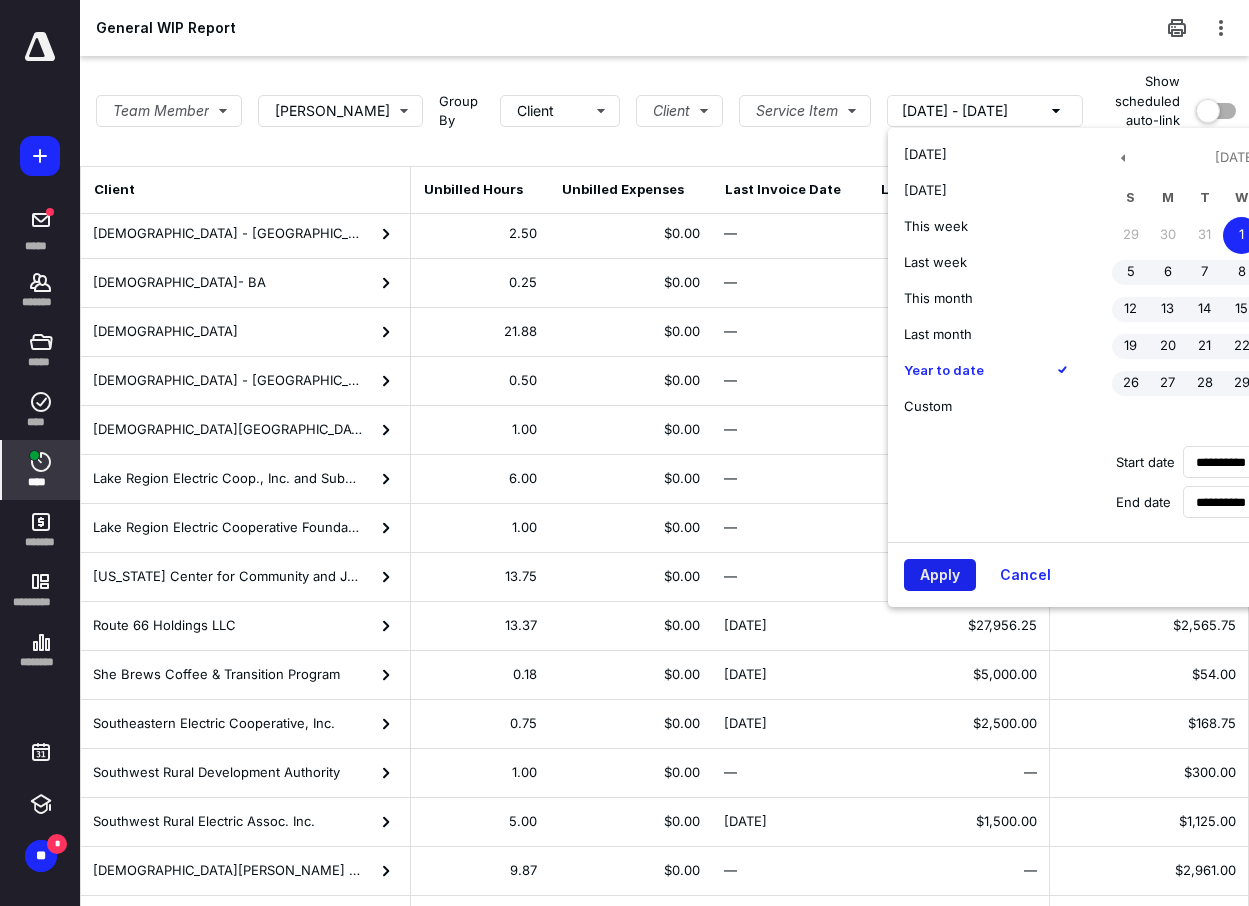 click on "Apply" at bounding box center [940, 575] 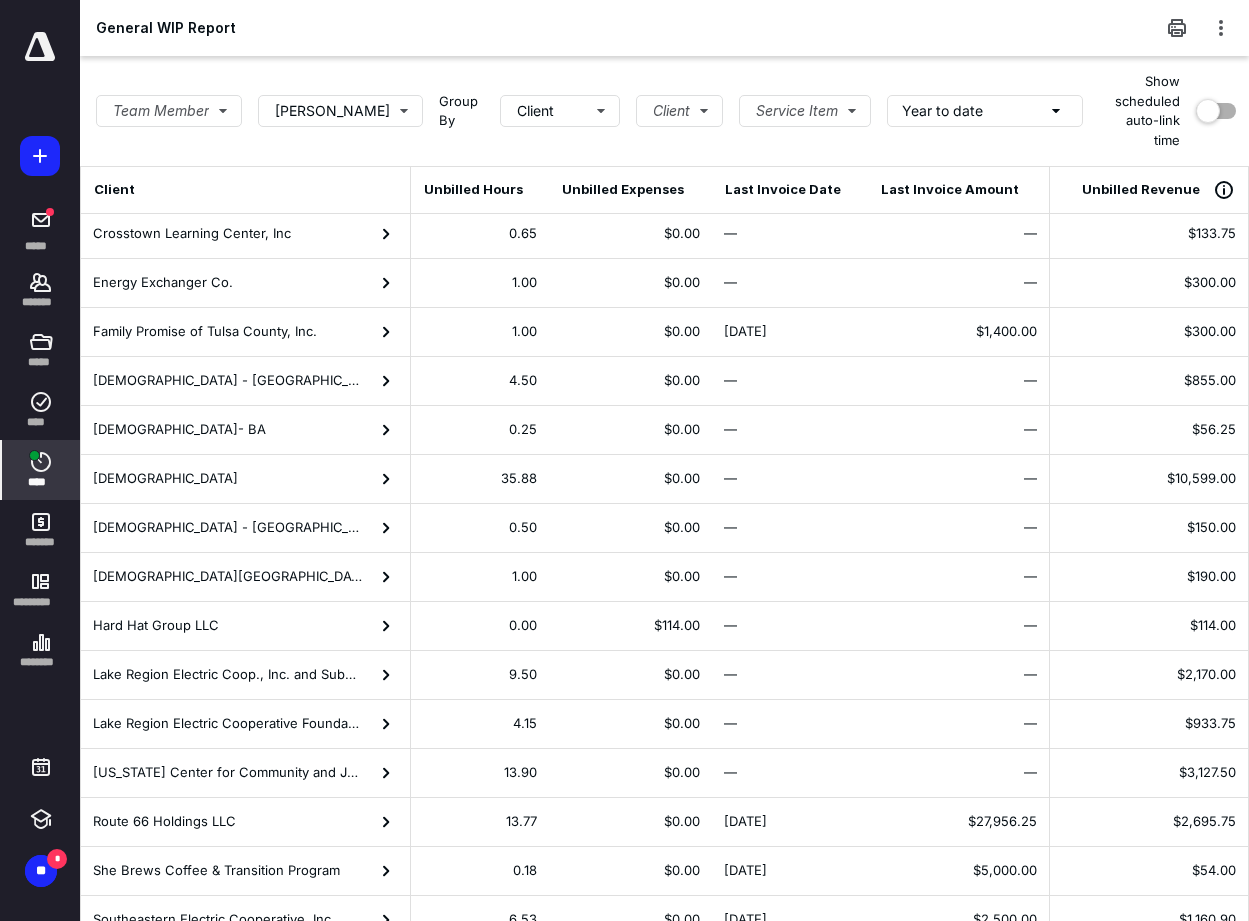 click on "$10,599.00" at bounding box center (1201, 478) 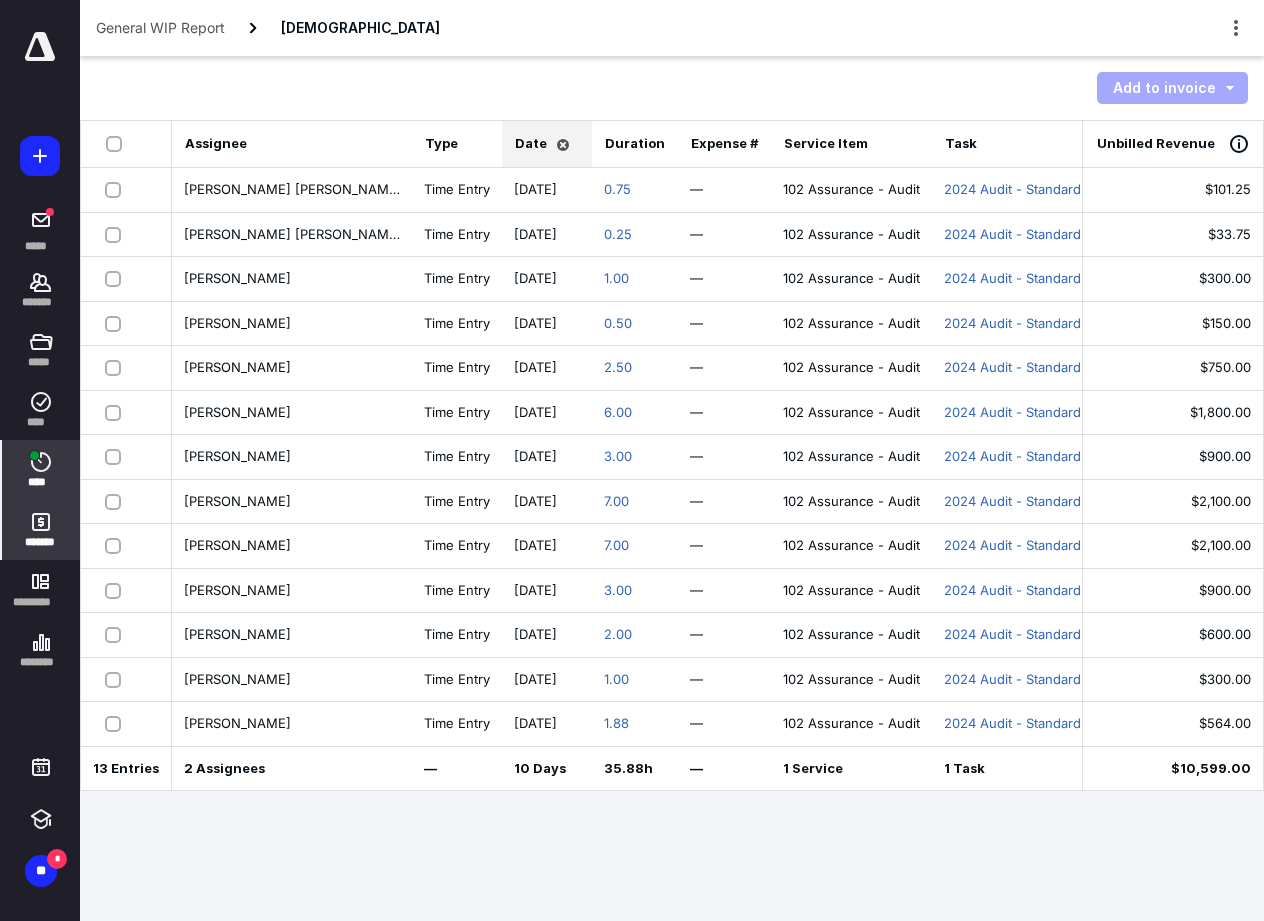 click on "*******" at bounding box center [41, 530] 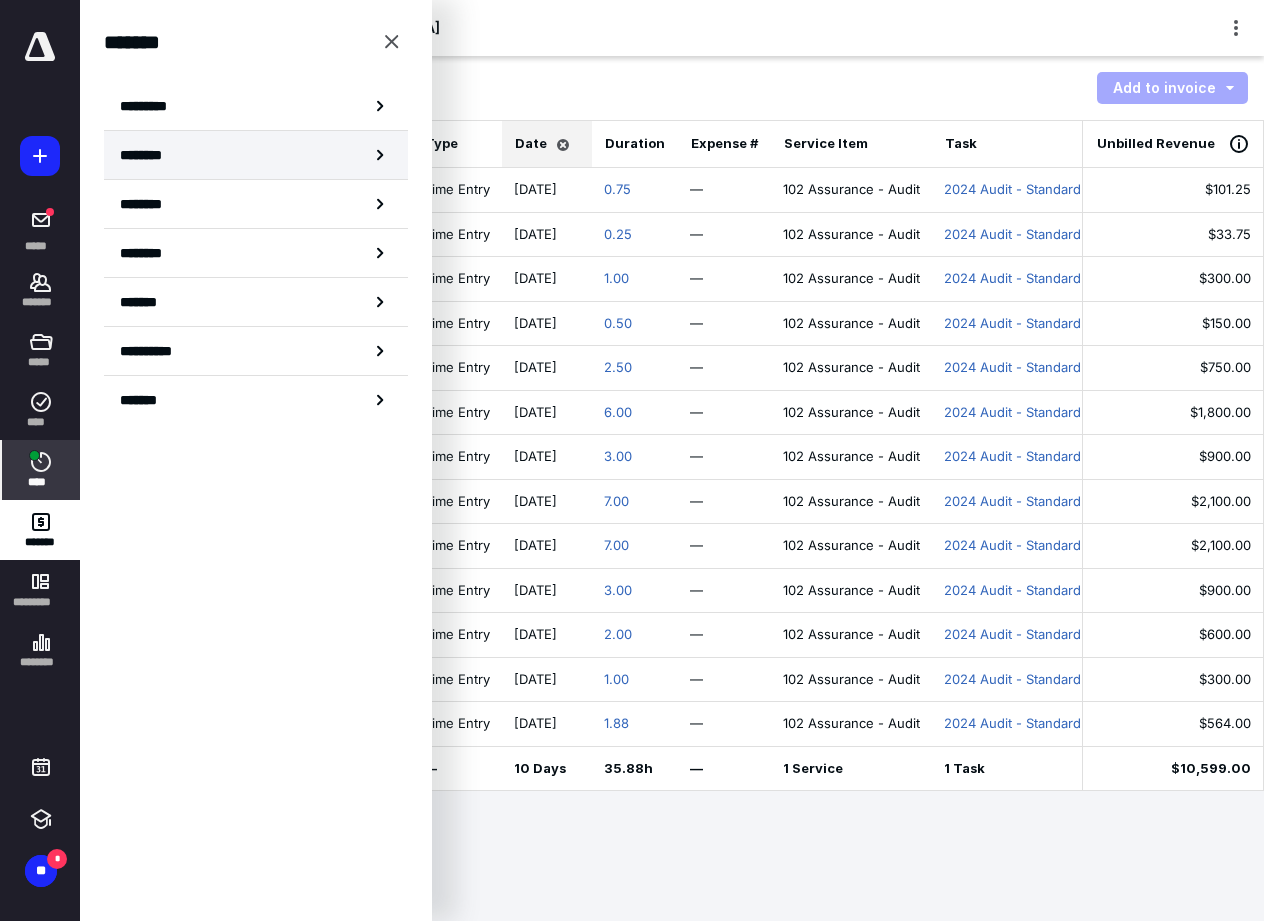 click on "********" at bounding box center (256, 155) 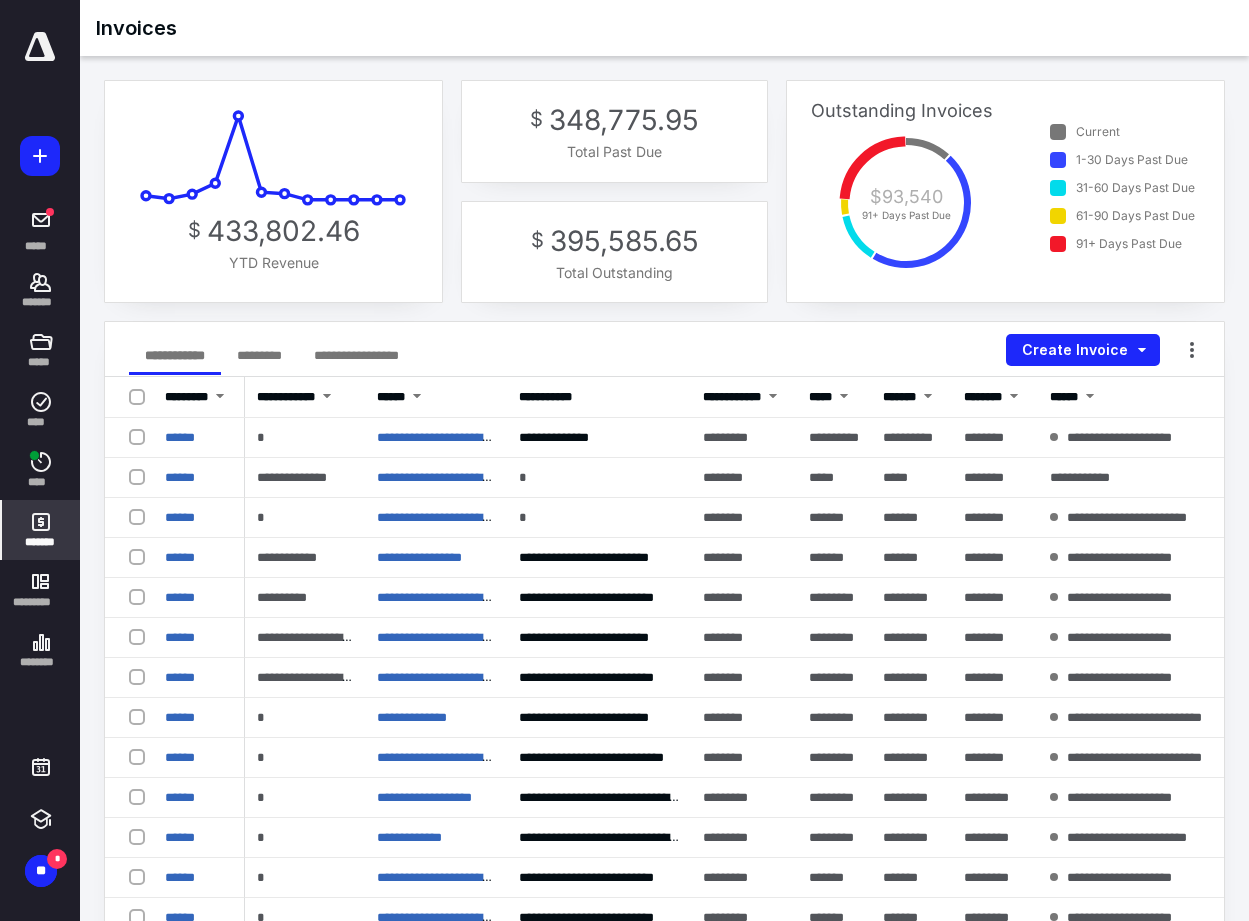 click on "91+ Days Past Due" at bounding box center (1129, 244) 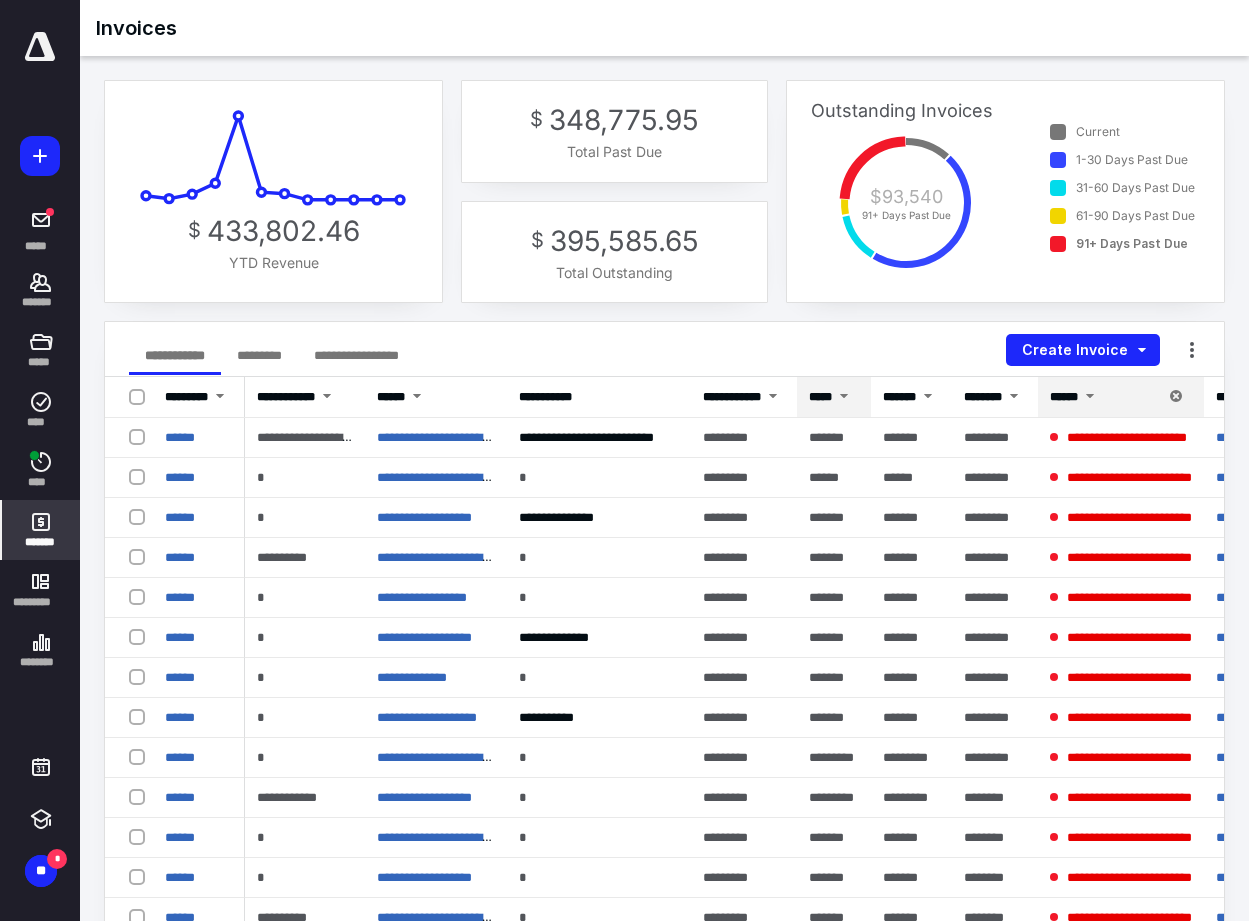 click at bounding box center [844, 398] 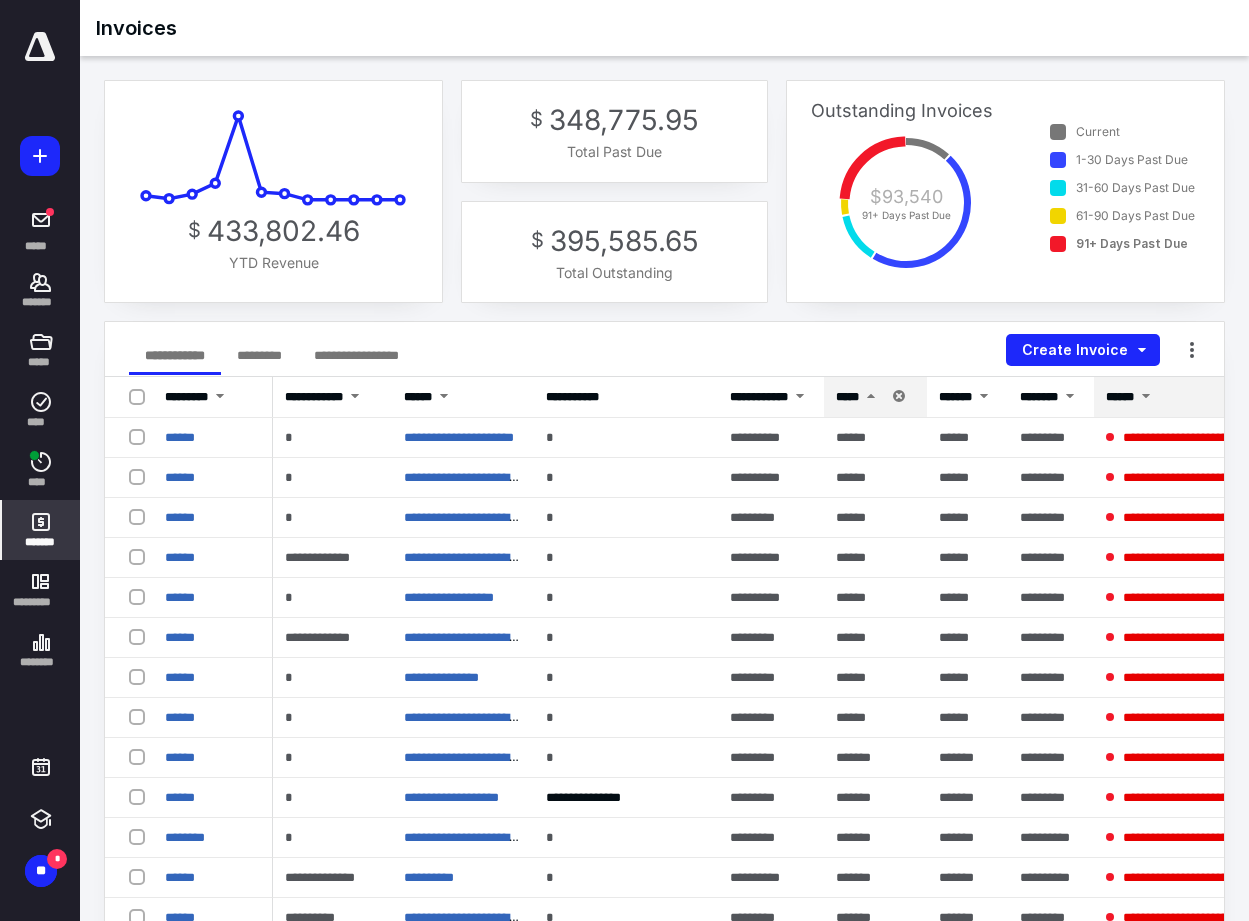 click at bounding box center [871, 398] 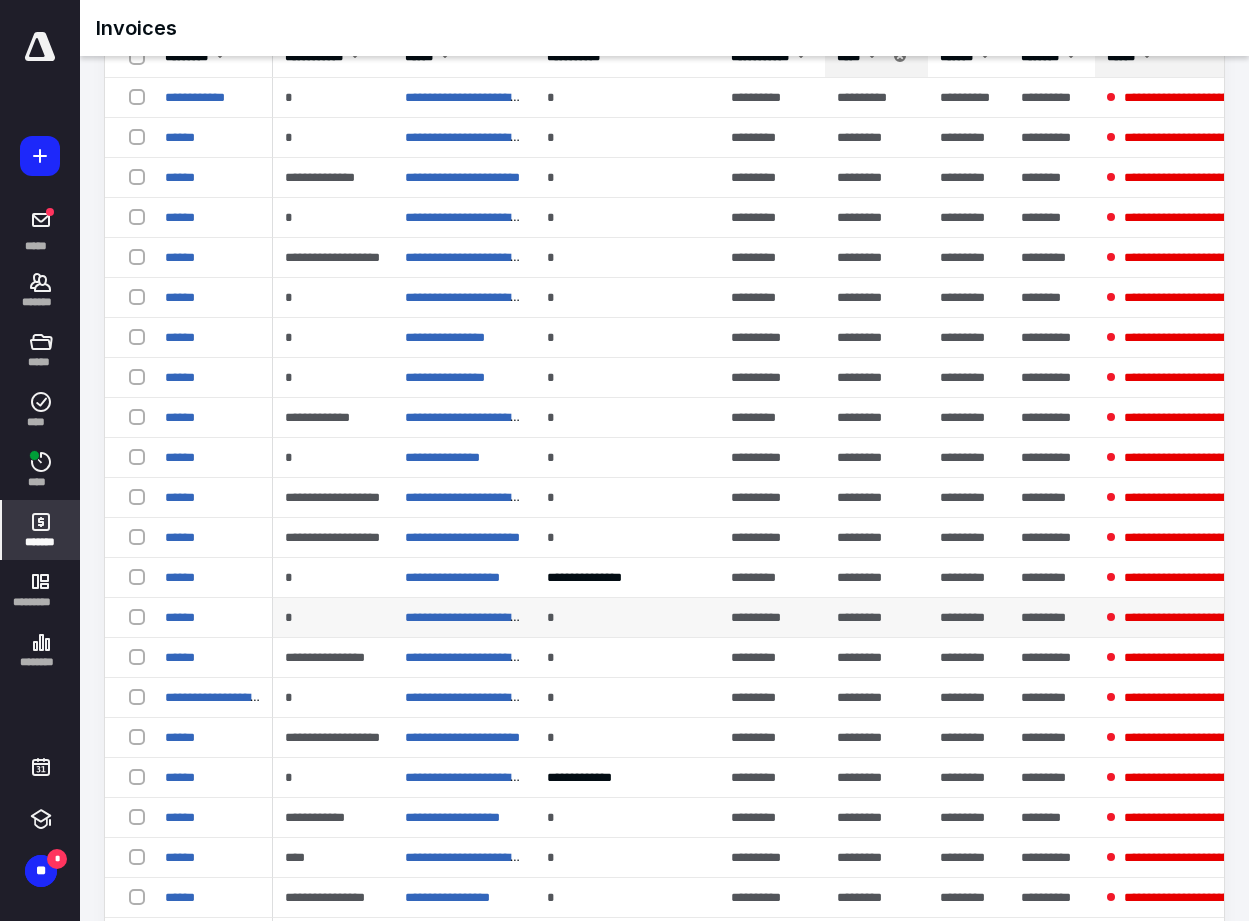 scroll, scrollTop: 0, scrollLeft: 0, axis: both 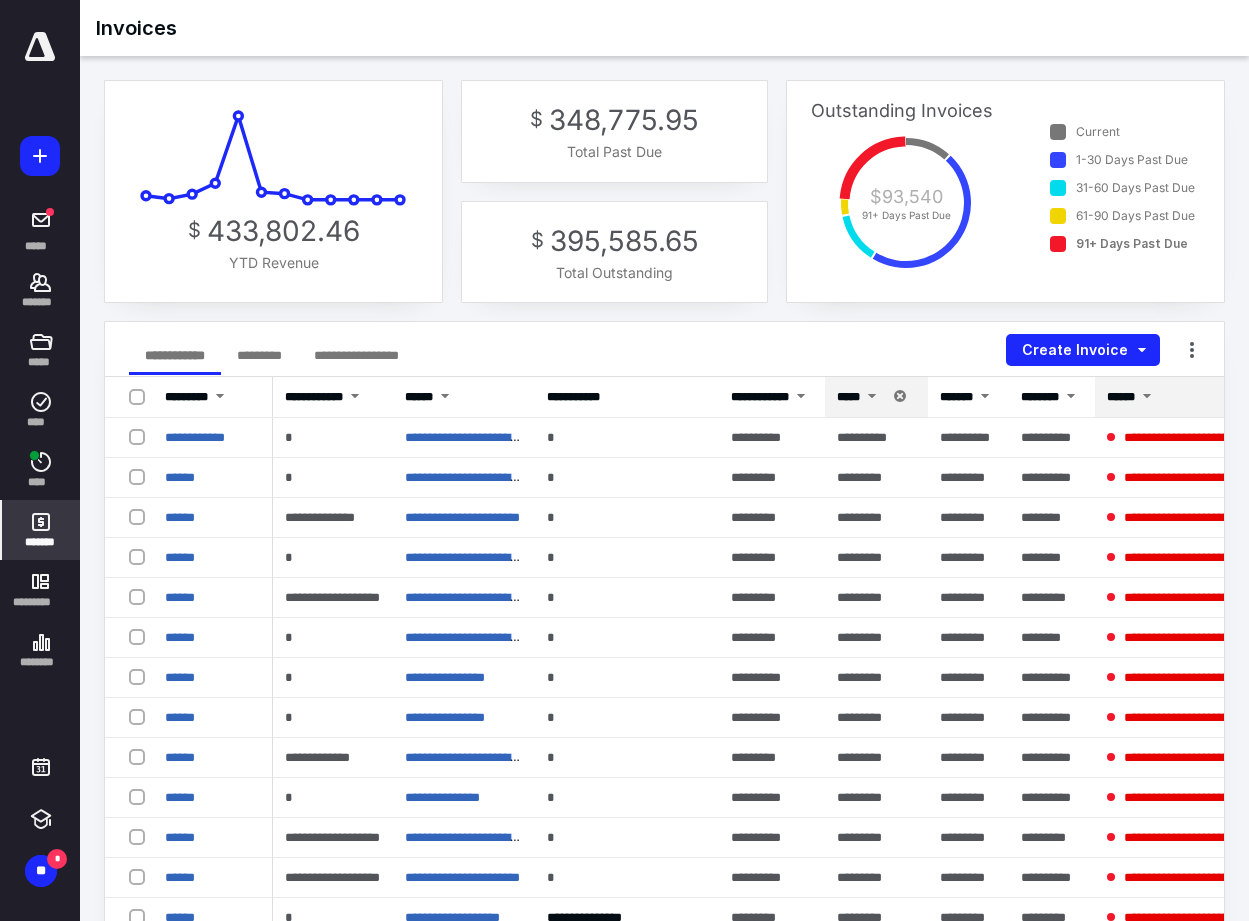 click 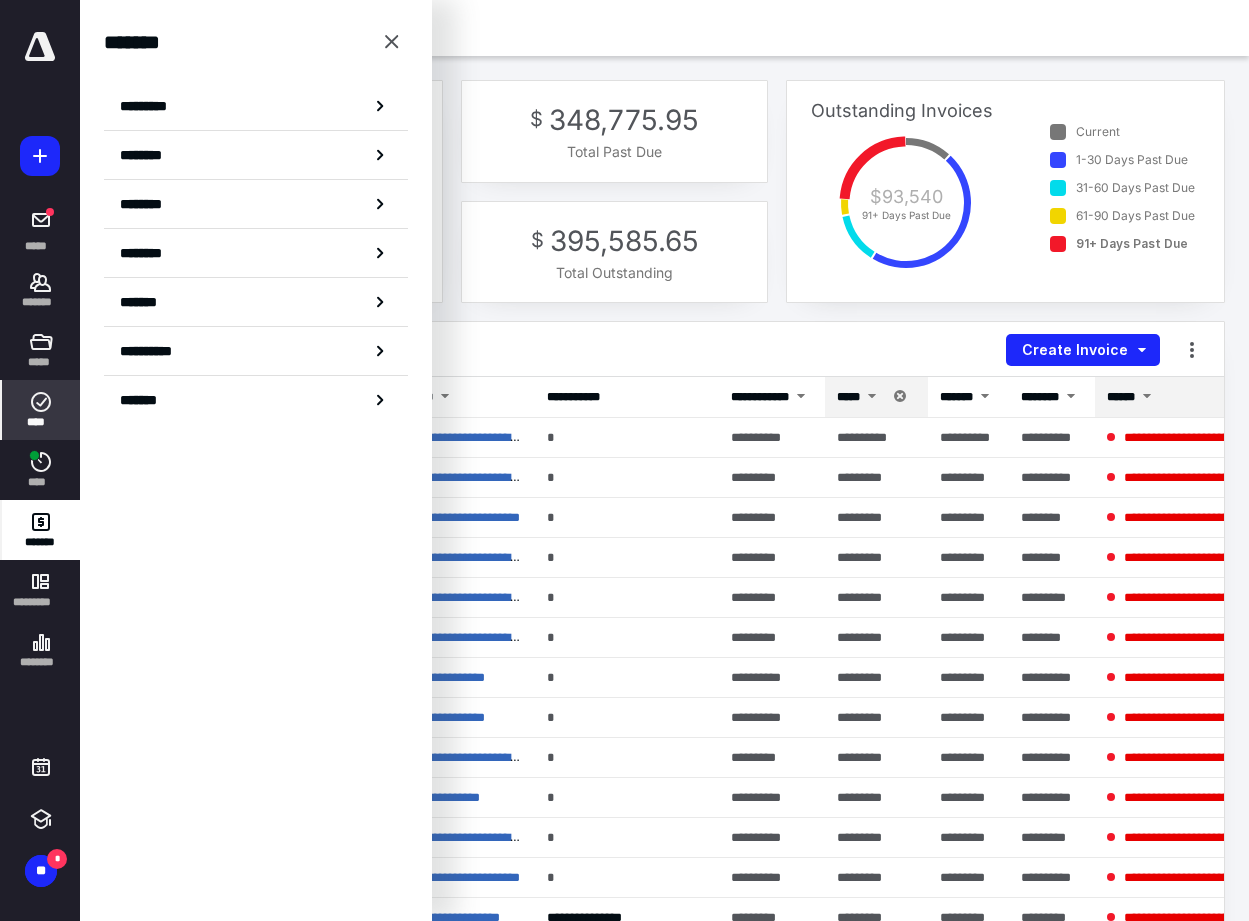 click 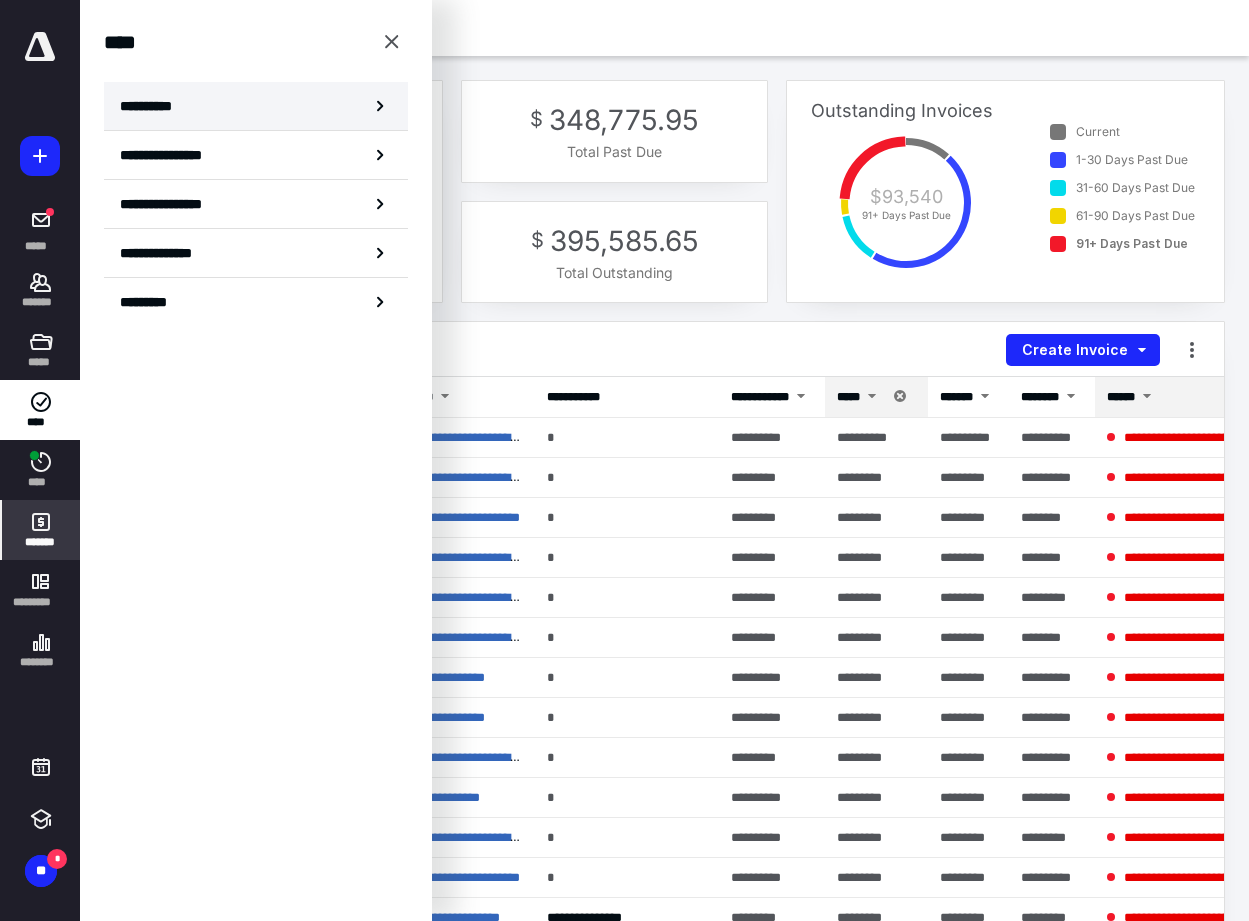 click on "**********" at bounding box center (256, 106) 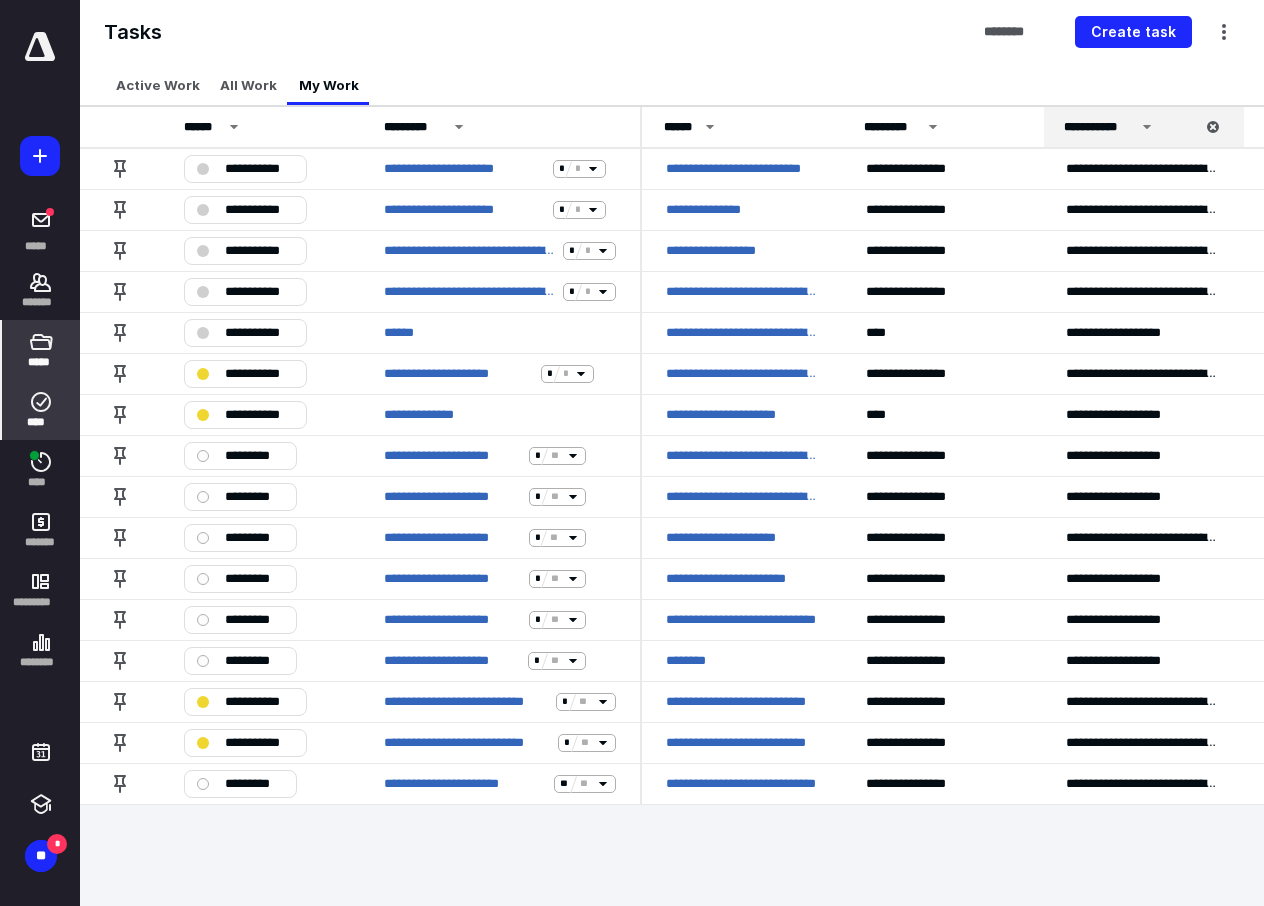 click 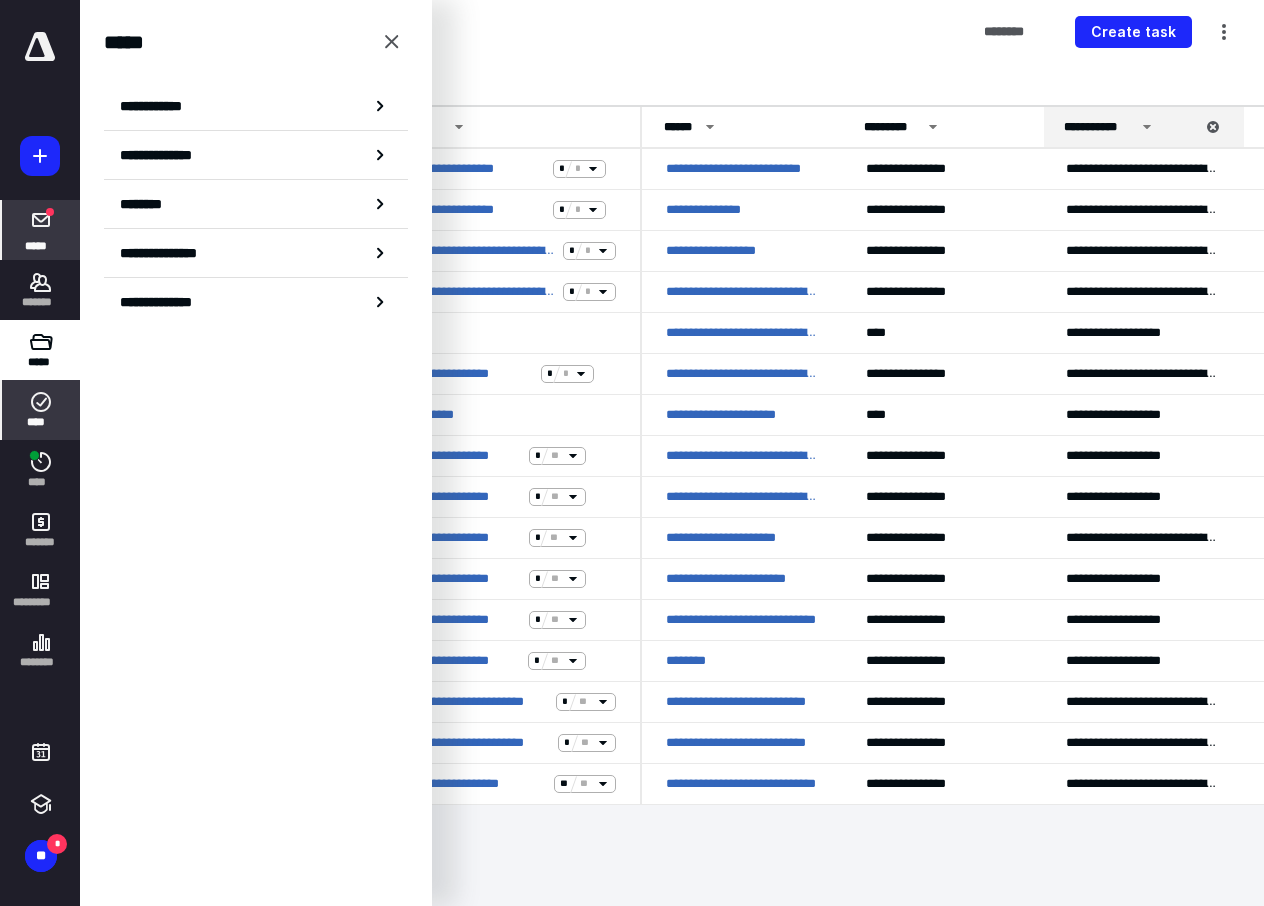 click at bounding box center (41, 220) 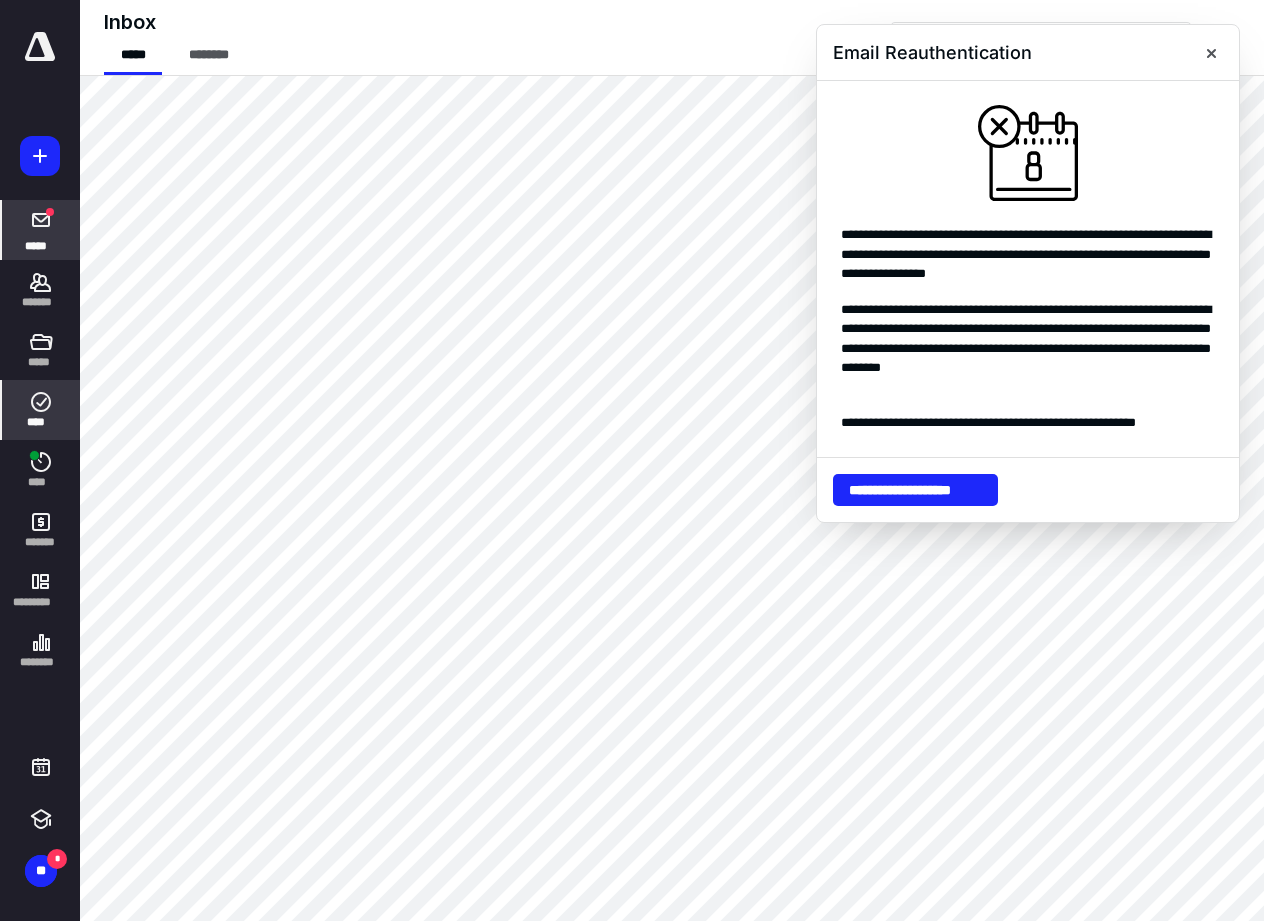 click 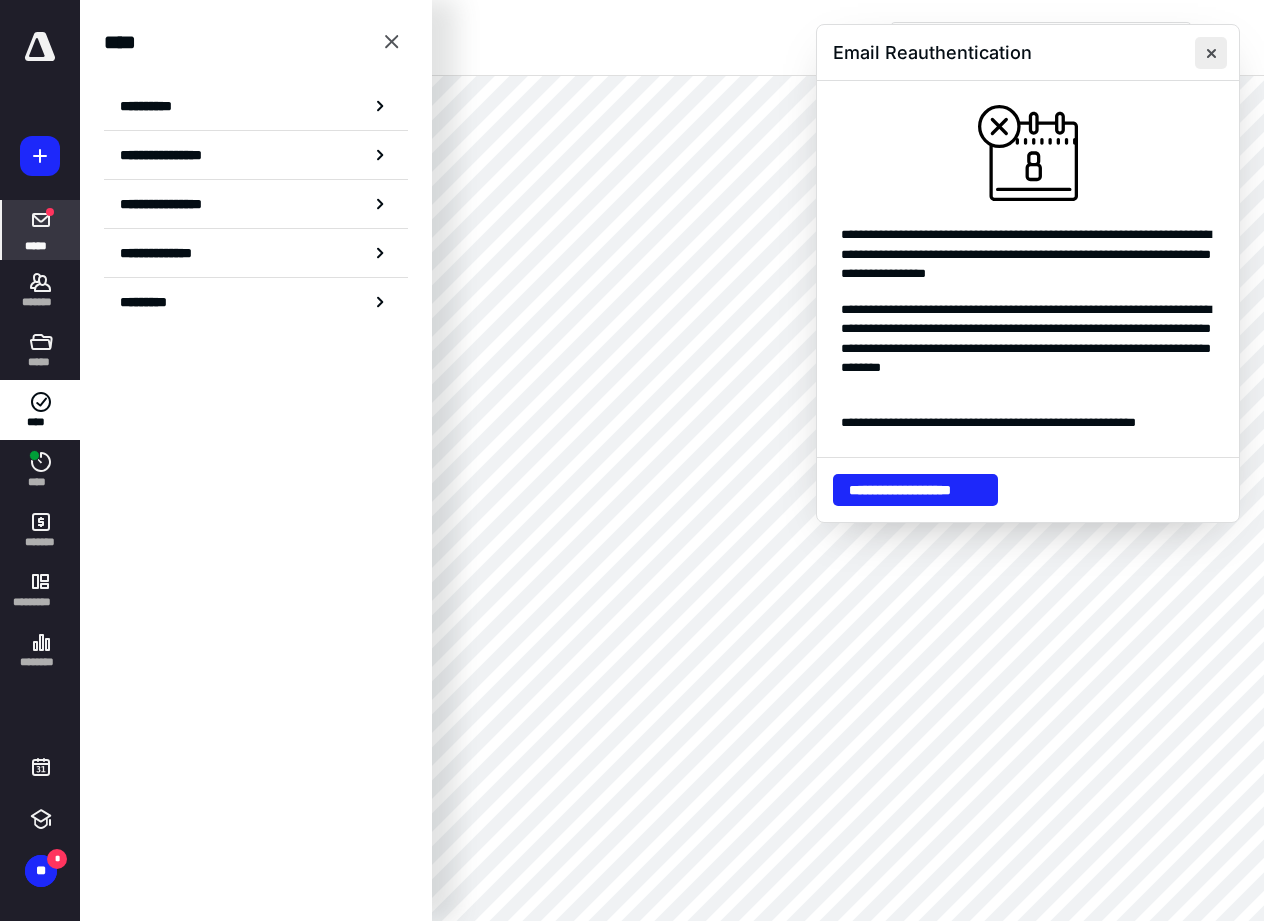 click at bounding box center (1211, 53) 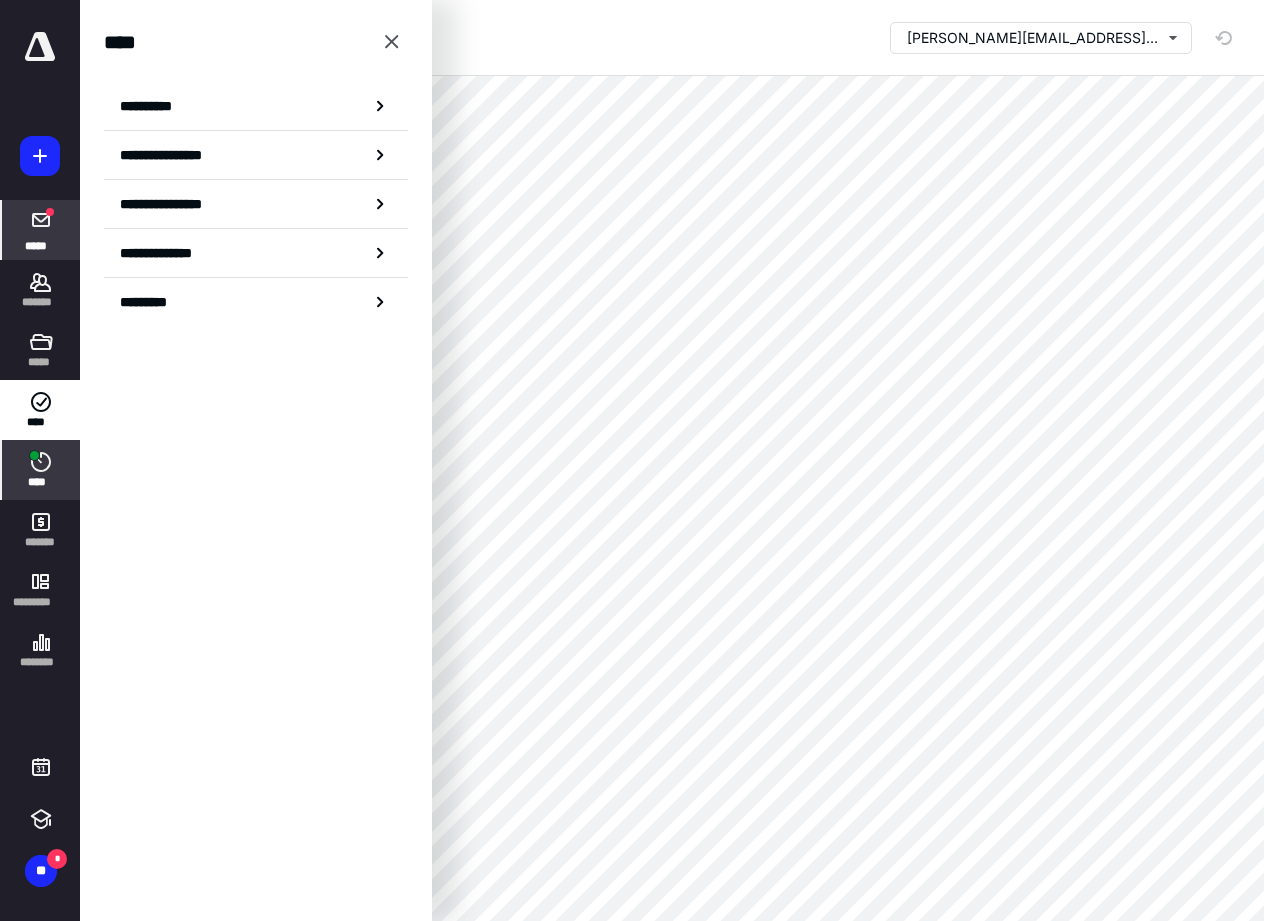 click 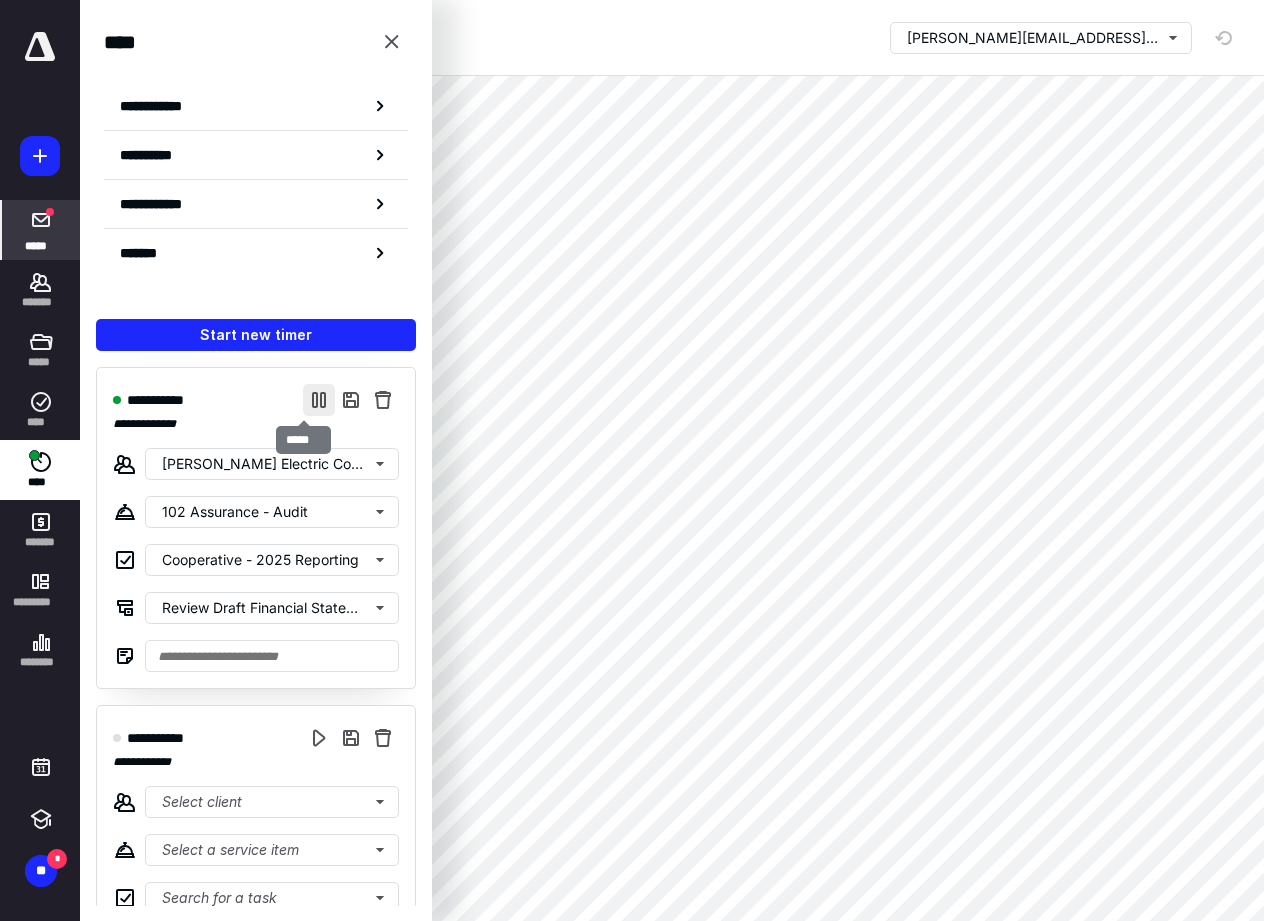 click at bounding box center (319, 400) 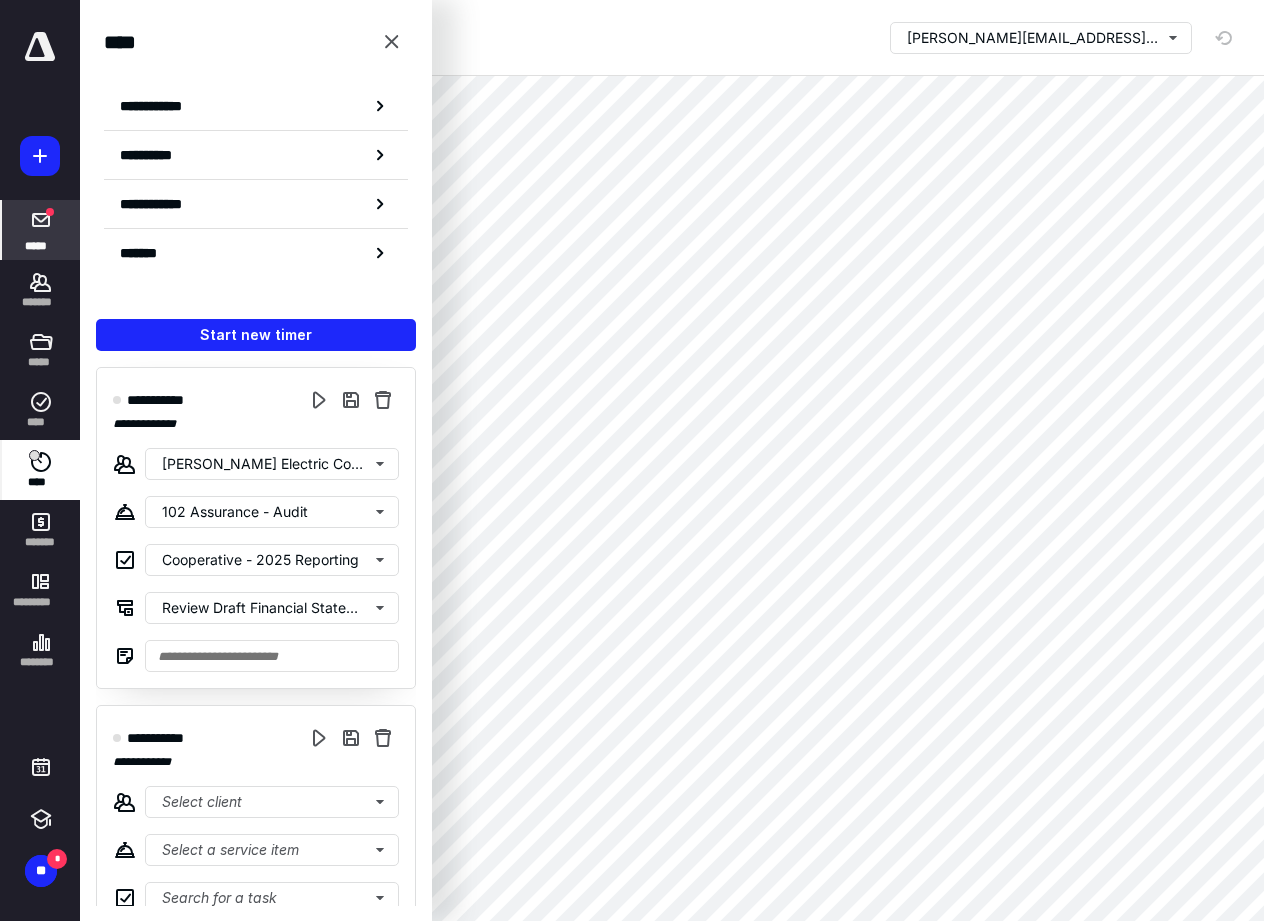 click on "****" at bounding box center [41, 482] 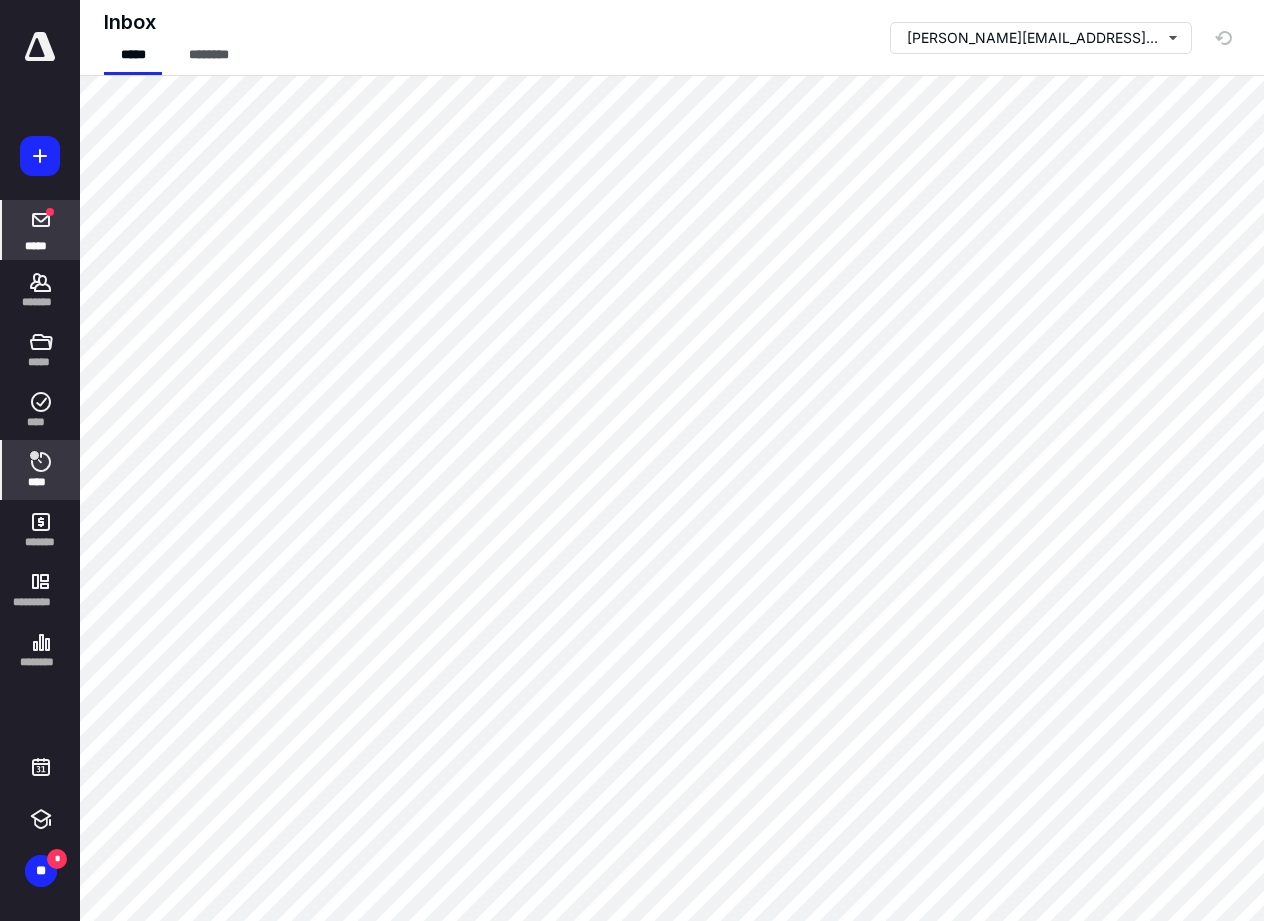 click 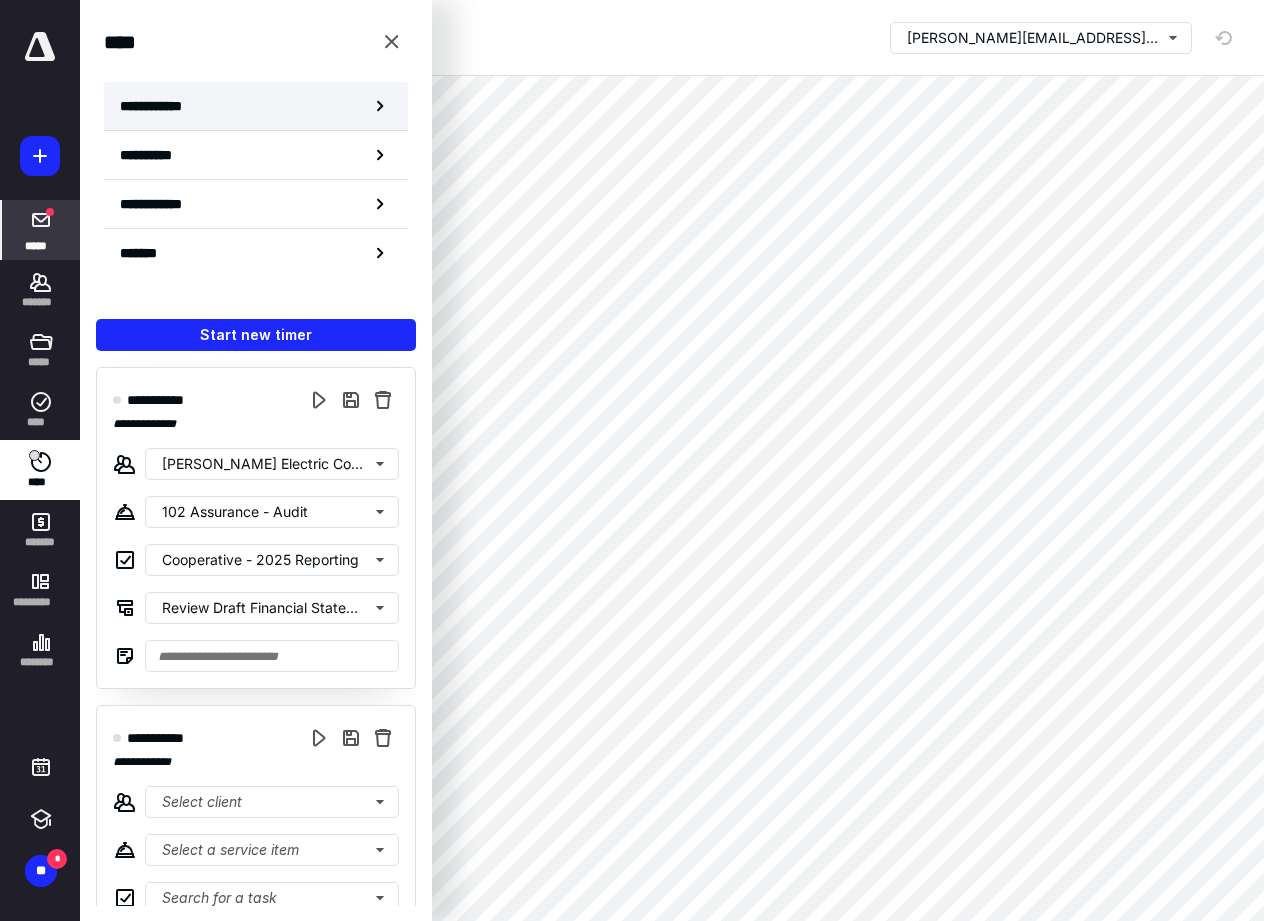 click on "**********" at bounding box center [162, 106] 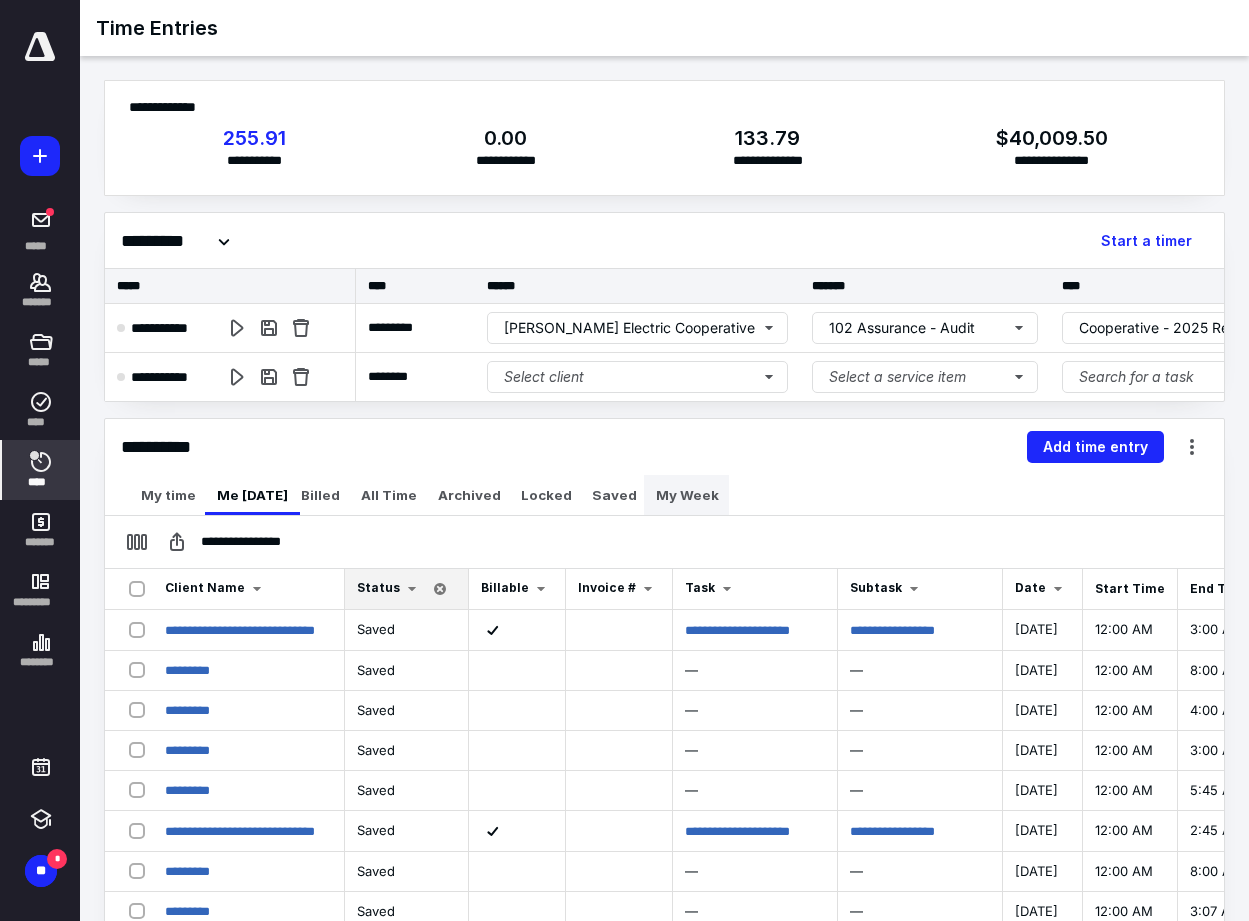 click on "My Week" at bounding box center [687, 495] 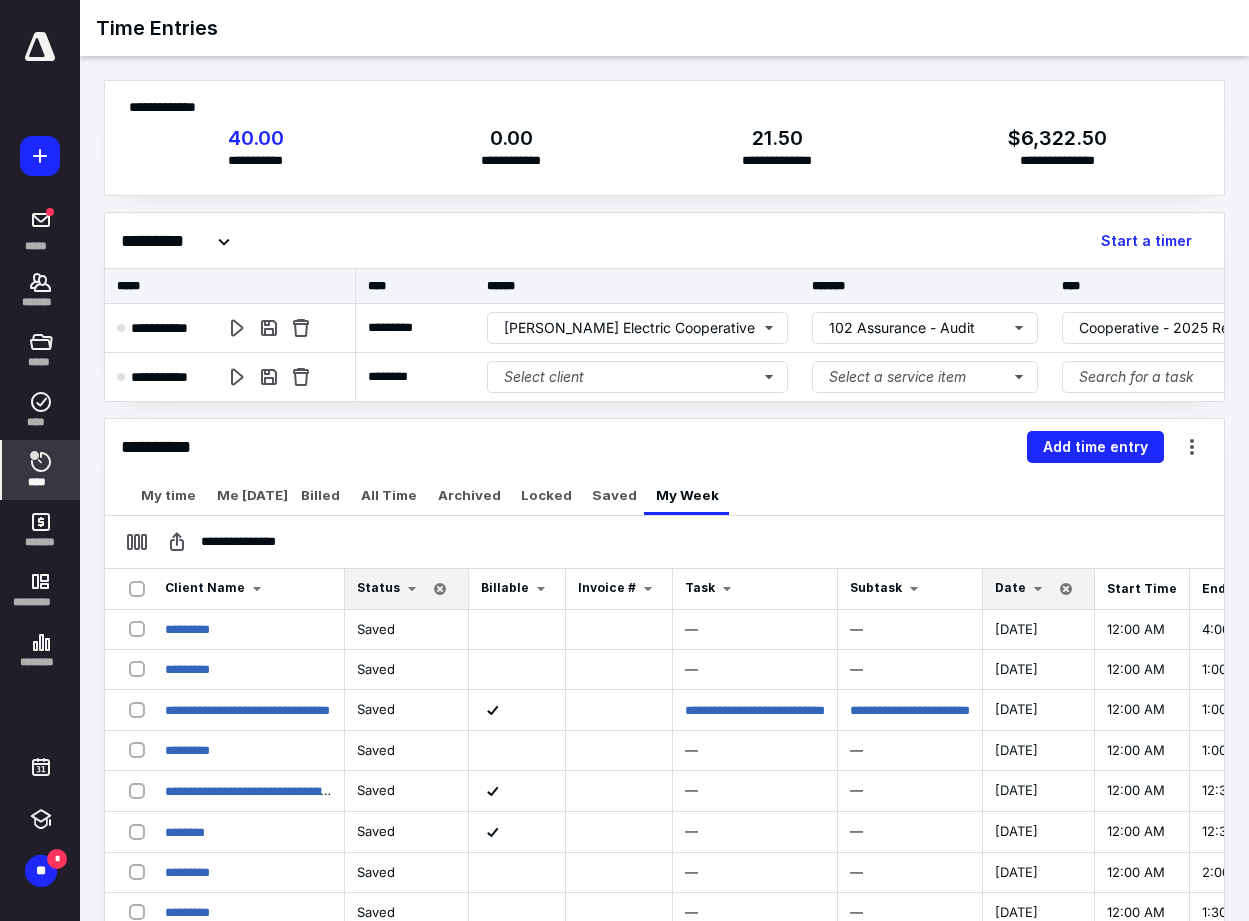 click at bounding box center [1038, 589] 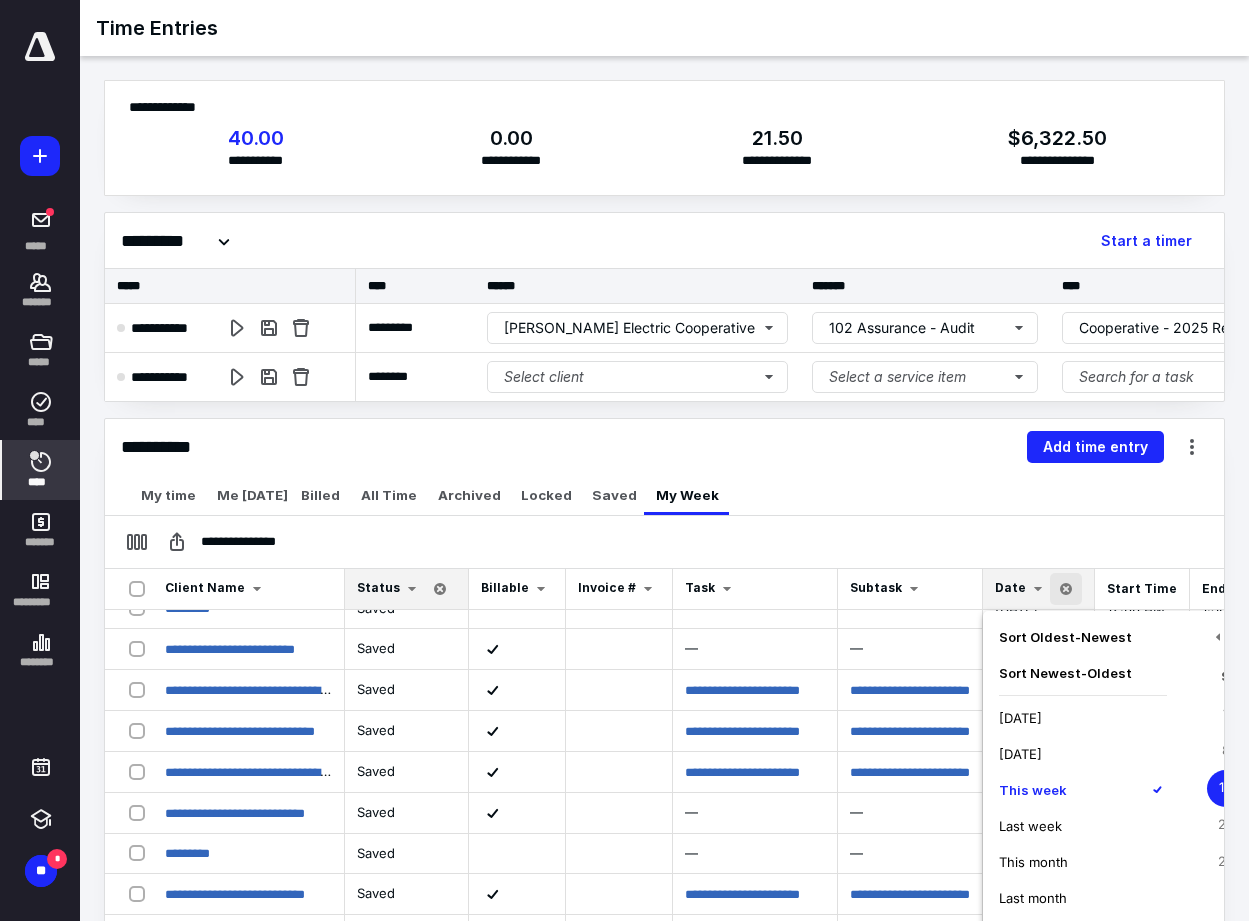 scroll, scrollTop: 319, scrollLeft: 0, axis: vertical 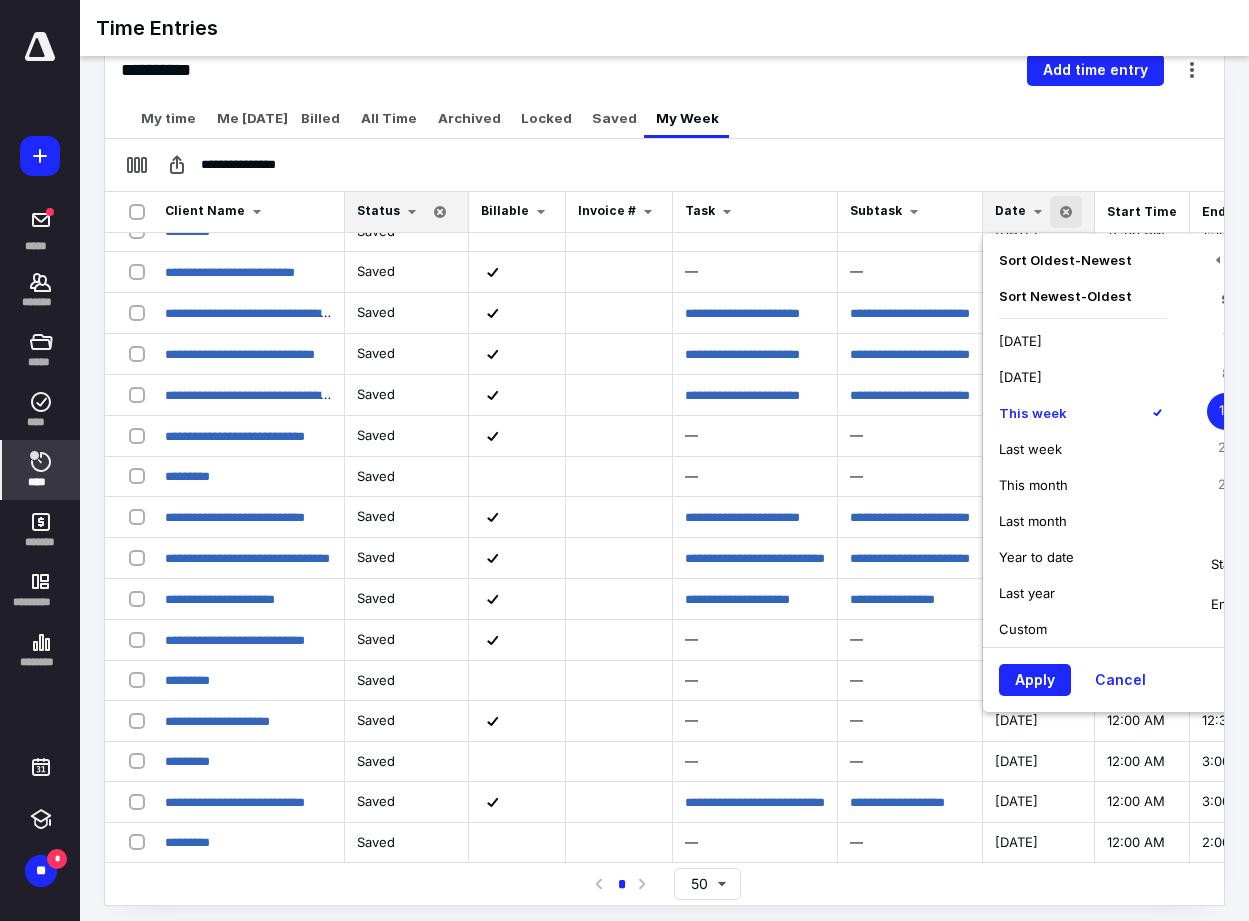 click on "This week" at bounding box center [1033, 413] 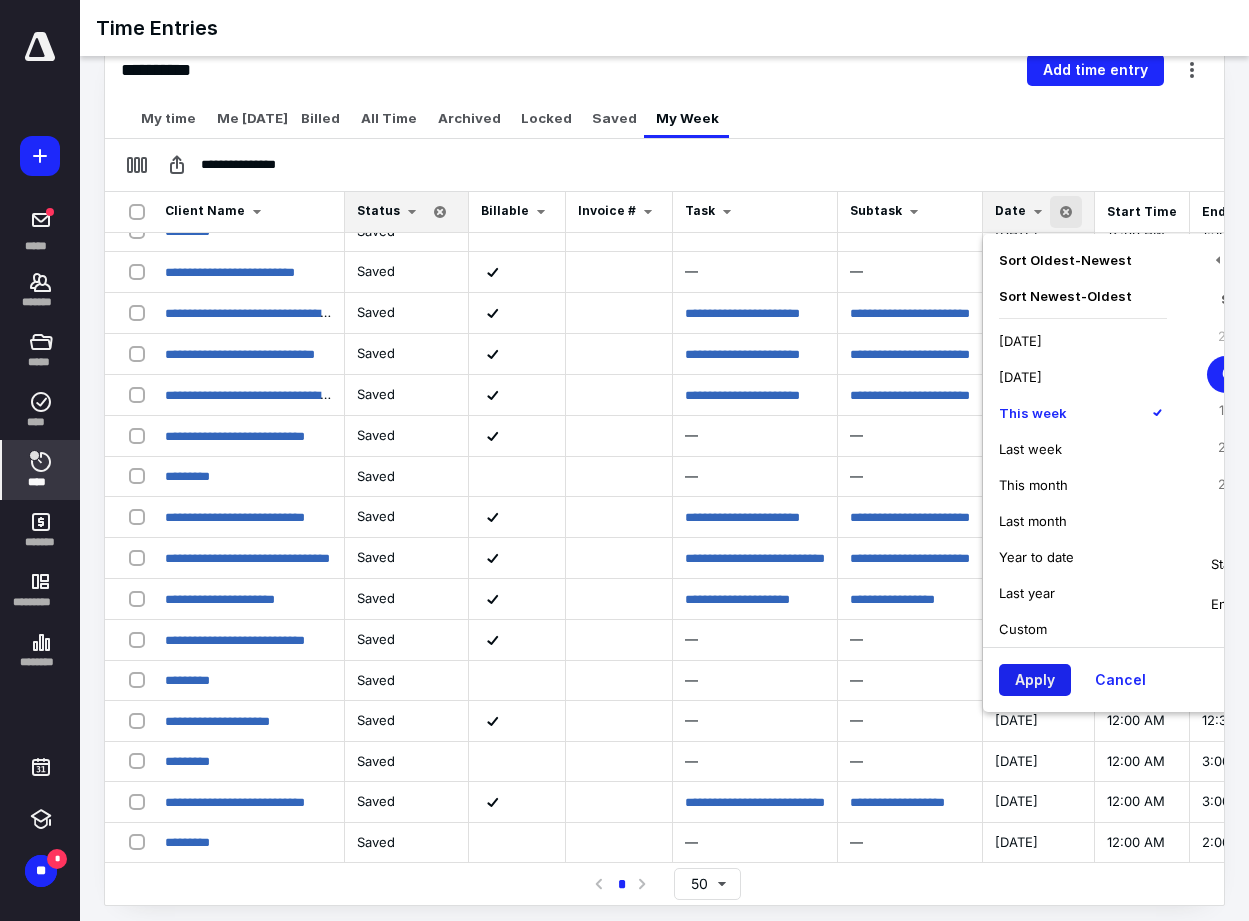 click on "Apply" at bounding box center [1035, 680] 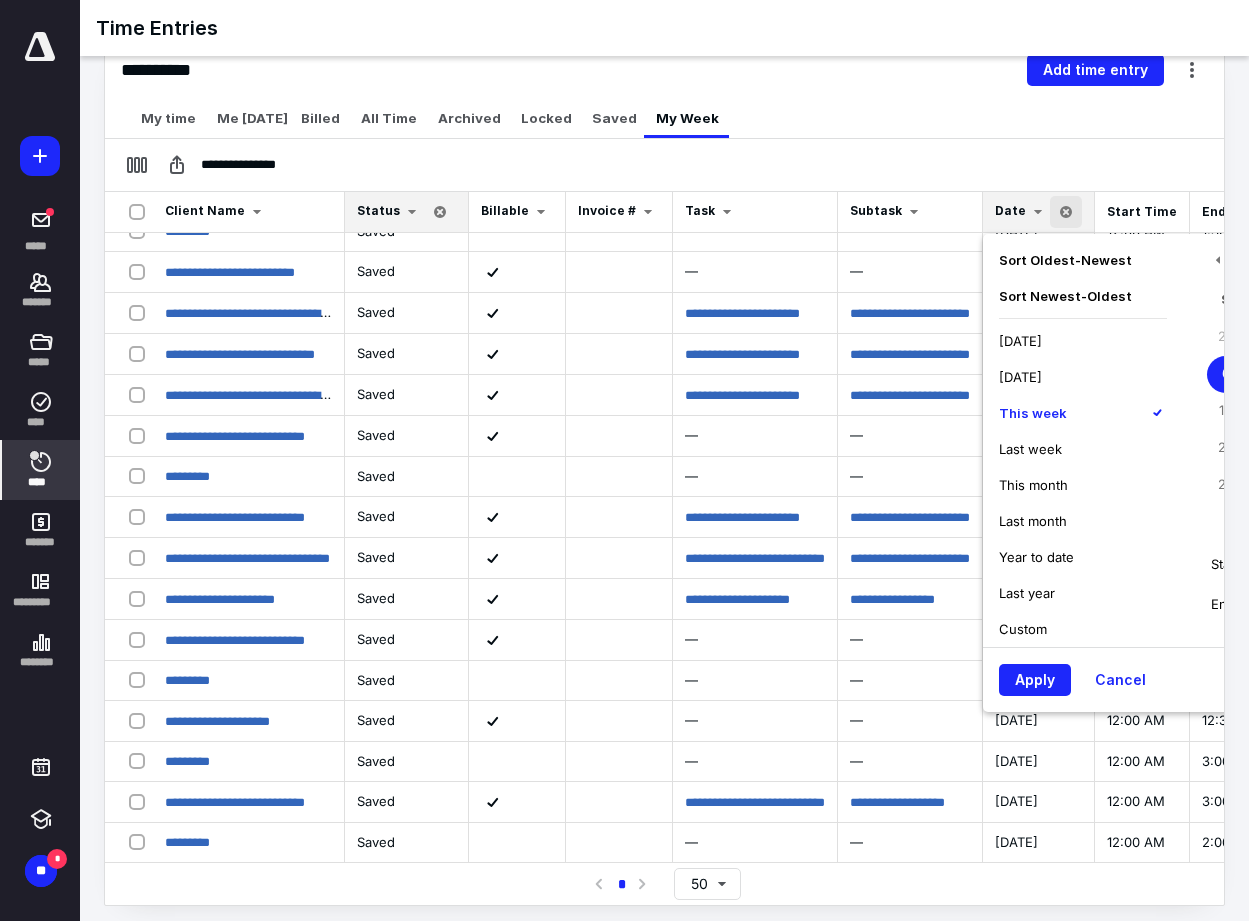 scroll, scrollTop: 0, scrollLeft: 0, axis: both 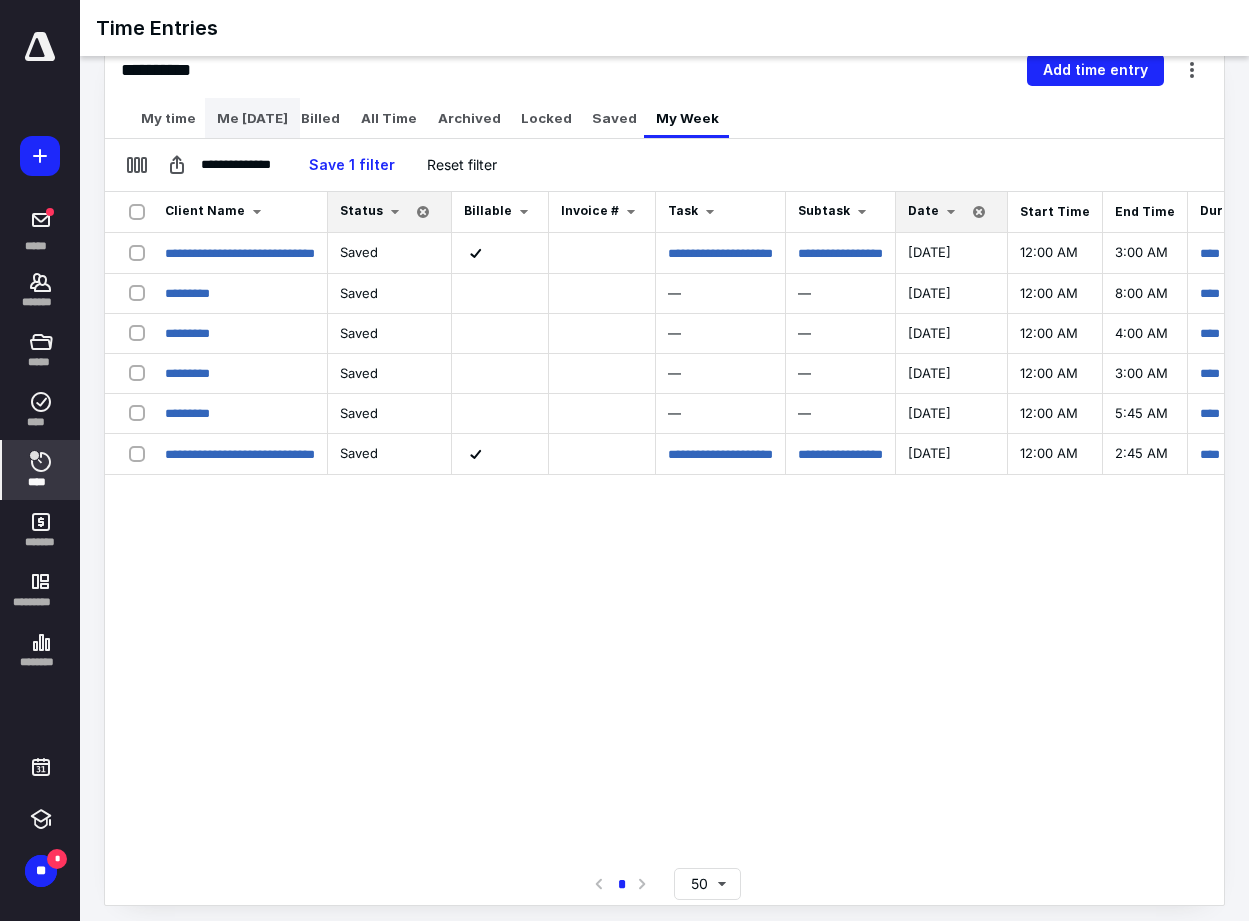 click on "Me [DATE]" at bounding box center [252, 118] 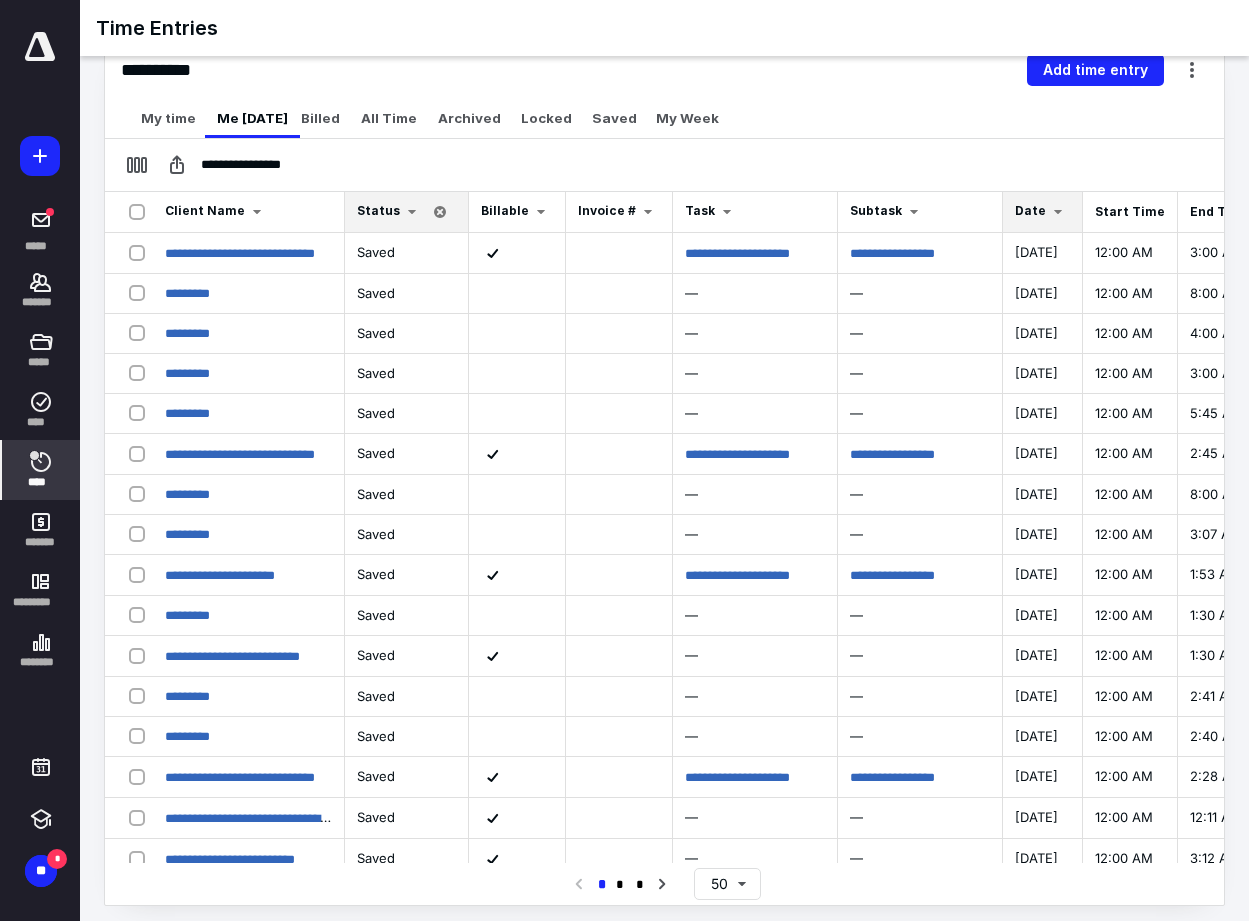 click at bounding box center (1058, 212) 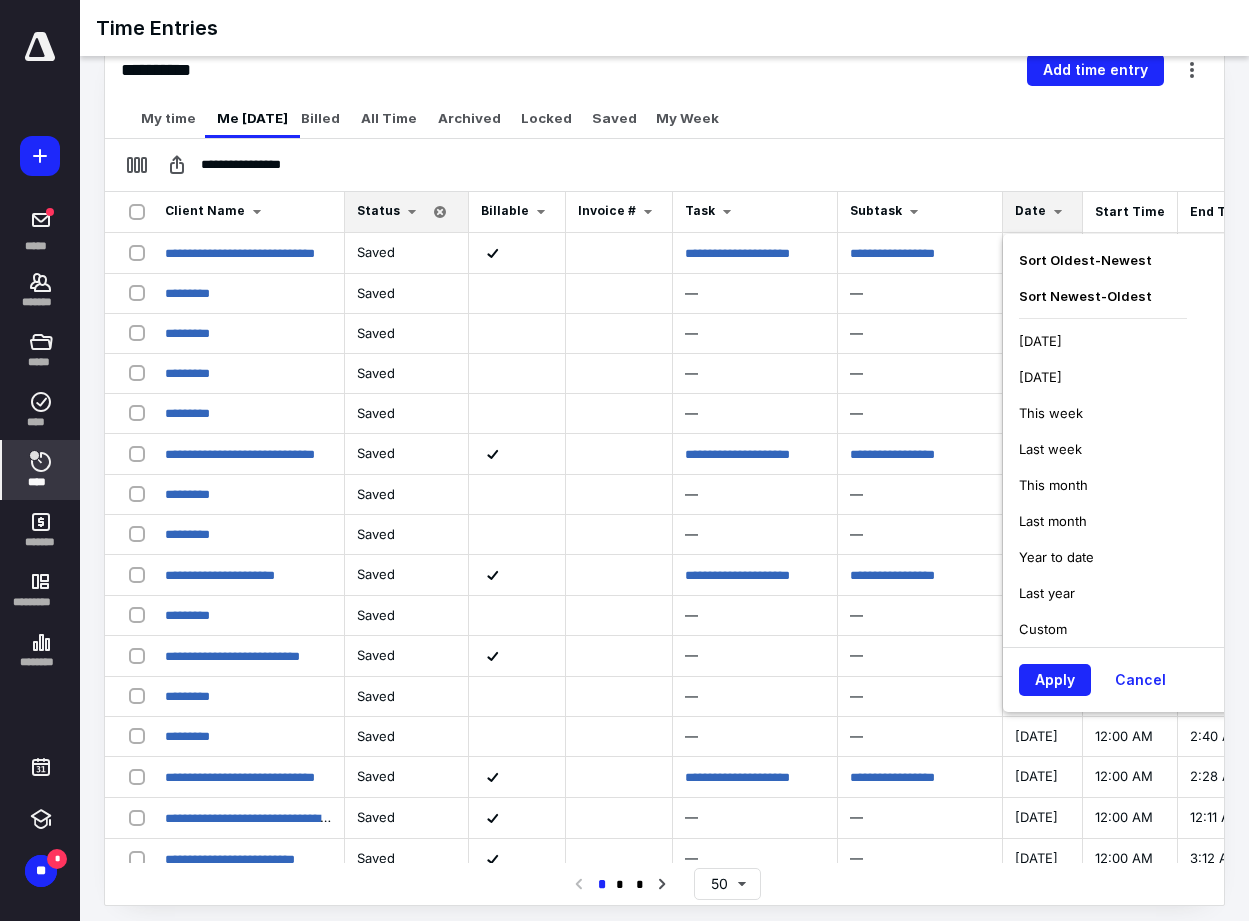 click on "[DATE]" at bounding box center (1040, 341) 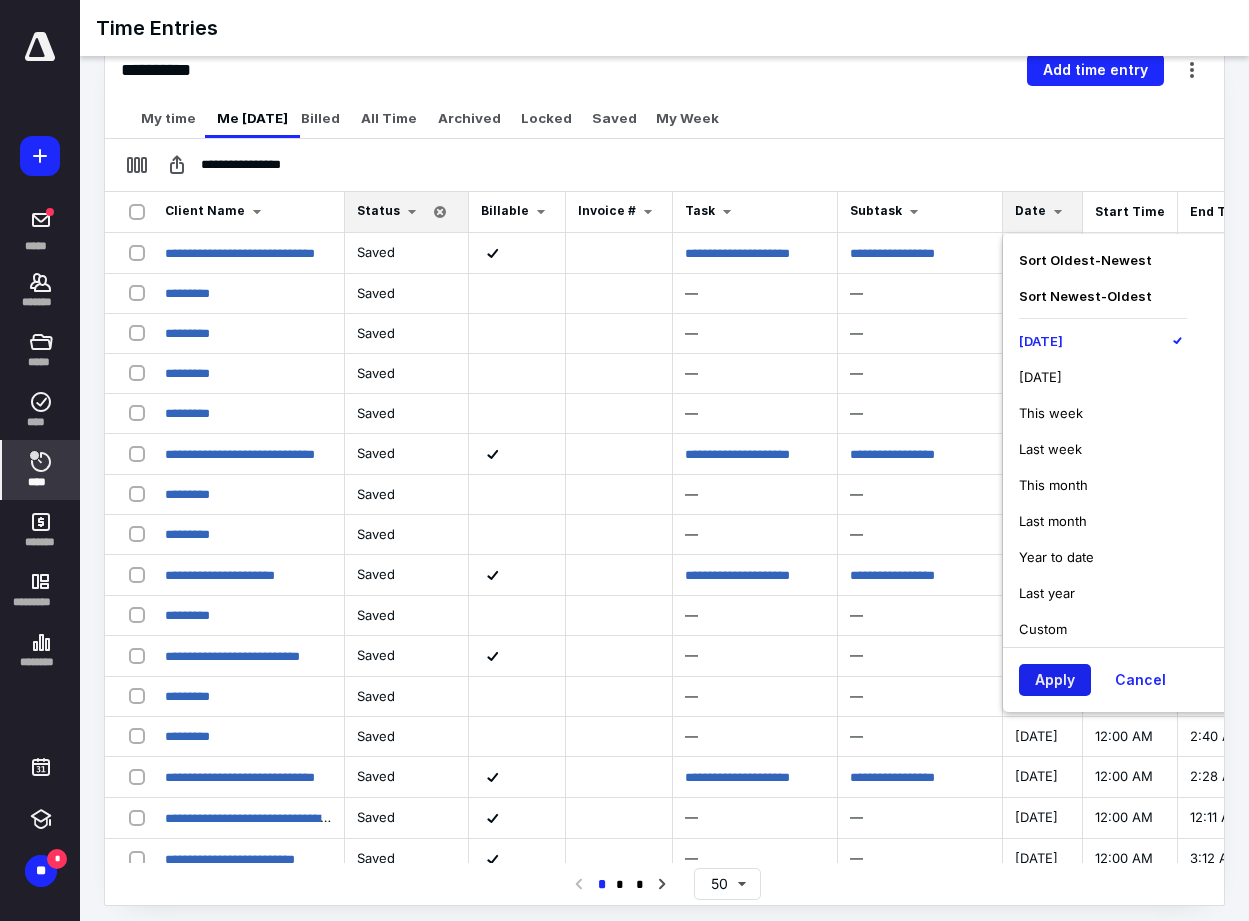 click on "Apply" at bounding box center [1055, 680] 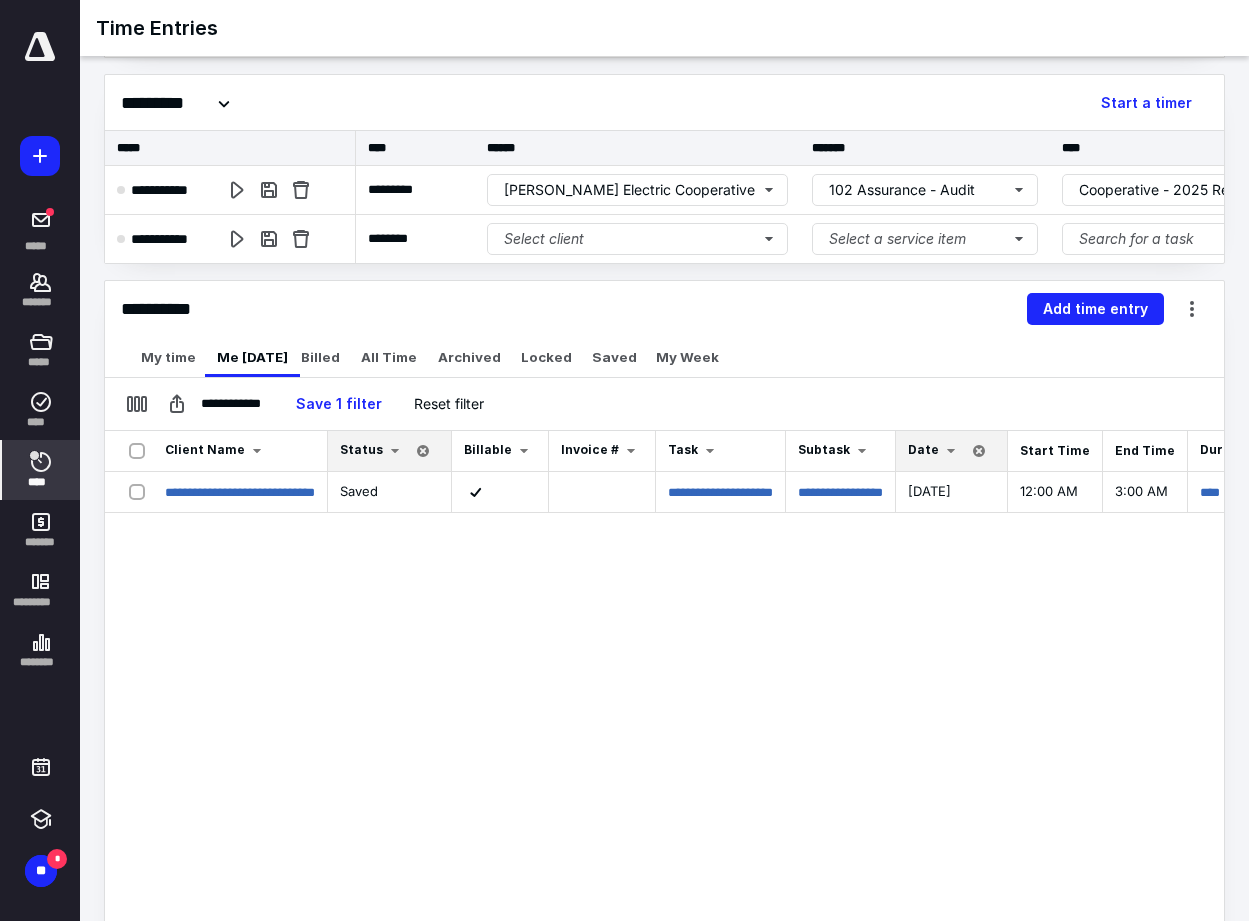 scroll, scrollTop: 0, scrollLeft: 0, axis: both 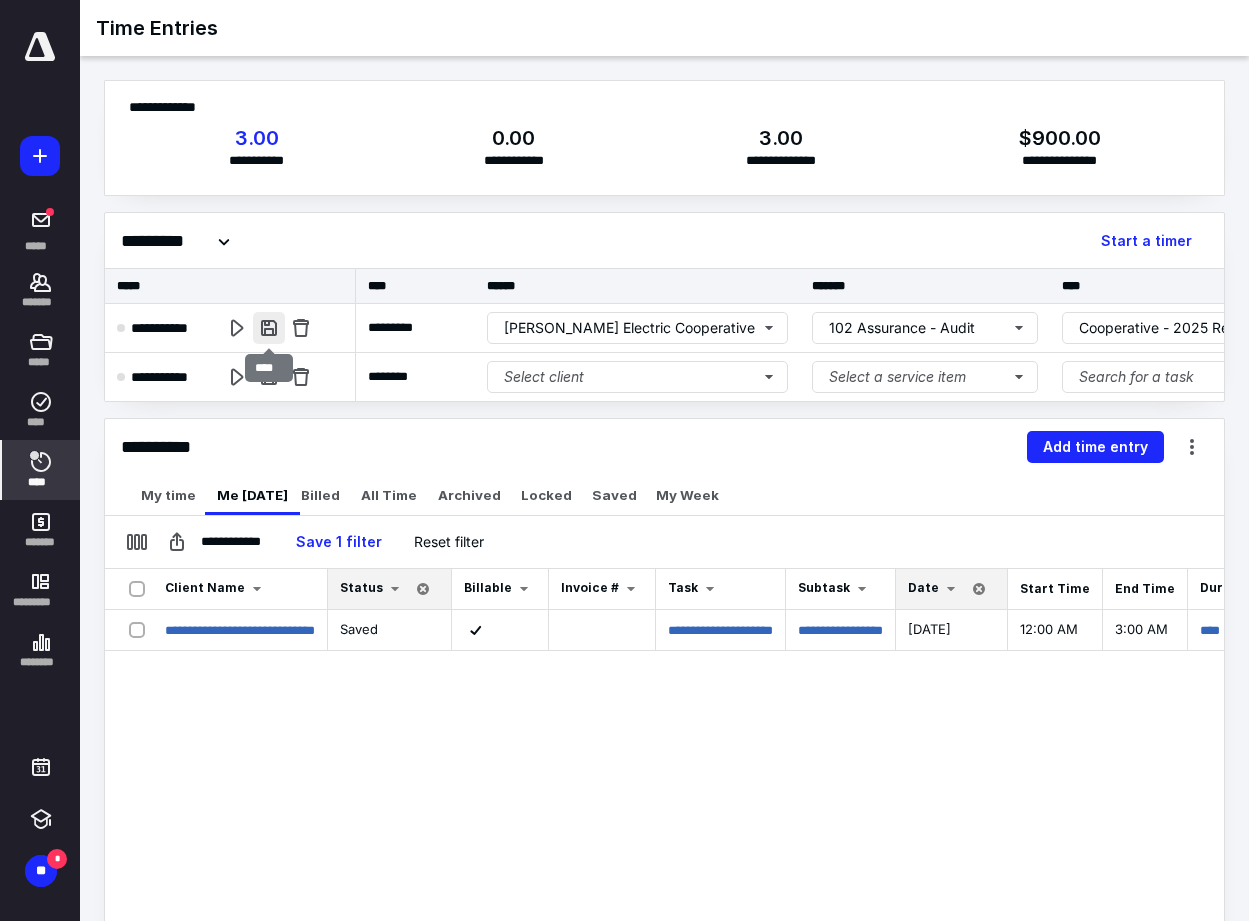 click at bounding box center (269, 328) 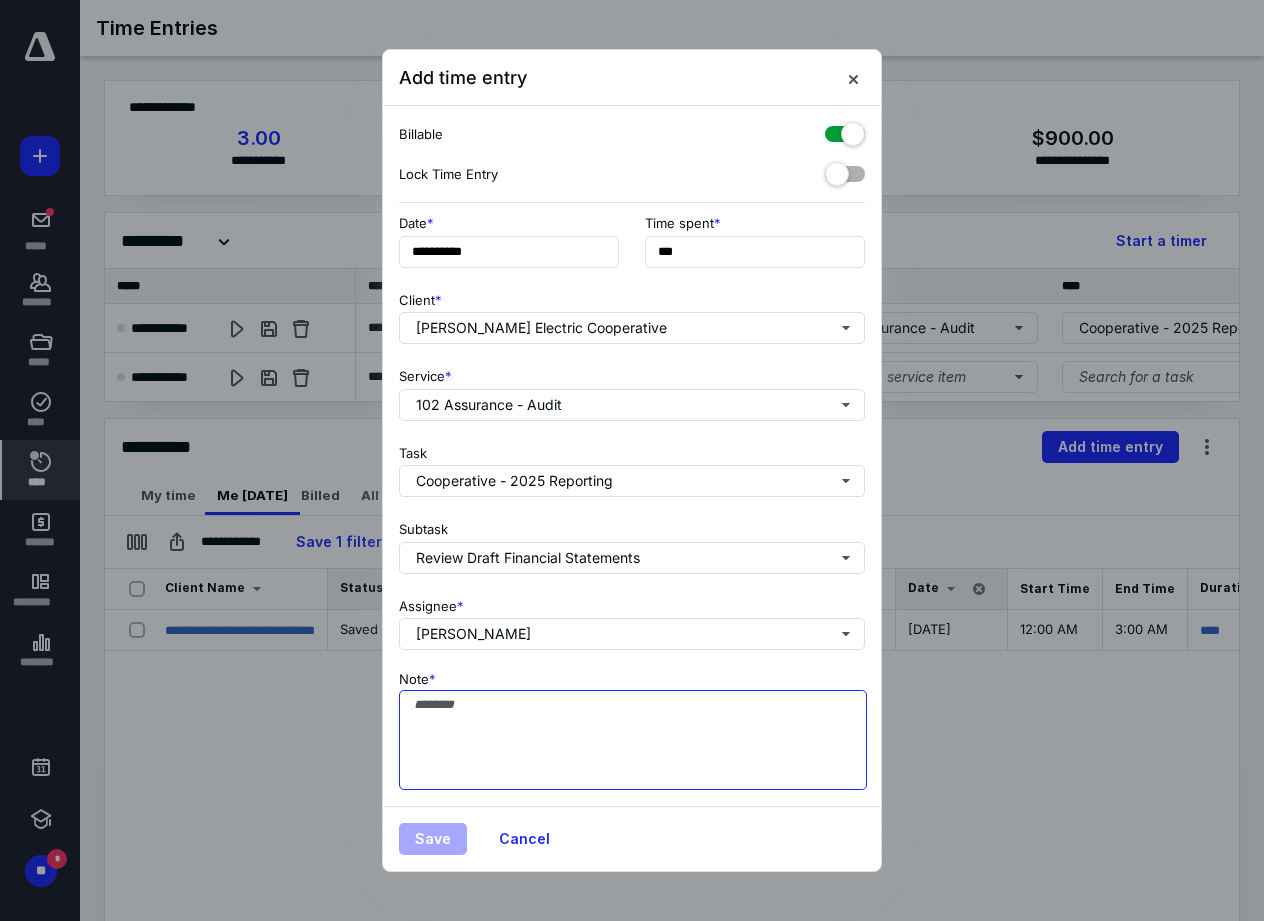 click on "Note *" at bounding box center [633, 740] 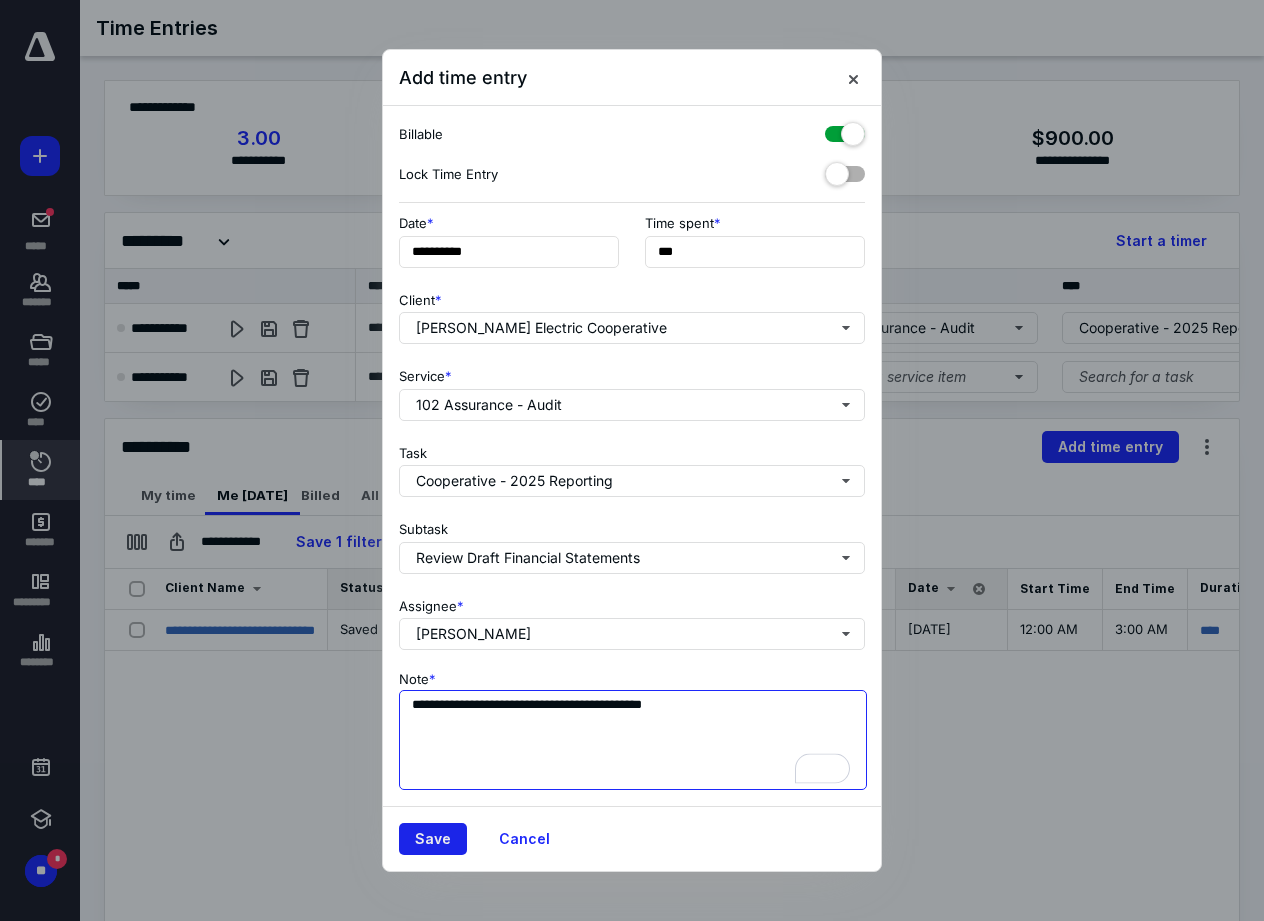 type on "**********" 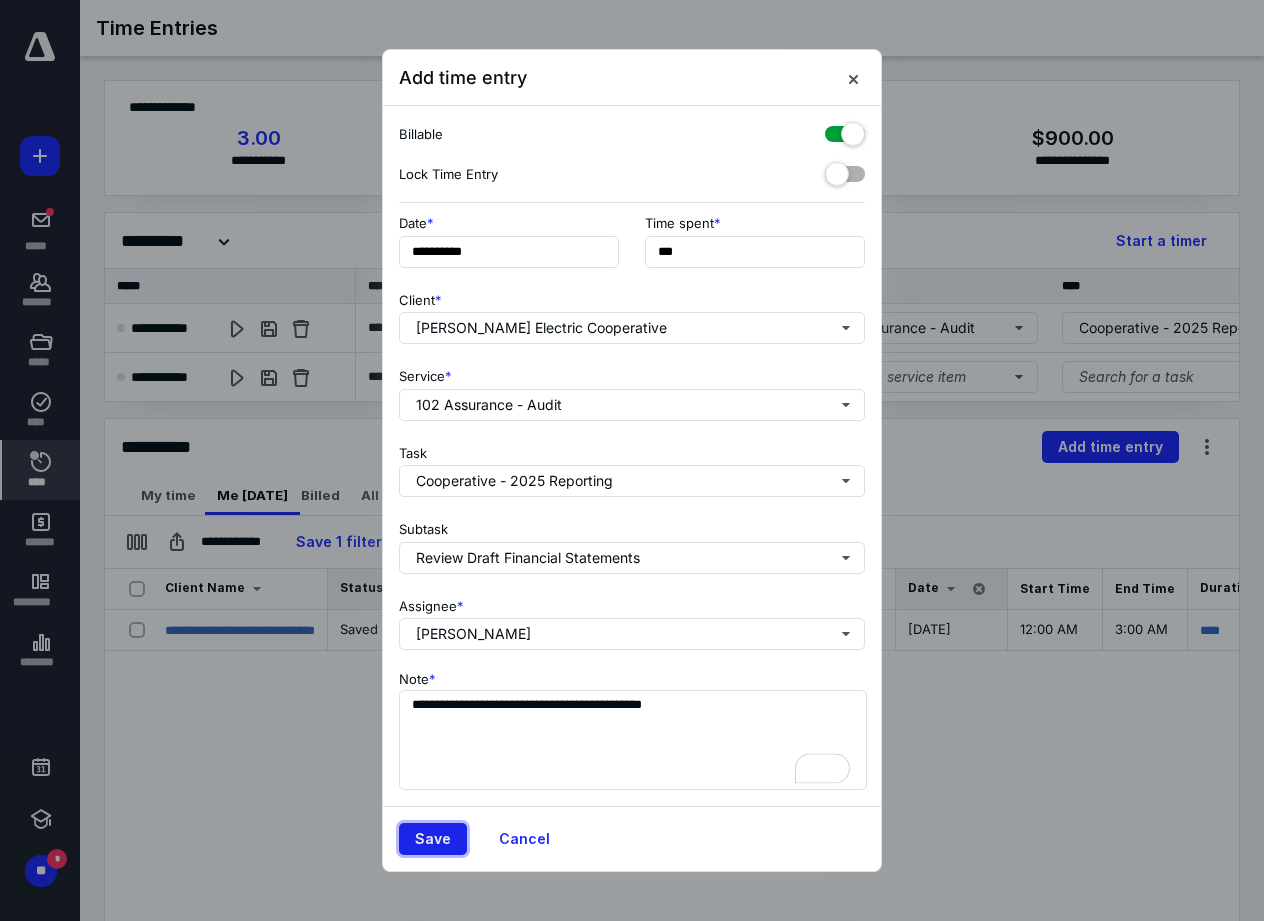 click on "Save" at bounding box center [433, 839] 